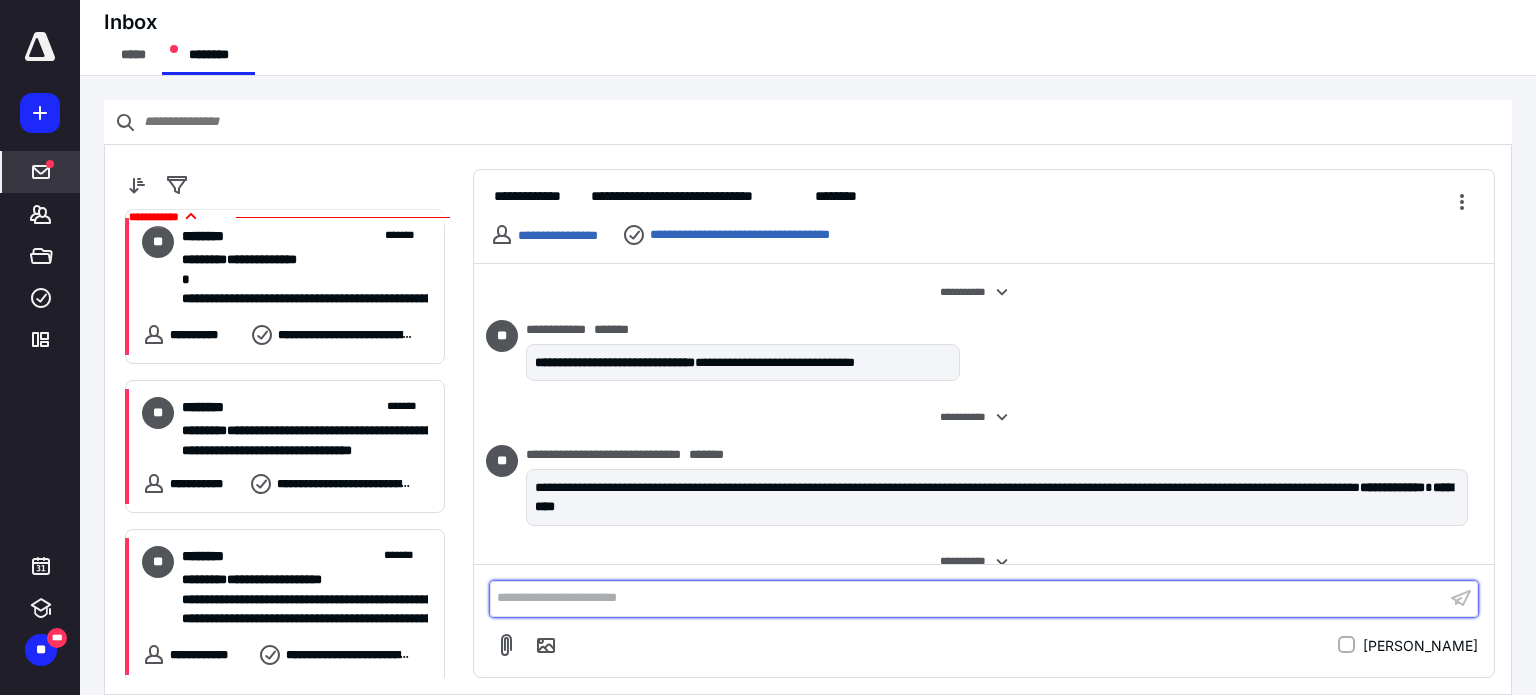 scroll, scrollTop: 0, scrollLeft: 0, axis: both 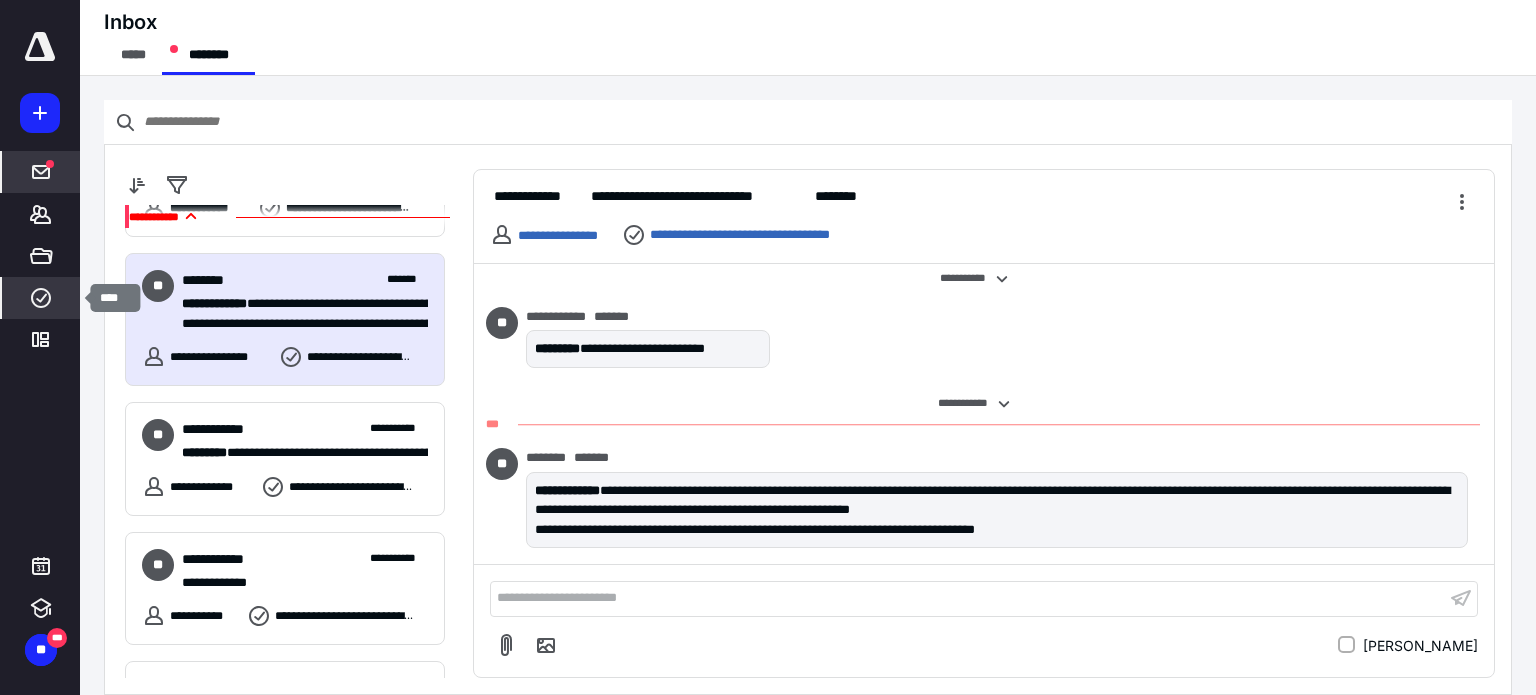 click 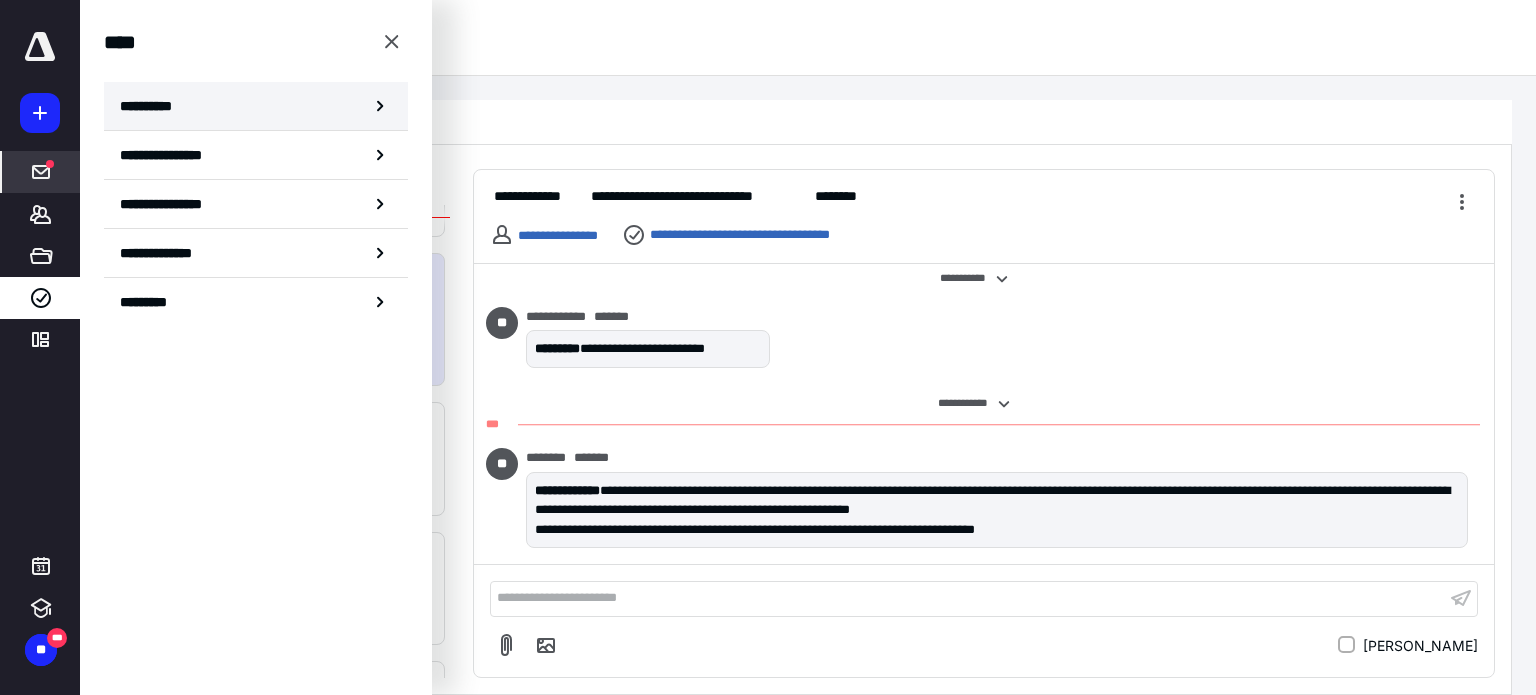click on "**********" at bounding box center [256, 106] 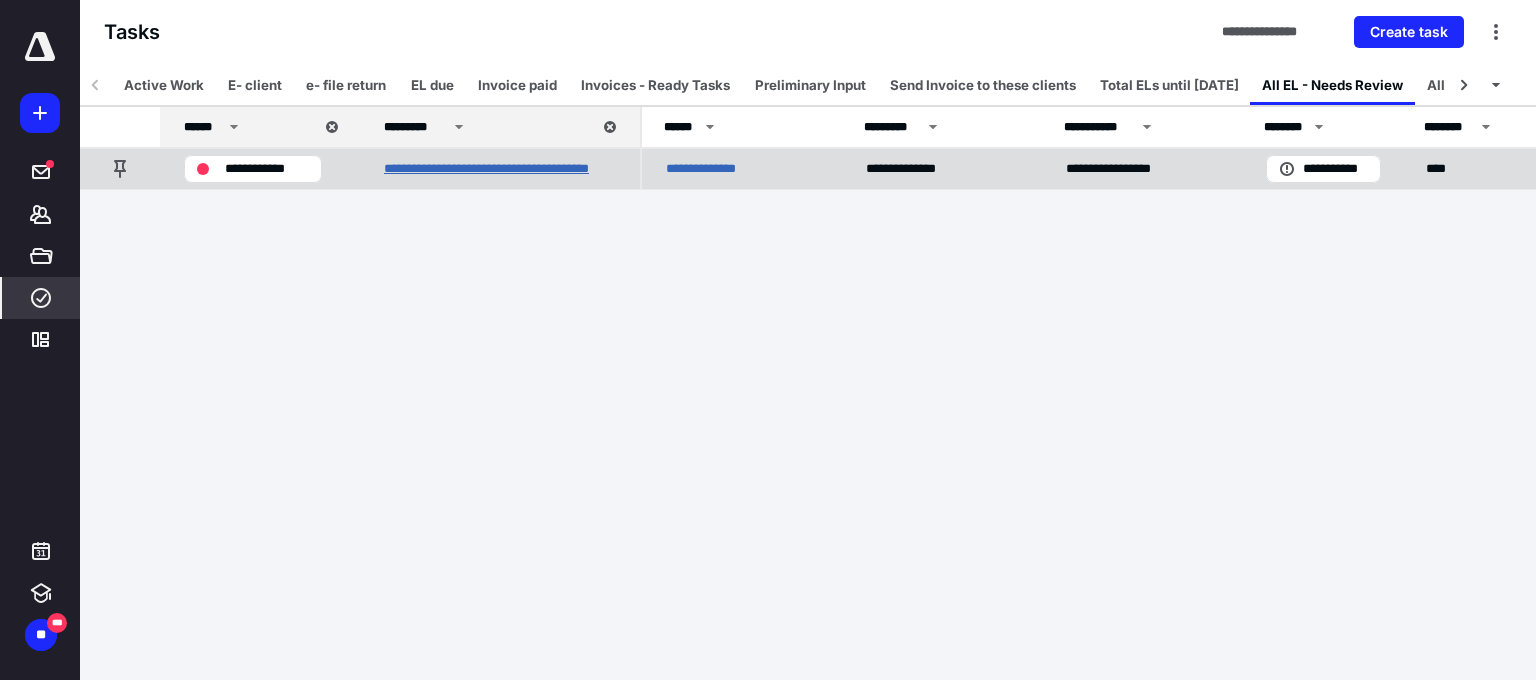click on "**********" at bounding box center (500, 169) 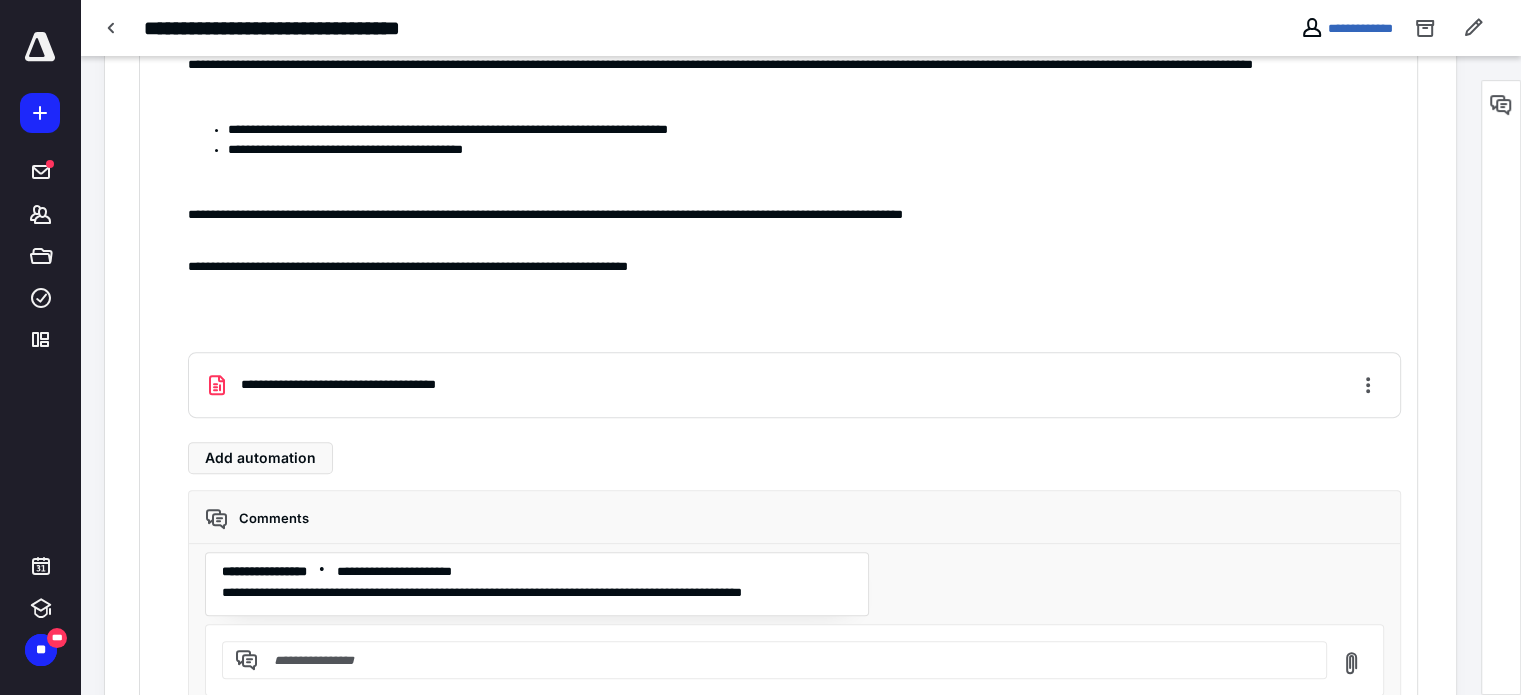 scroll, scrollTop: 738, scrollLeft: 0, axis: vertical 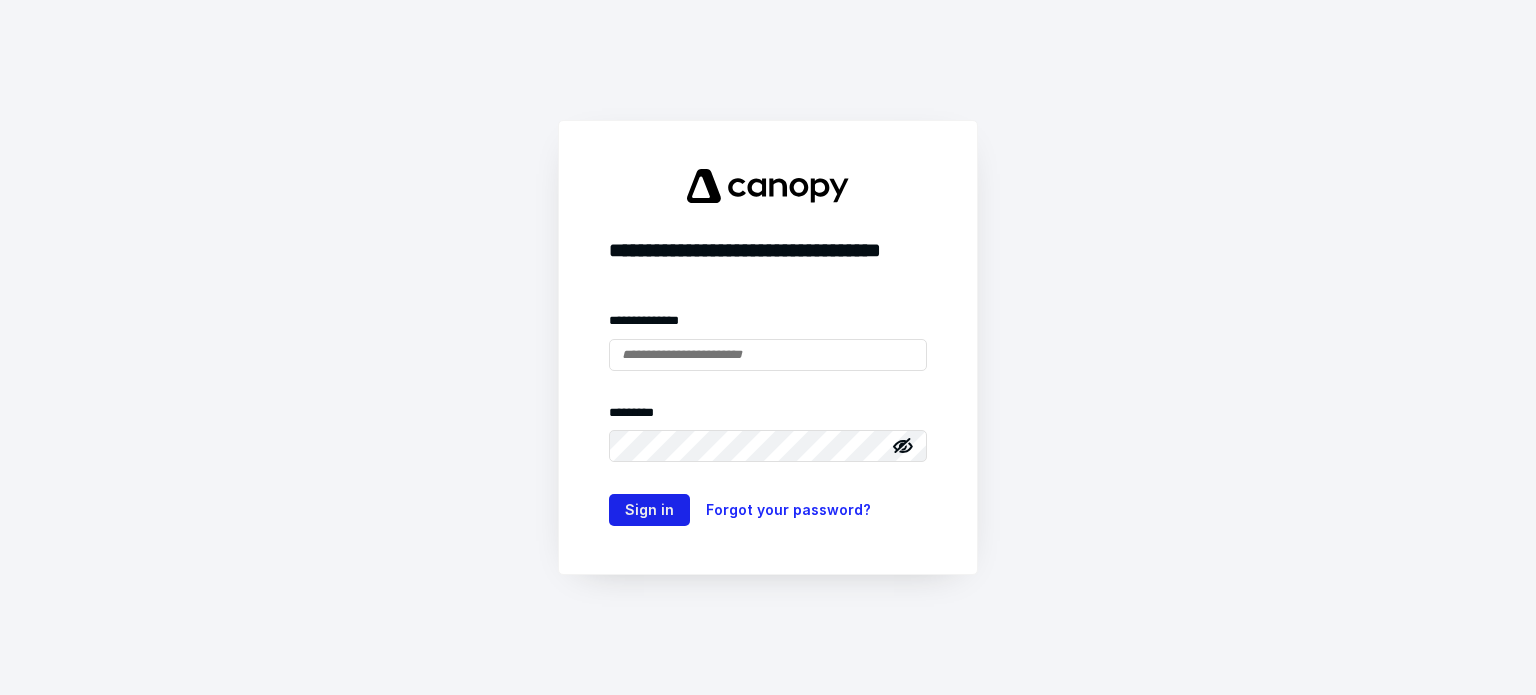 type on "**********" 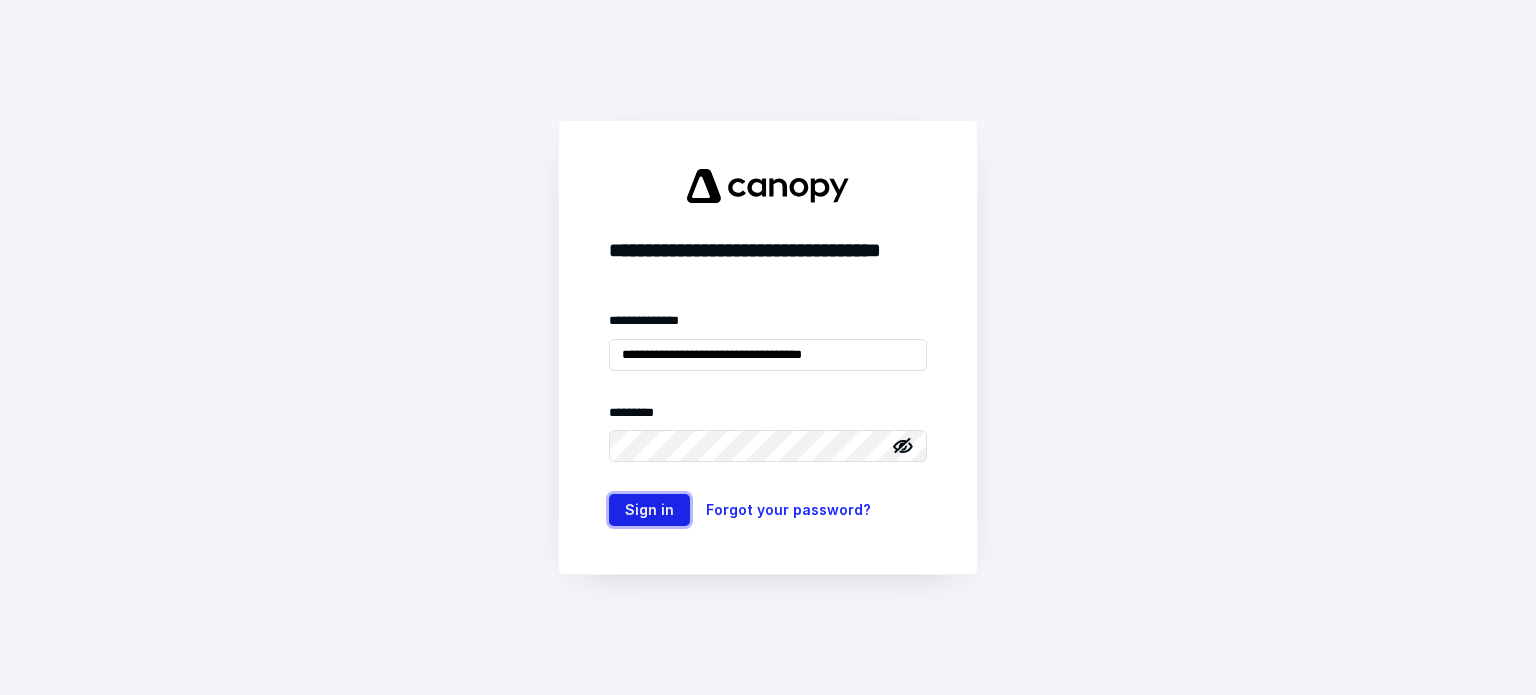 click on "Sign in" at bounding box center [649, 510] 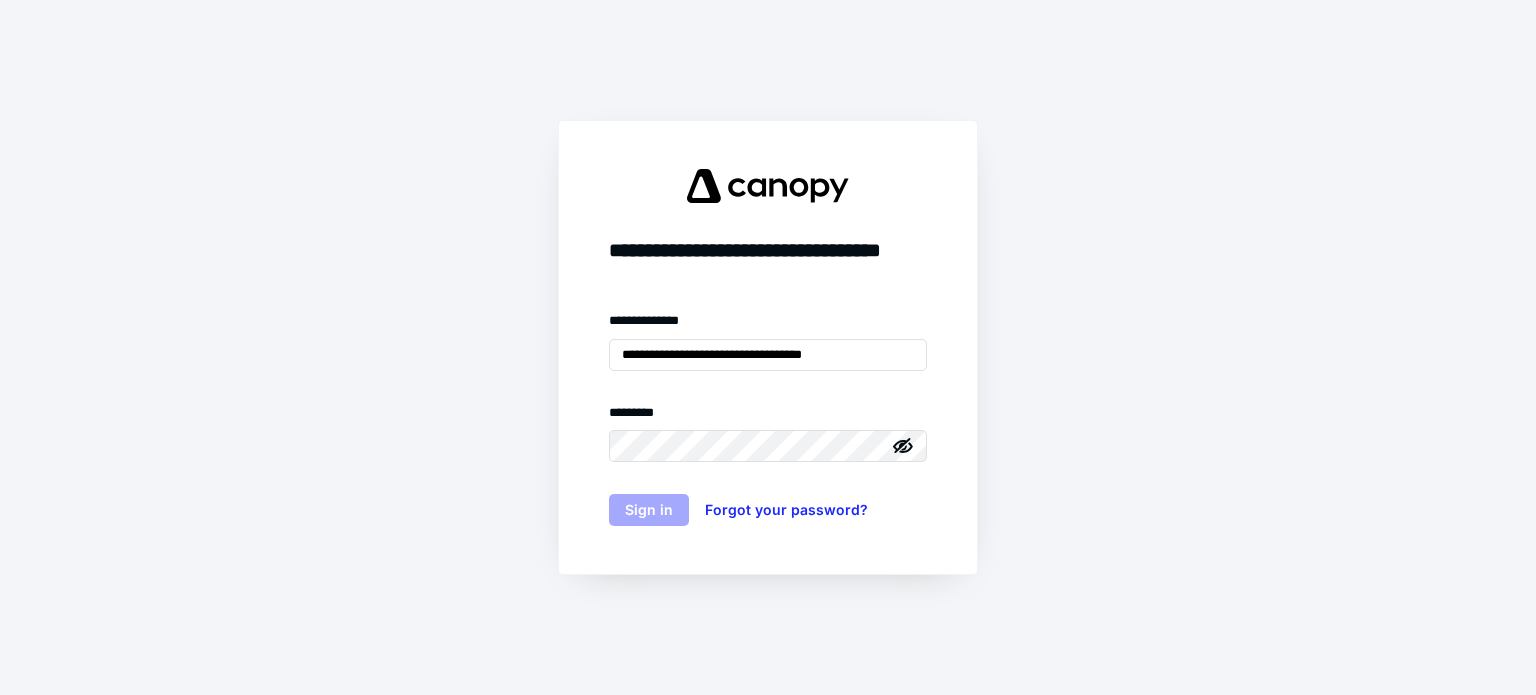 scroll, scrollTop: 0, scrollLeft: 0, axis: both 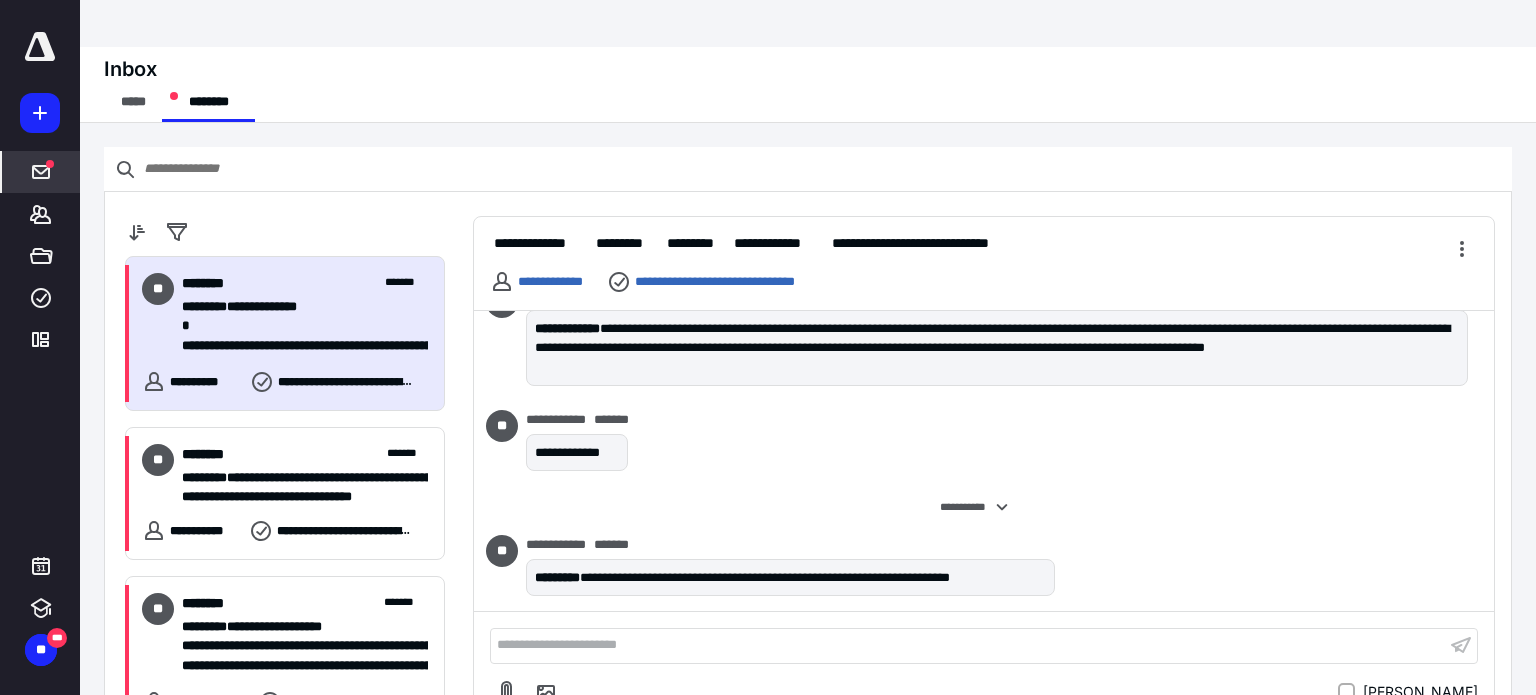click on "*" at bounding box center [297, 326] 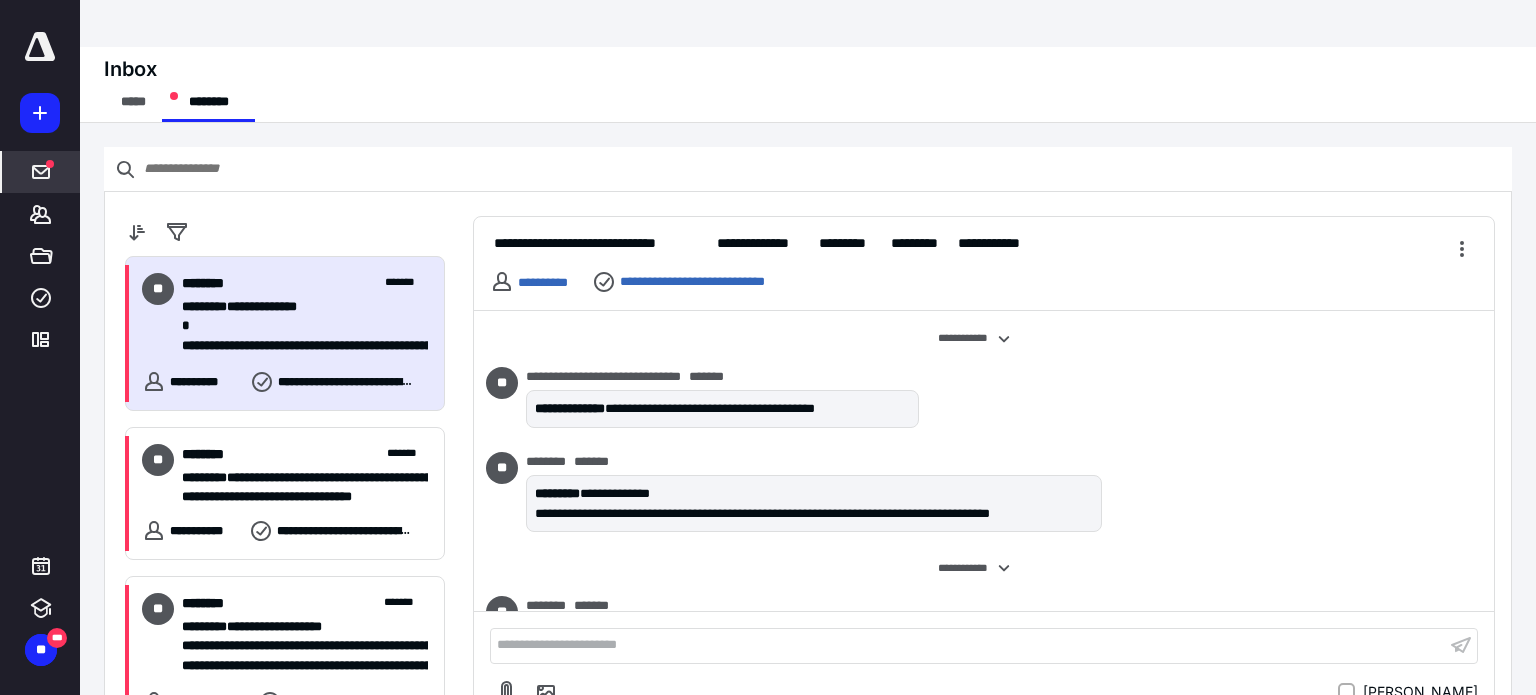 scroll, scrollTop: 1158, scrollLeft: 0, axis: vertical 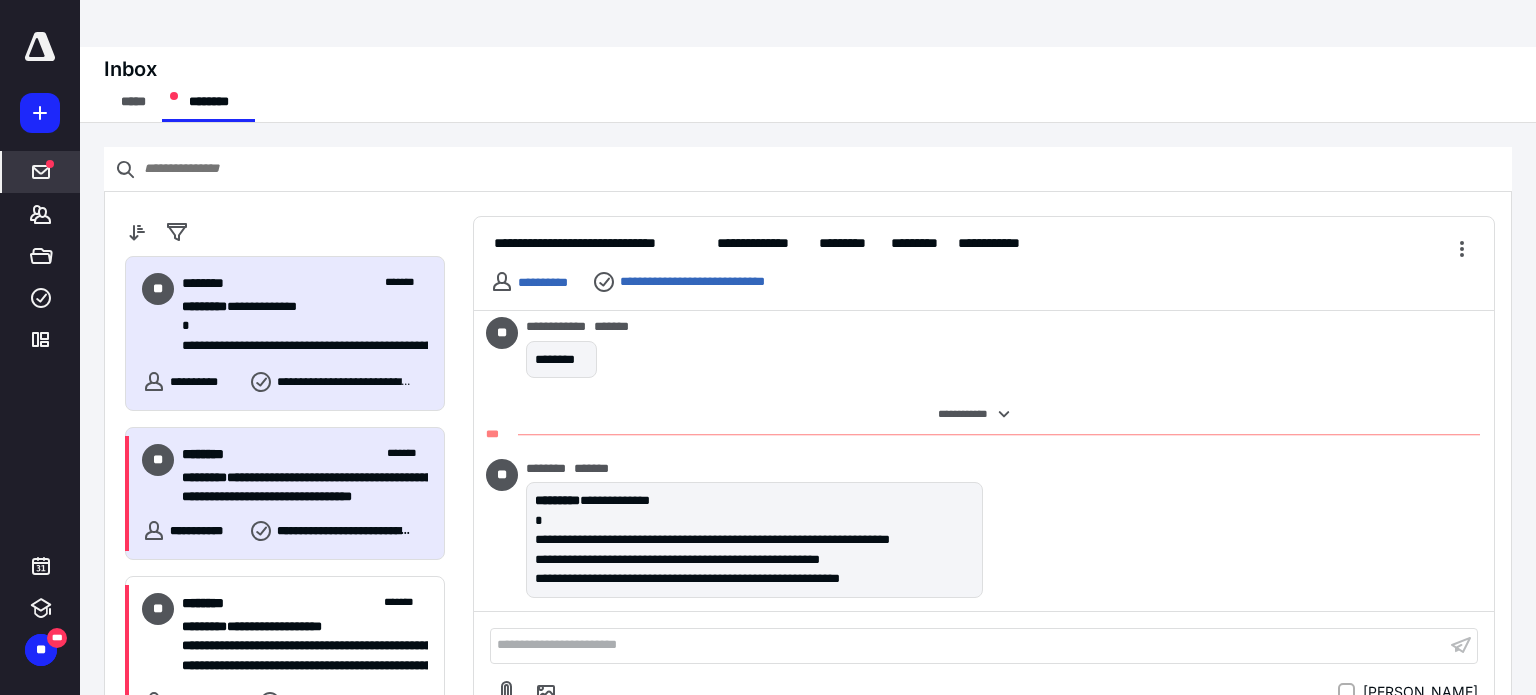 click on "**********" at bounding box center [297, 478] 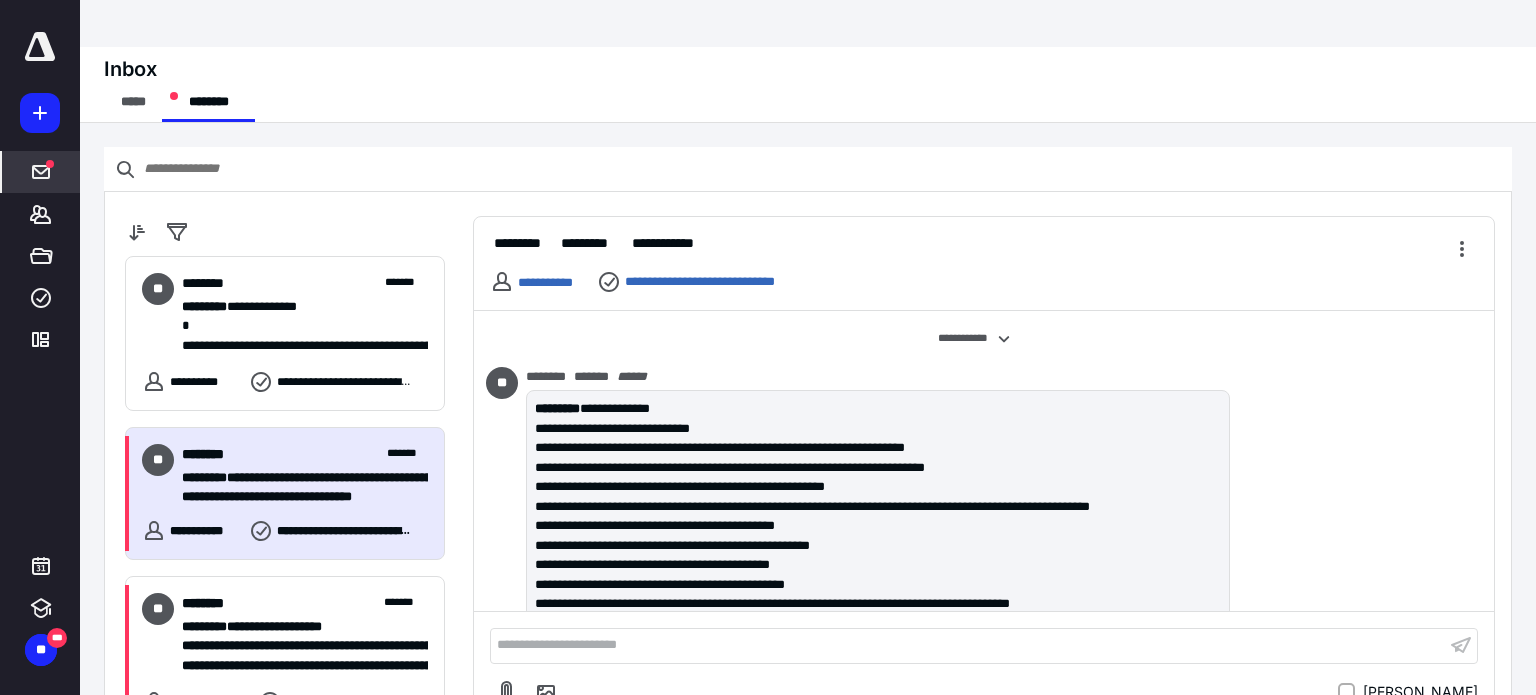 scroll, scrollTop: 956, scrollLeft: 0, axis: vertical 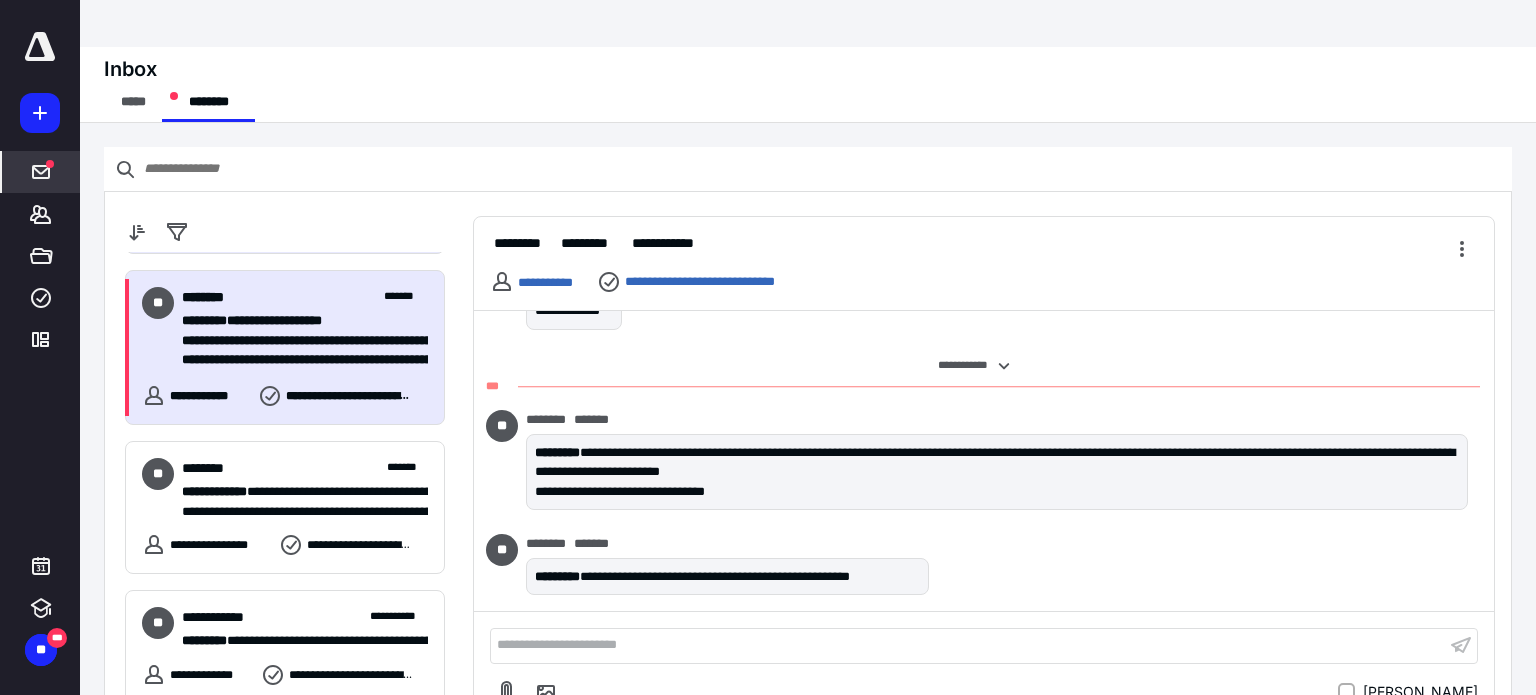click on "**********" at bounding box center (297, 360) 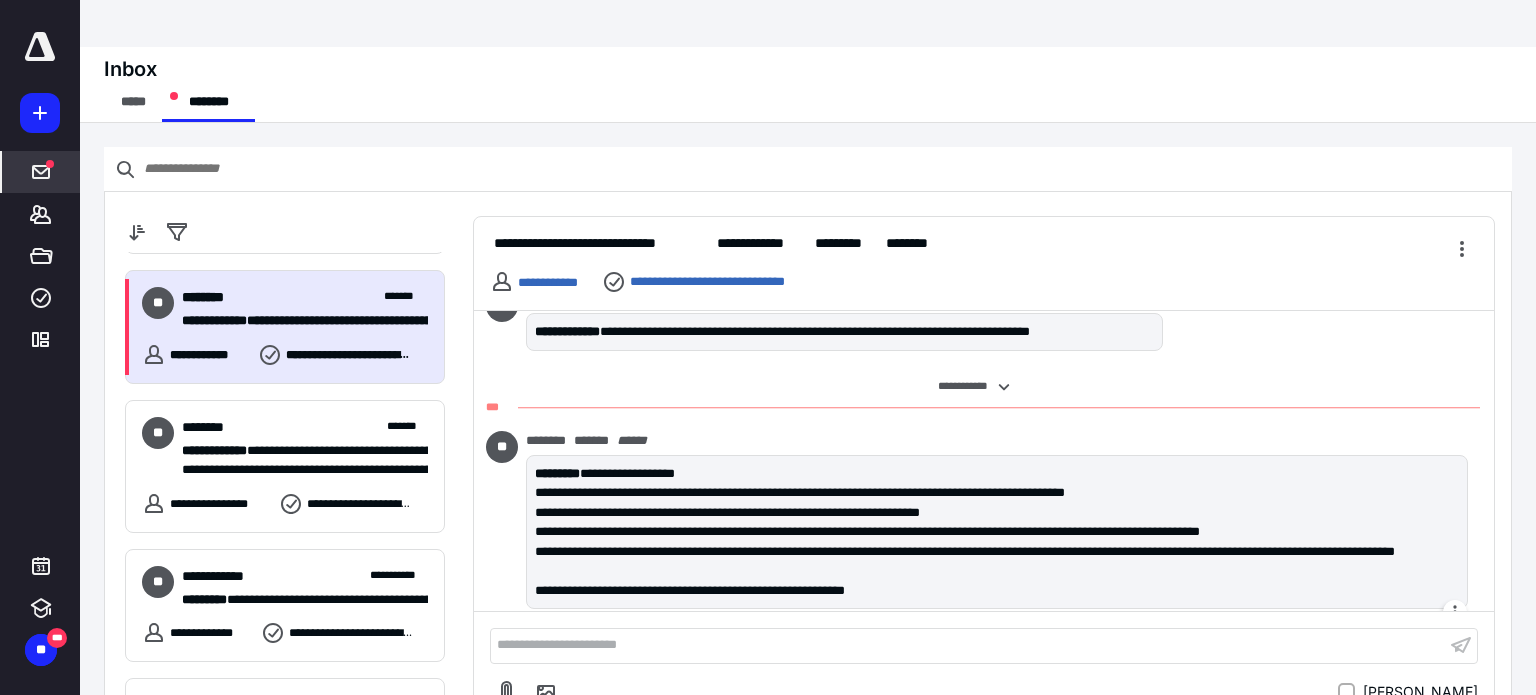 scroll, scrollTop: 398, scrollLeft: 0, axis: vertical 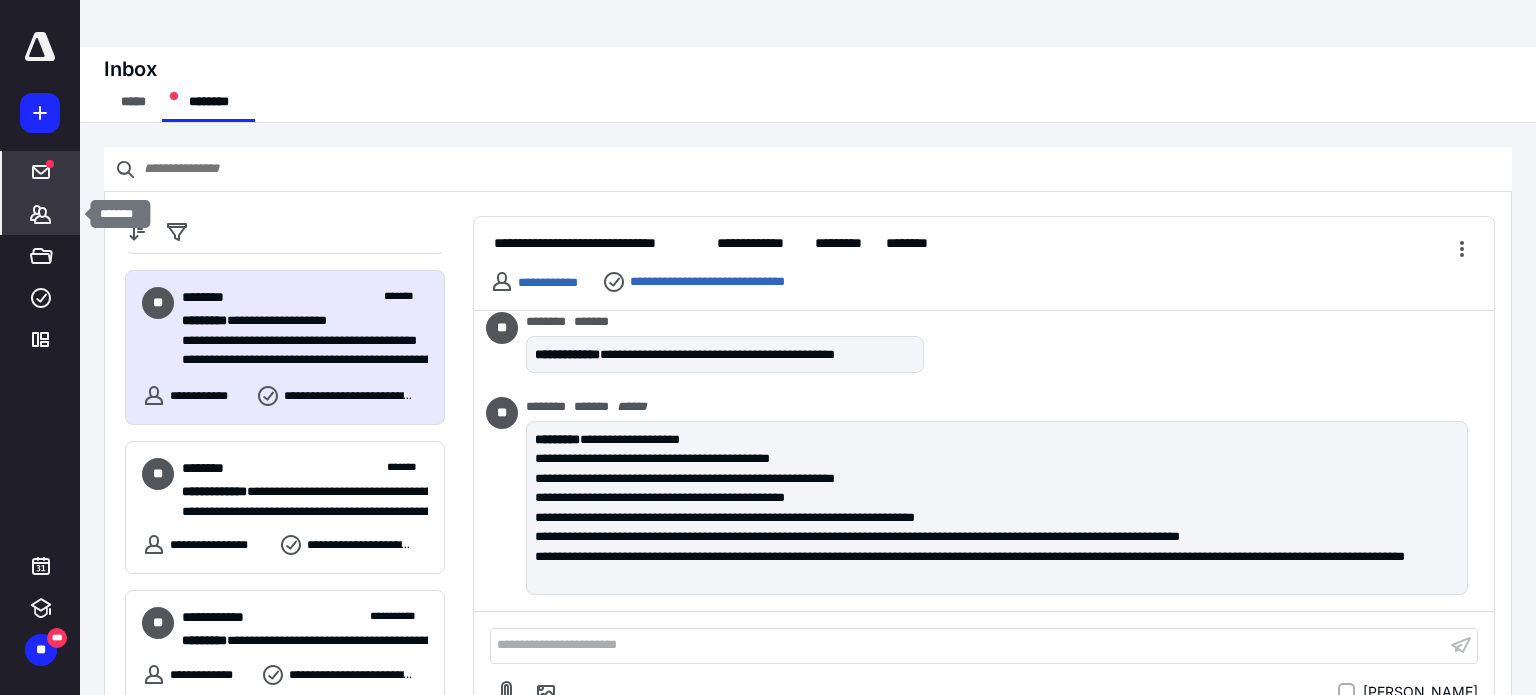 click on "*******" at bounding box center [41, 214] 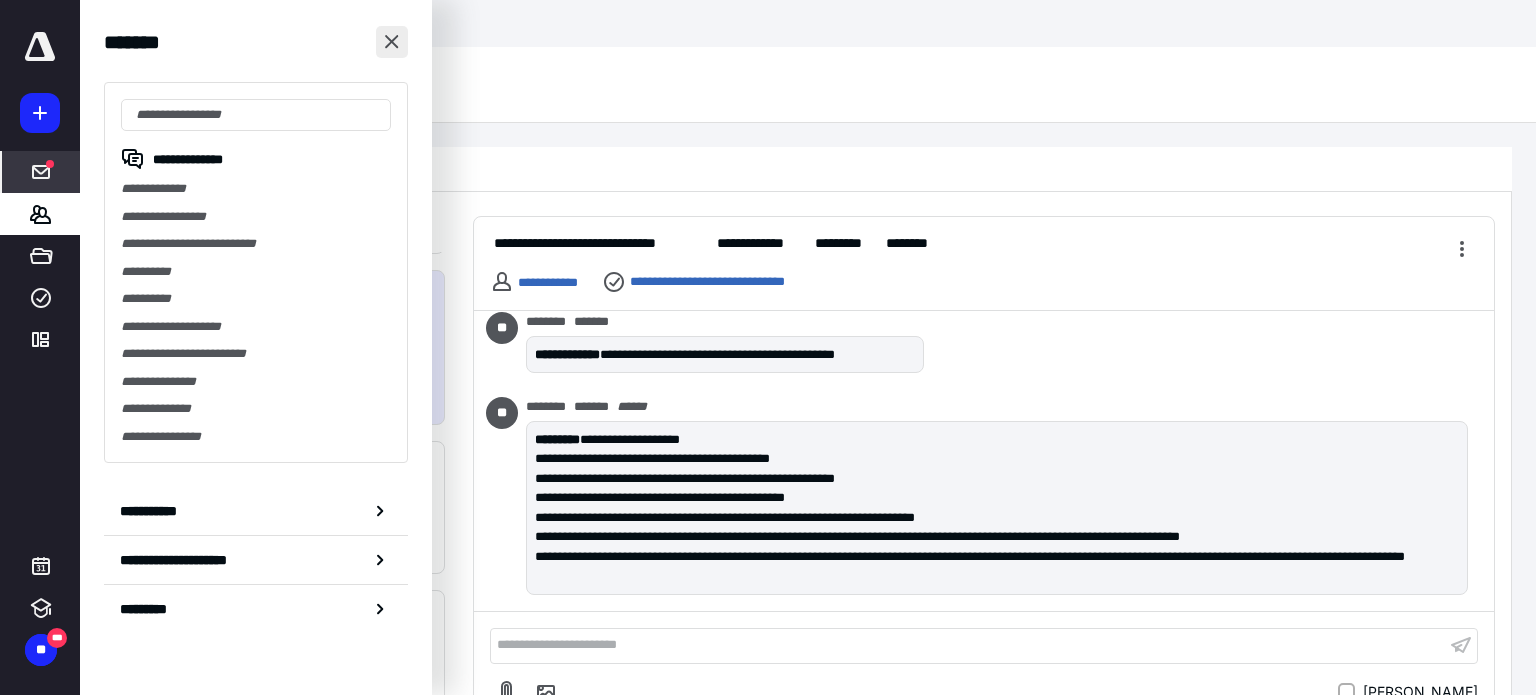 click at bounding box center (392, 42) 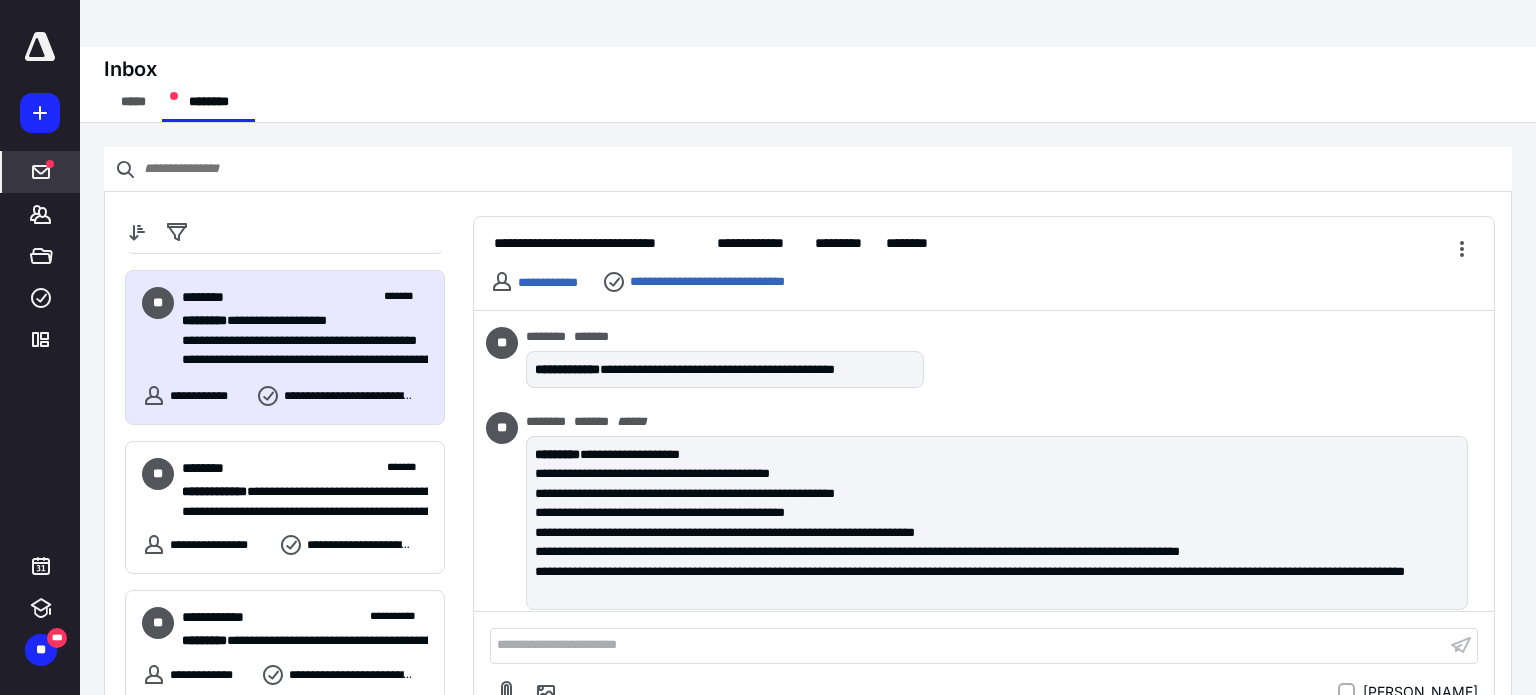 scroll, scrollTop: 398, scrollLeft: 0, axis: vertical 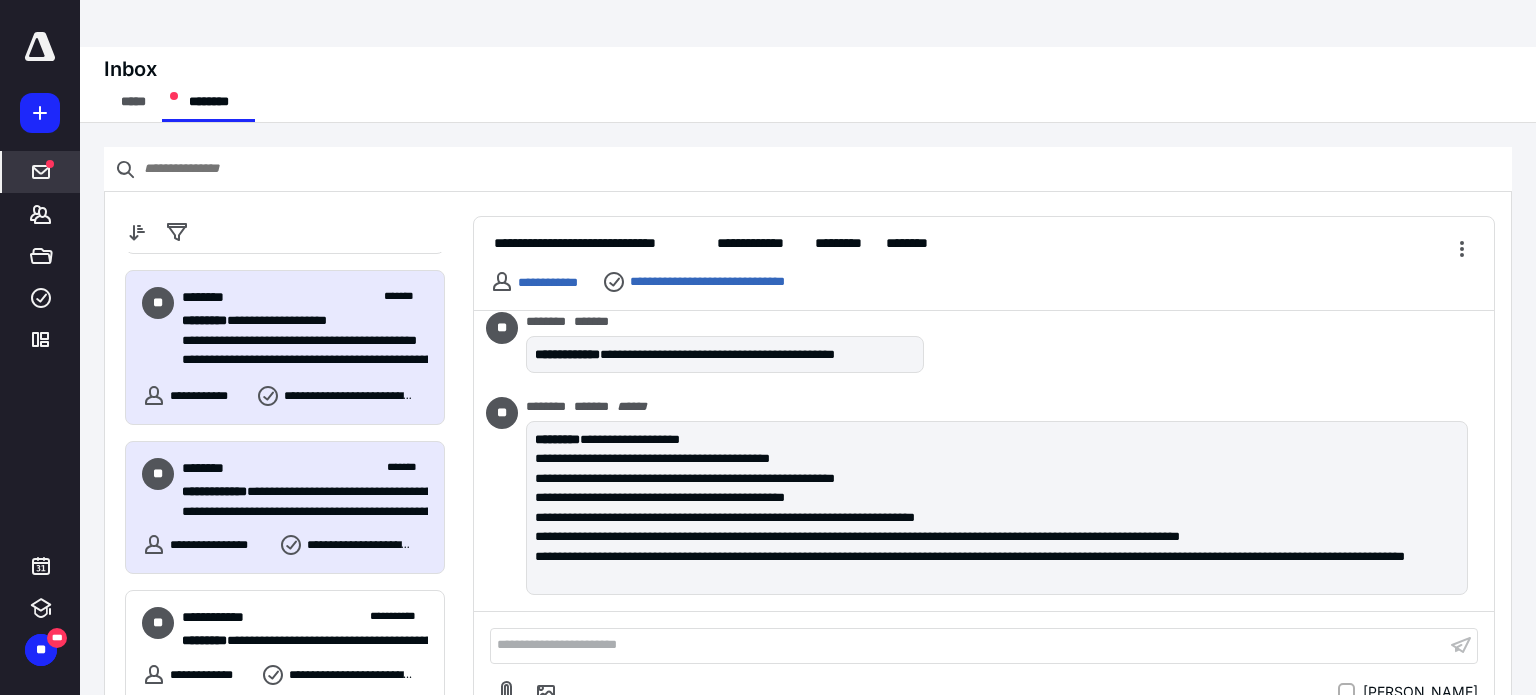 click on "**********" at bounding box center [297, 492] 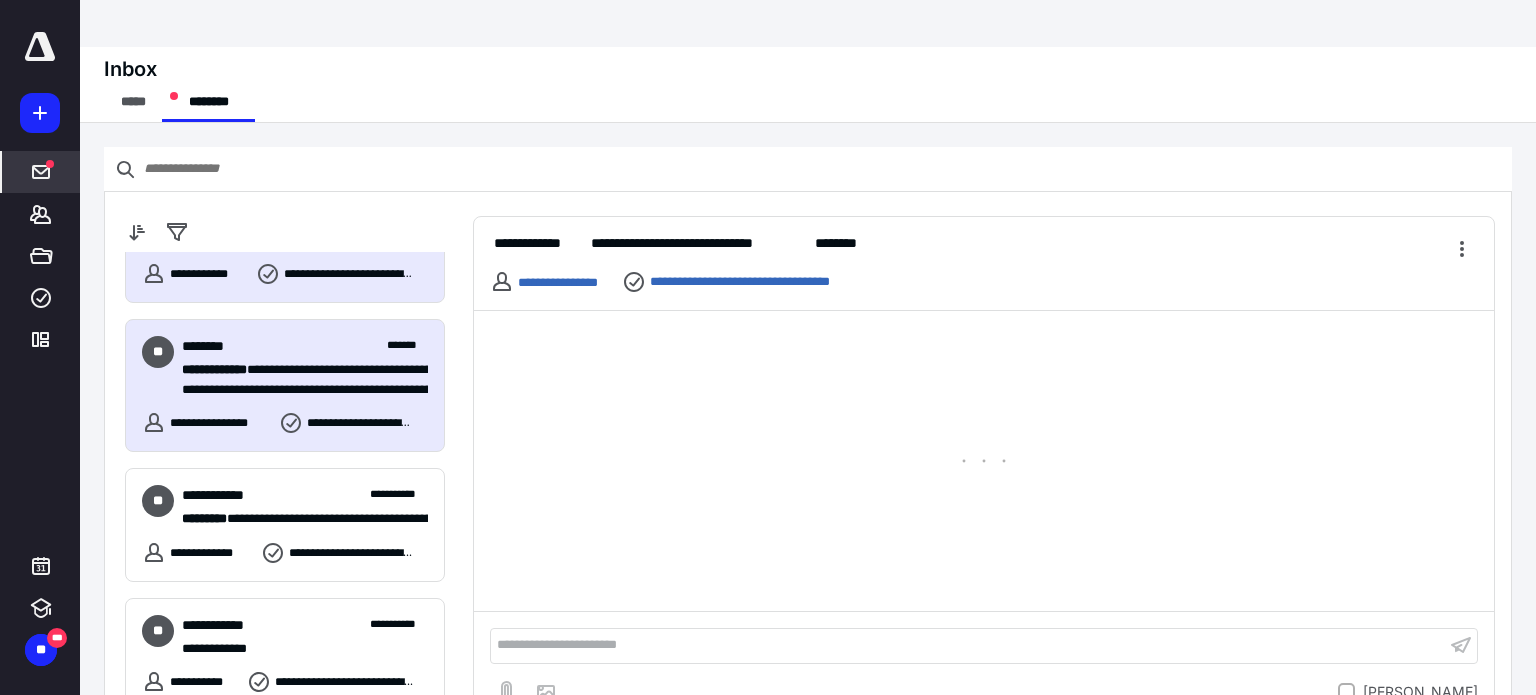 scroll, scrollTop: 428, scrollLeft: 0, axis: vertical 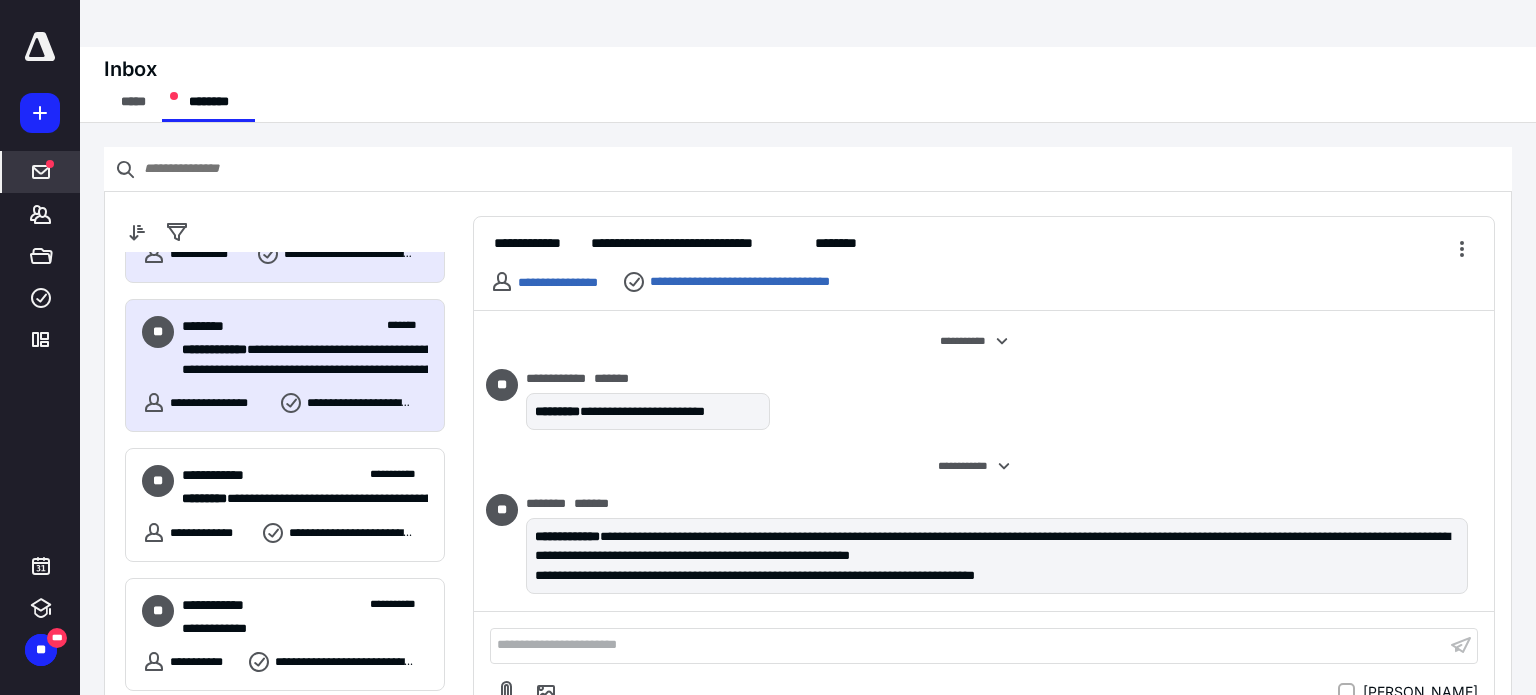 click on "**********" at bounding box center [297, 499] 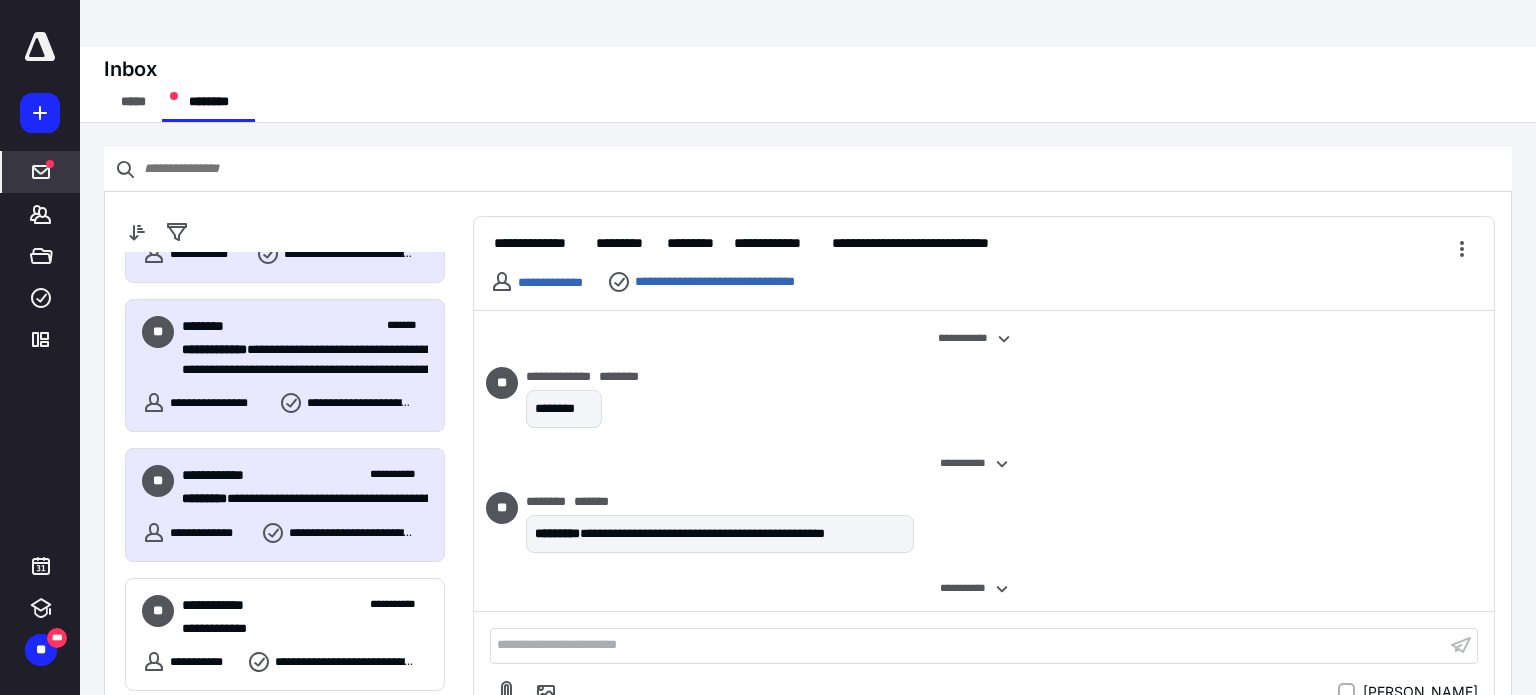 scroll, scrollTop: 810, scrollLeft: 0, axis: vertical 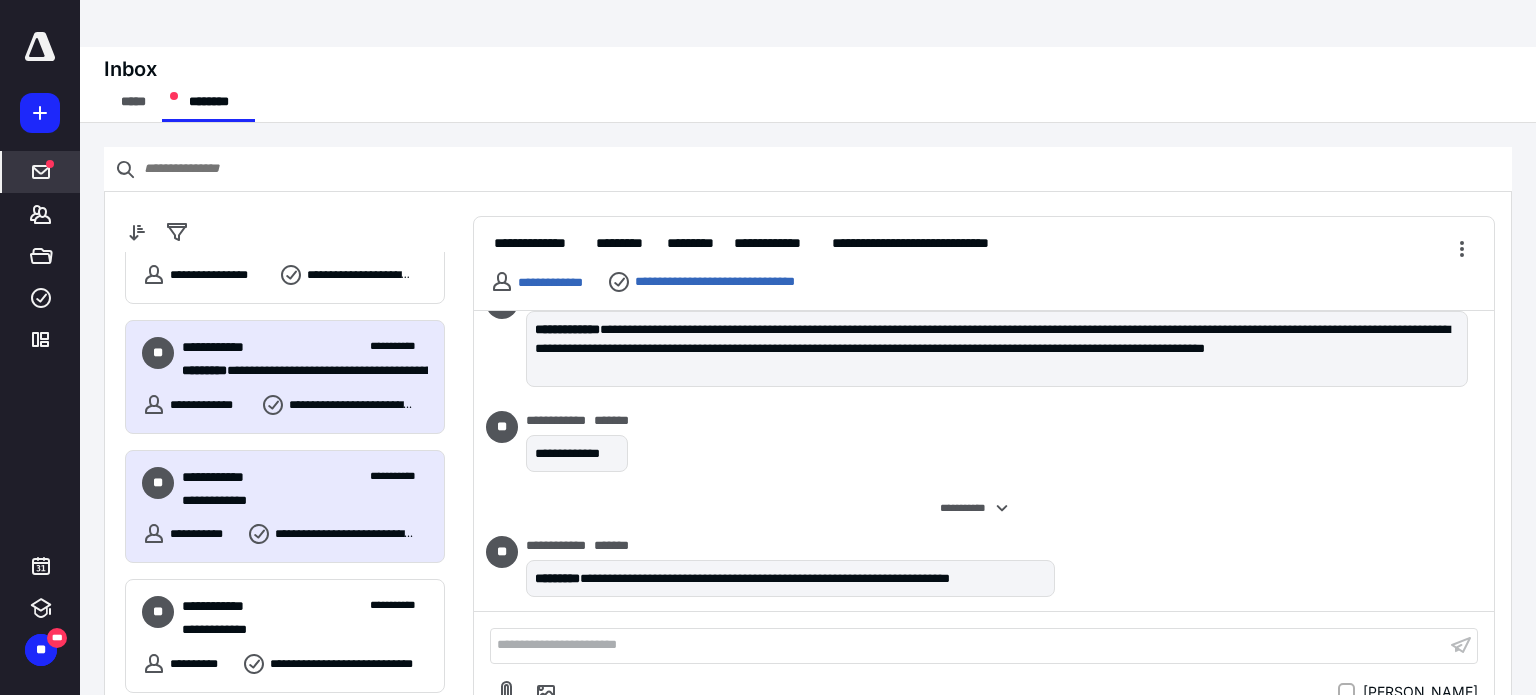 click on "**********" at bounding box center [305, 477] 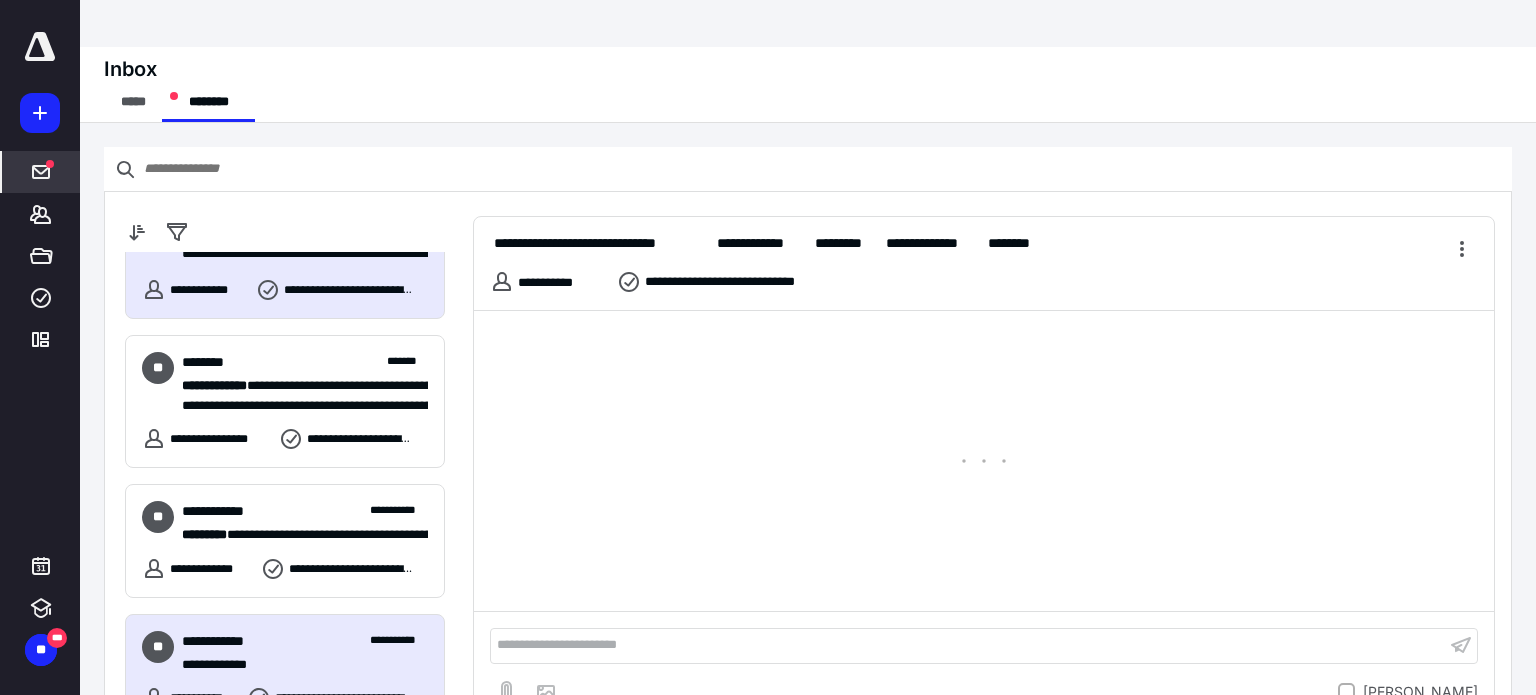 scroll, scrollTop: 374, scrollLeft: 0, axis: vertical 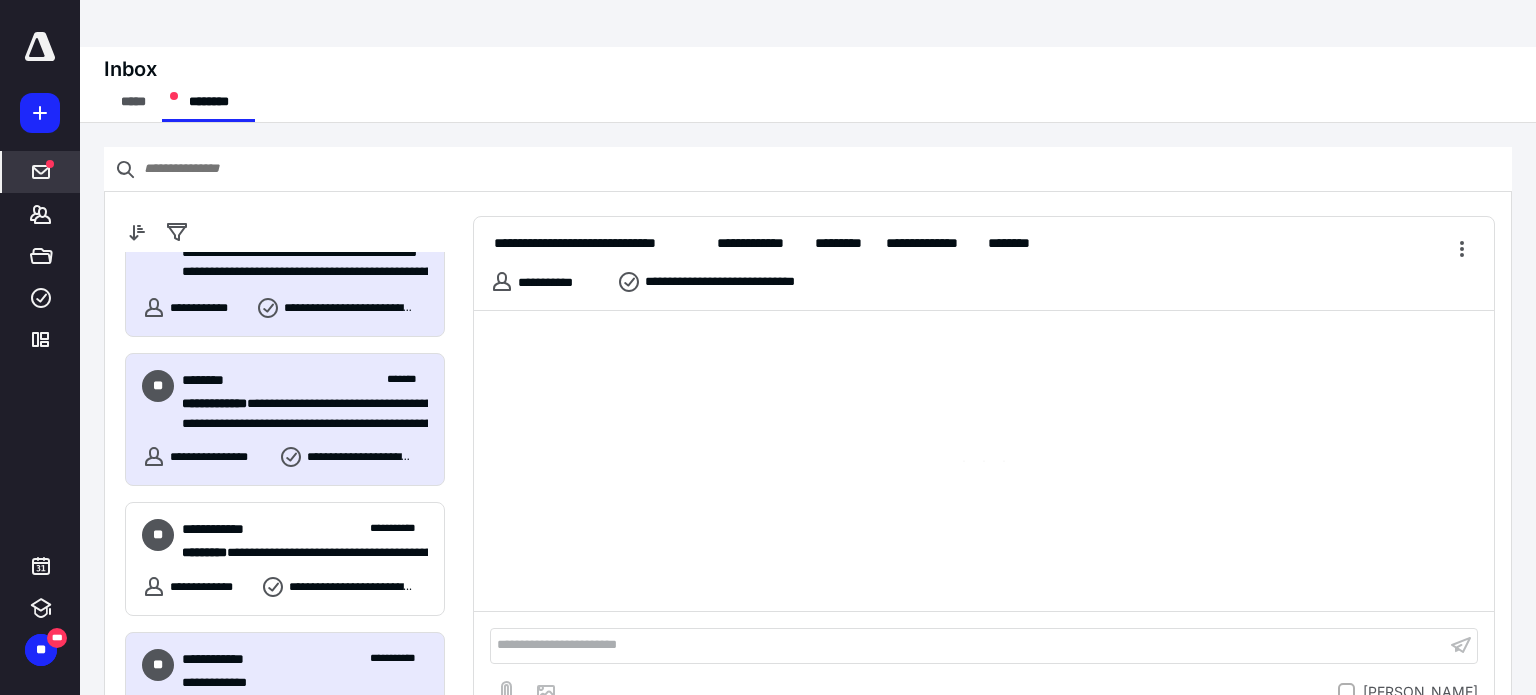 click on "**********" at bounding box center [346, 457] 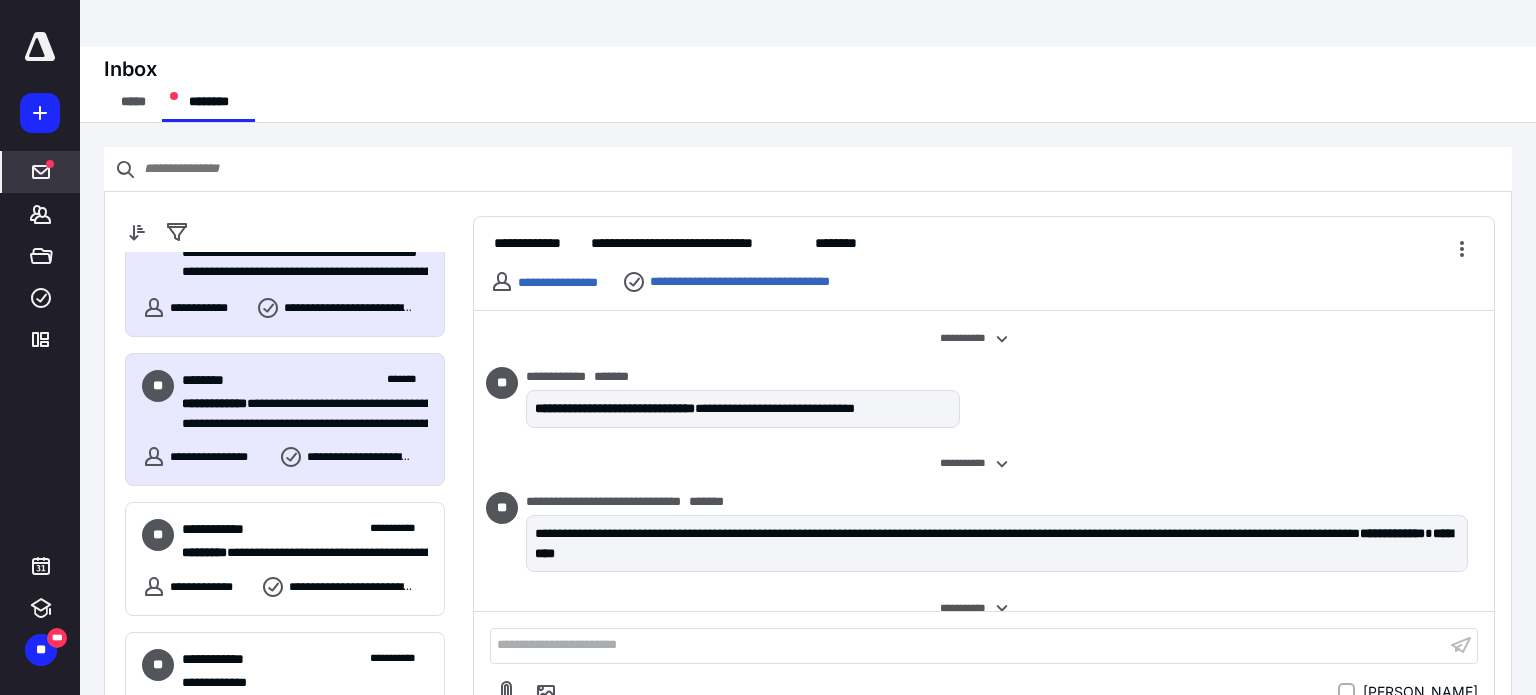 scroll, scrollTop: 264, scrollLeft: 0, axis: vertical 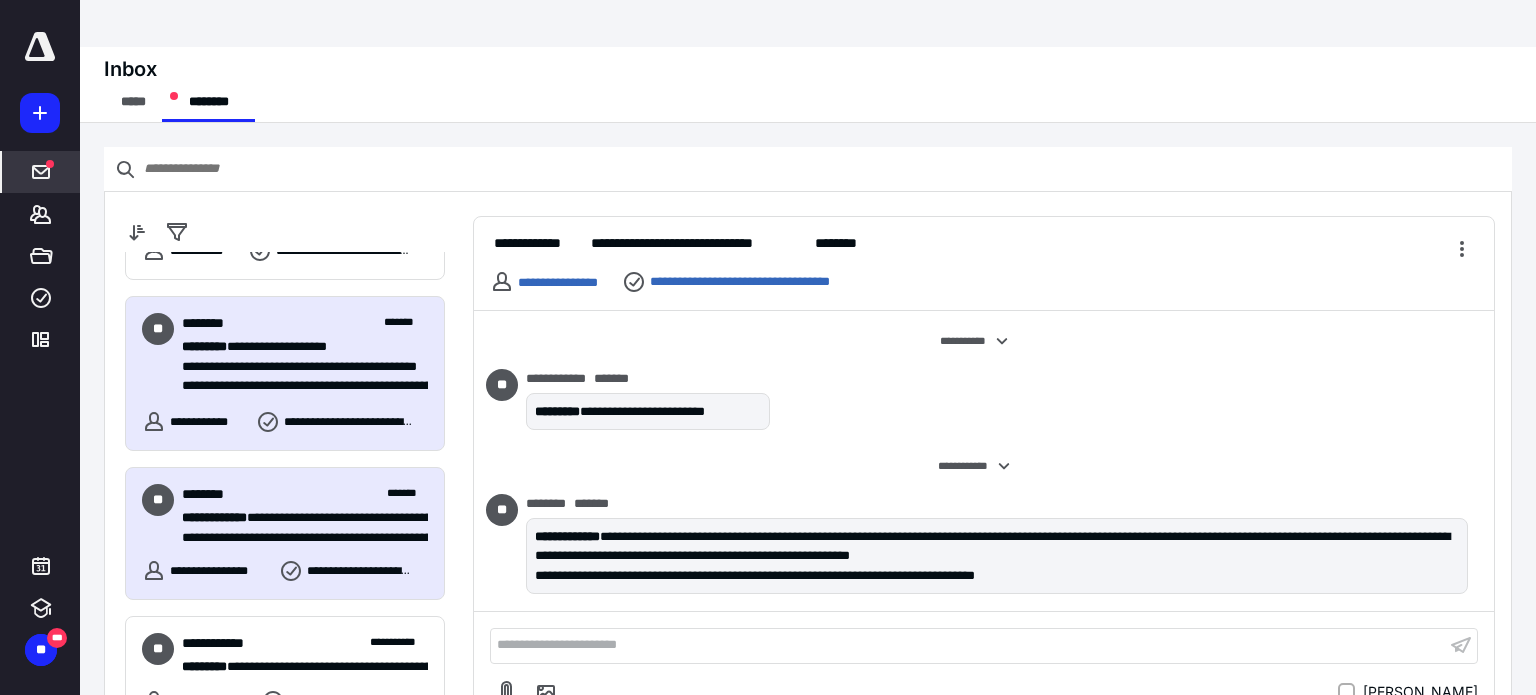 click on "**********" at bounding box center (297, 406) 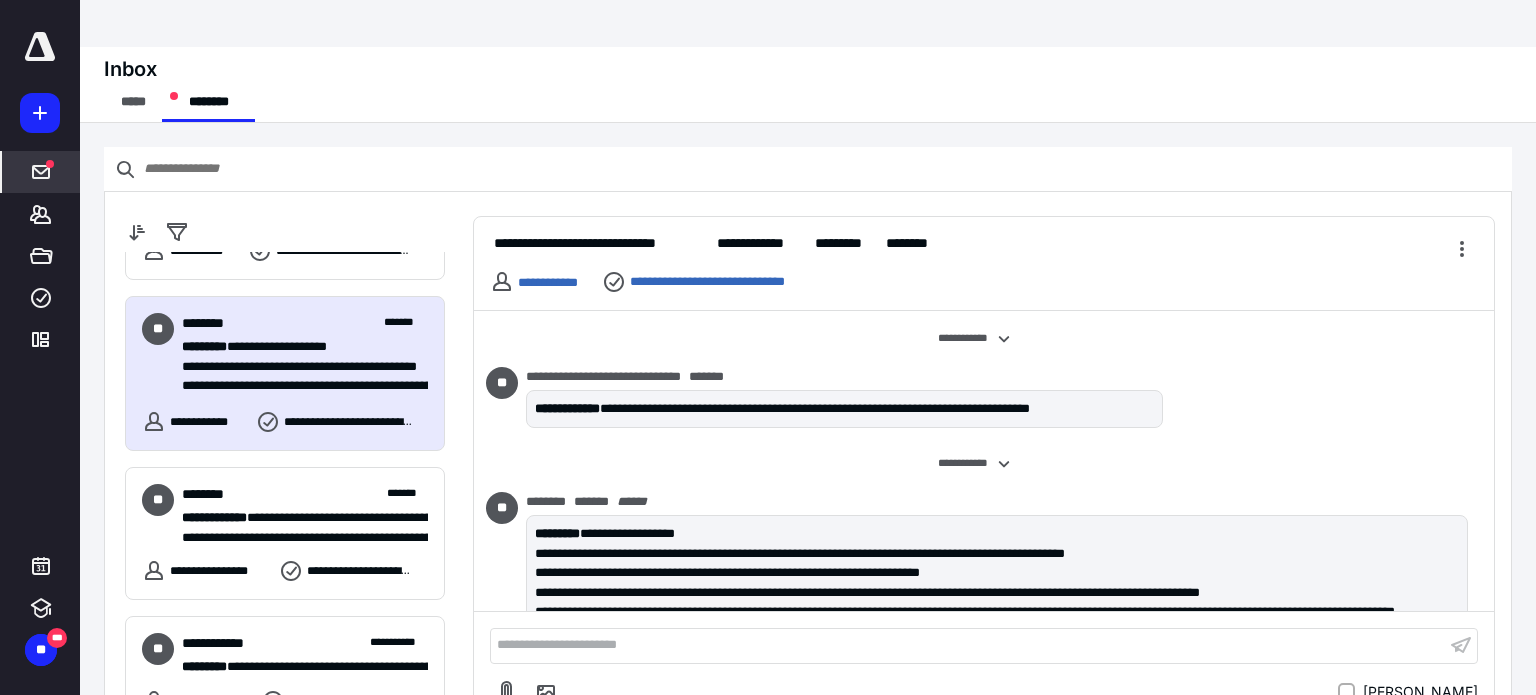scroll, scrollTop: 382, scrollLeft: 0, axis: vertical 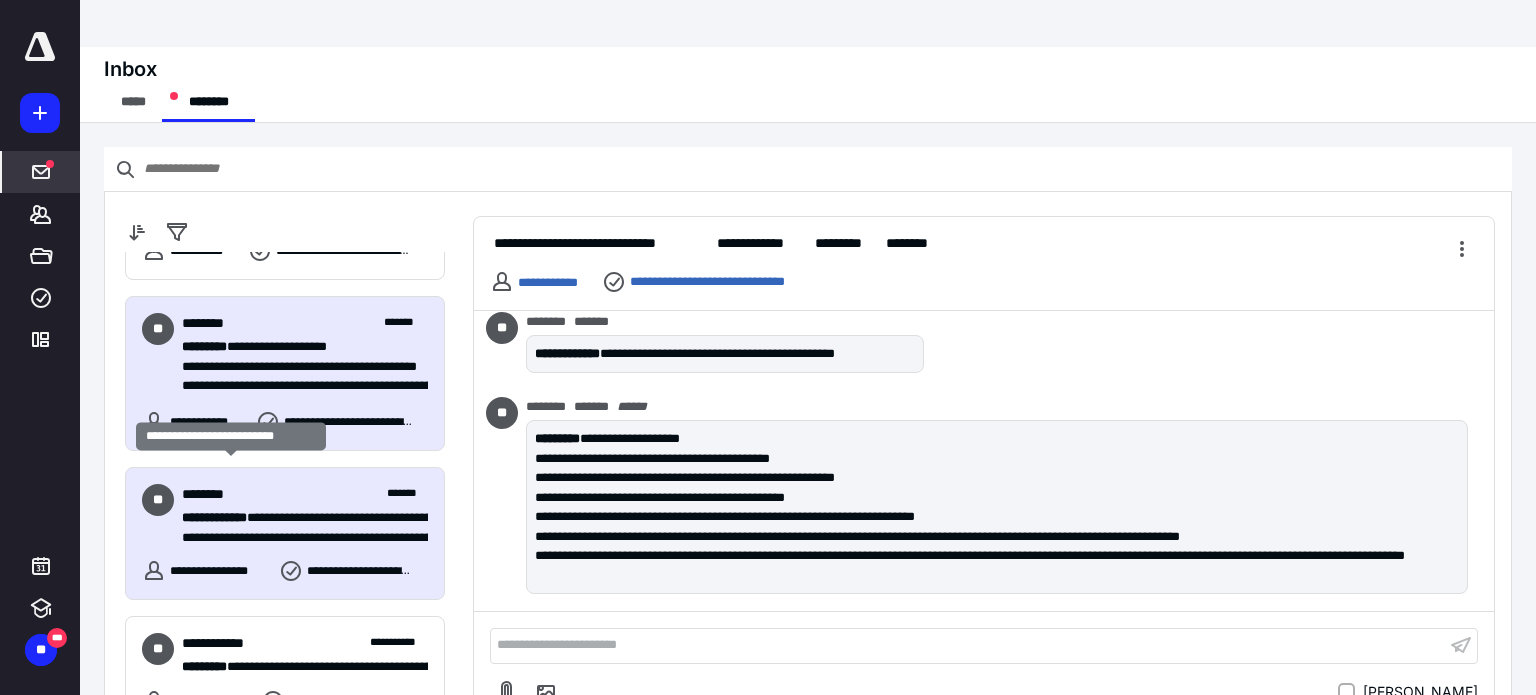 click on "**********" at bounding box center [214, 517] 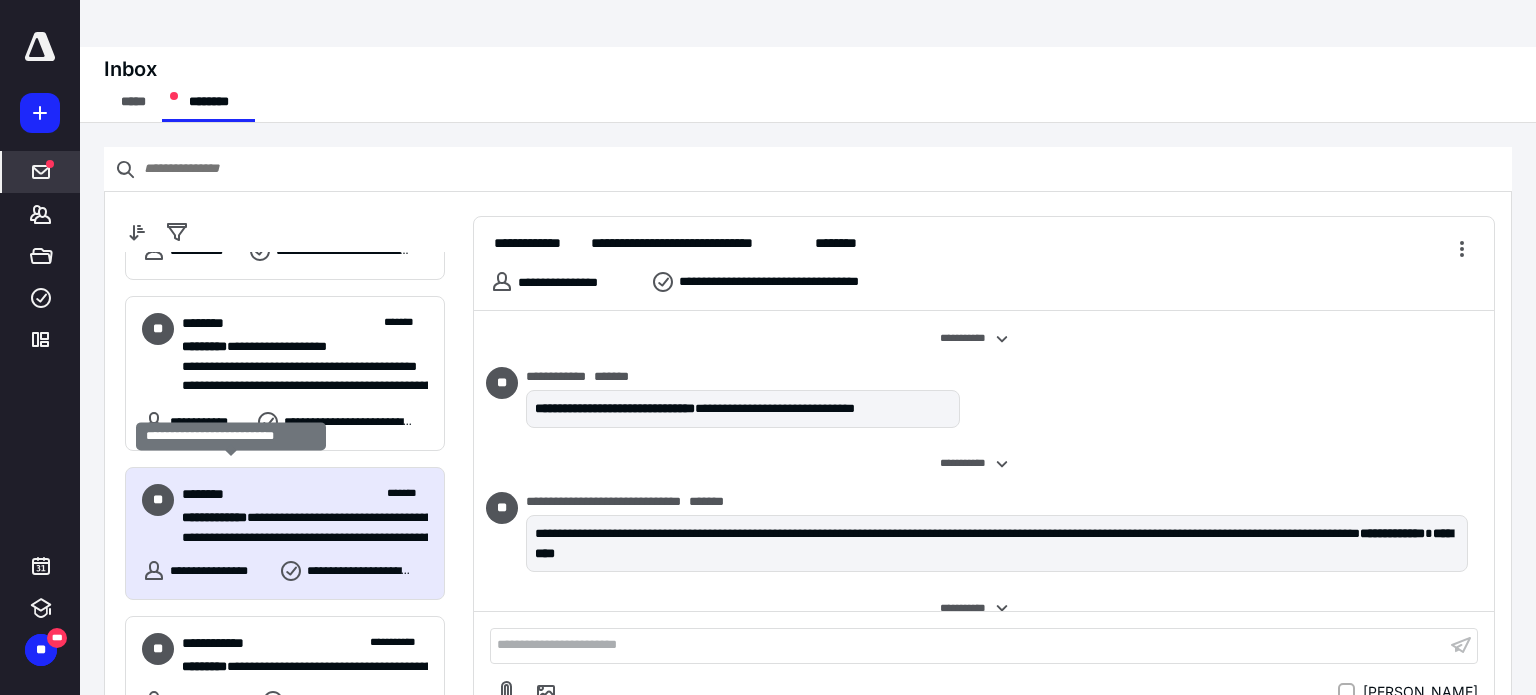 scroll, scrollTop: 392, scrollLeft: 0, axis: vertical 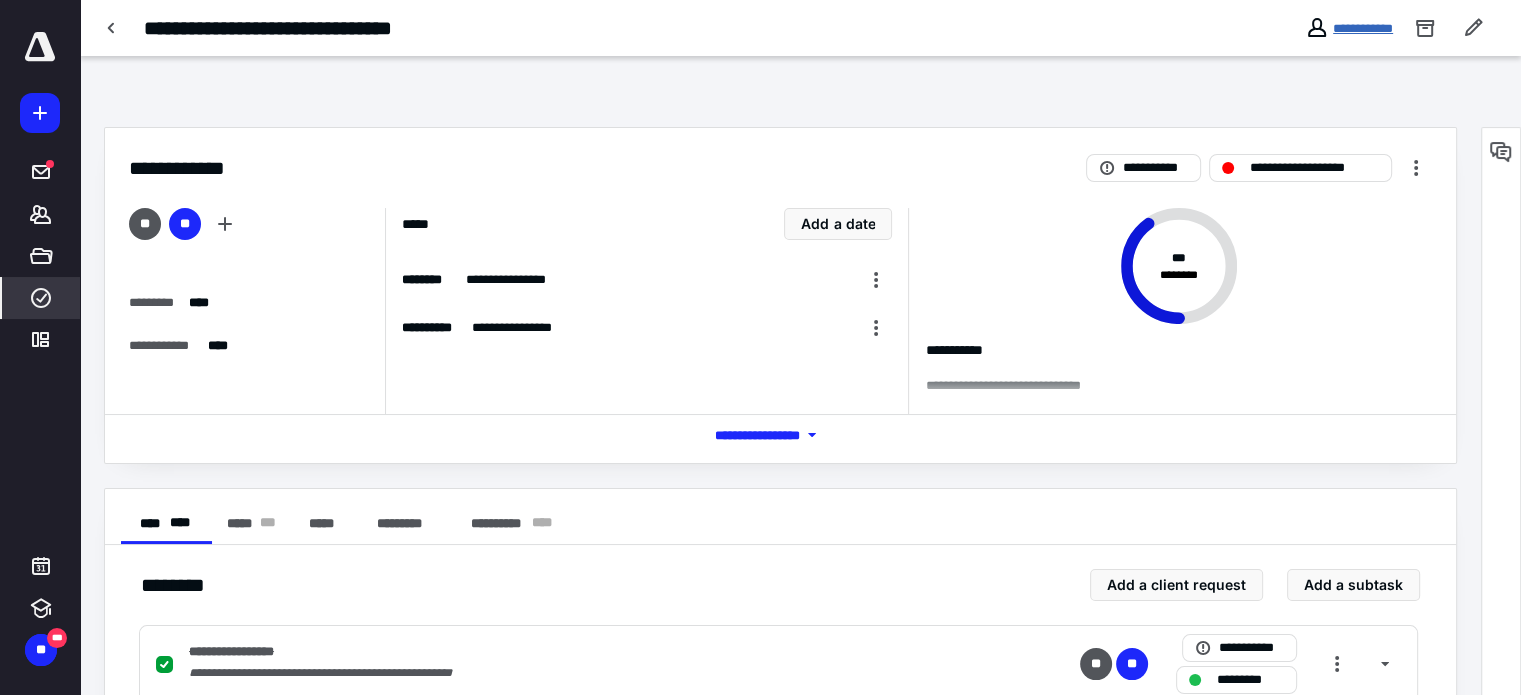 click on "**********" at bounding box center [1363, 28] 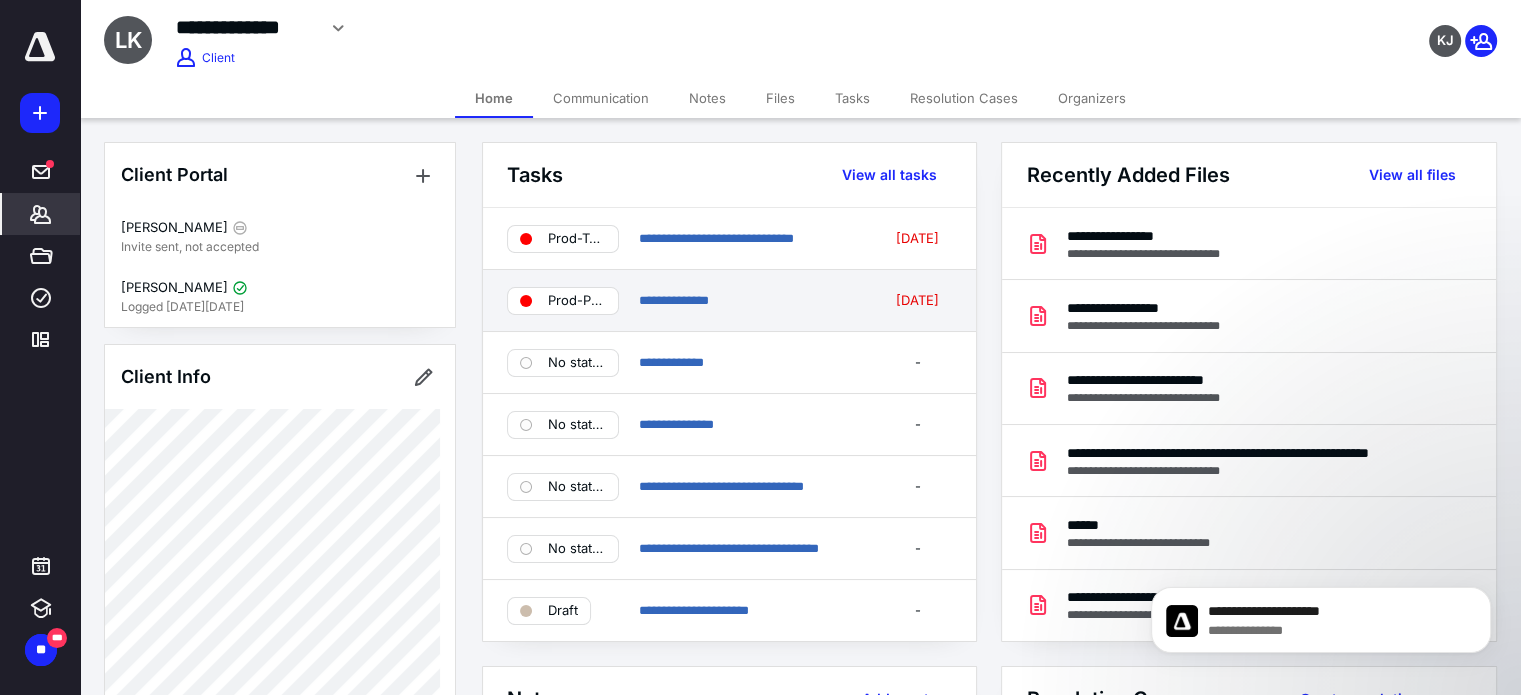 scroll, scrollTop: 0, scrollLeft: 0, axis: both 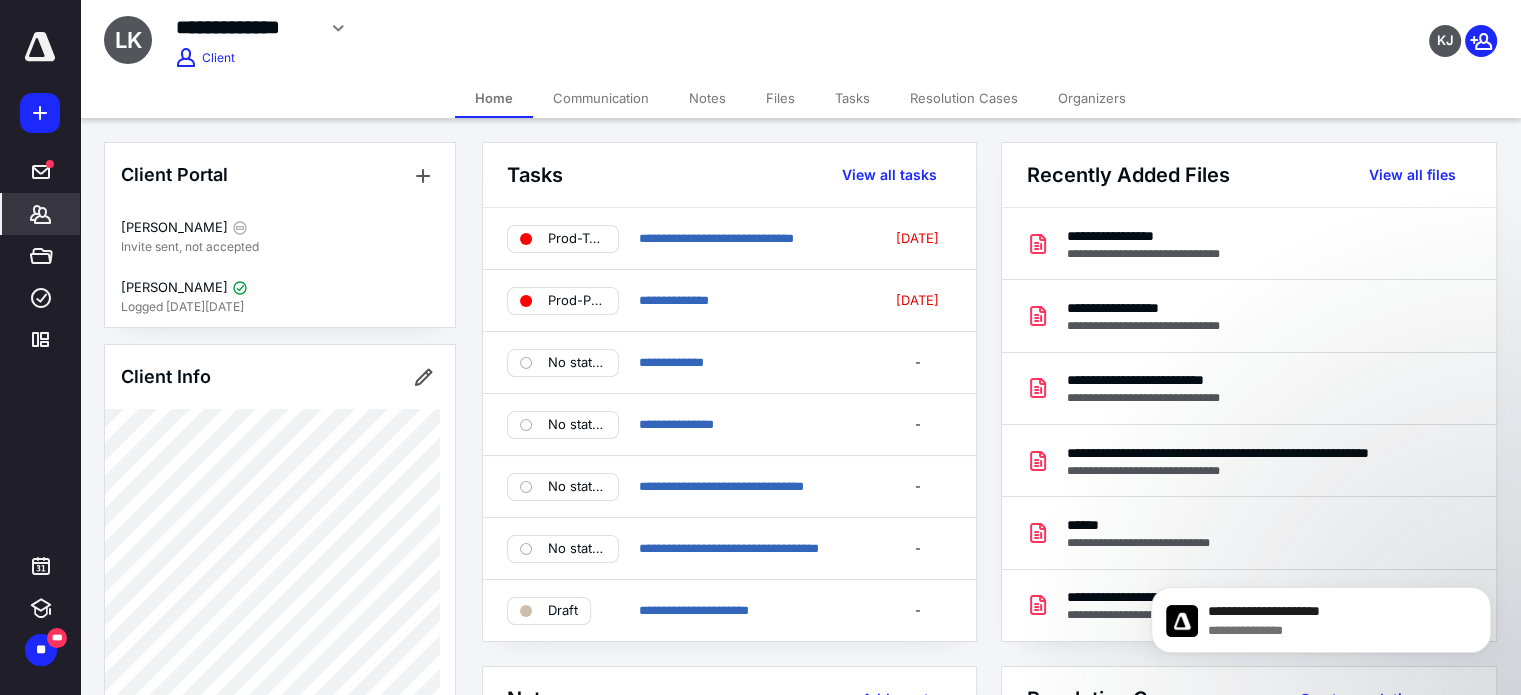 click on "Tasks" at bounding box center [852, 98] 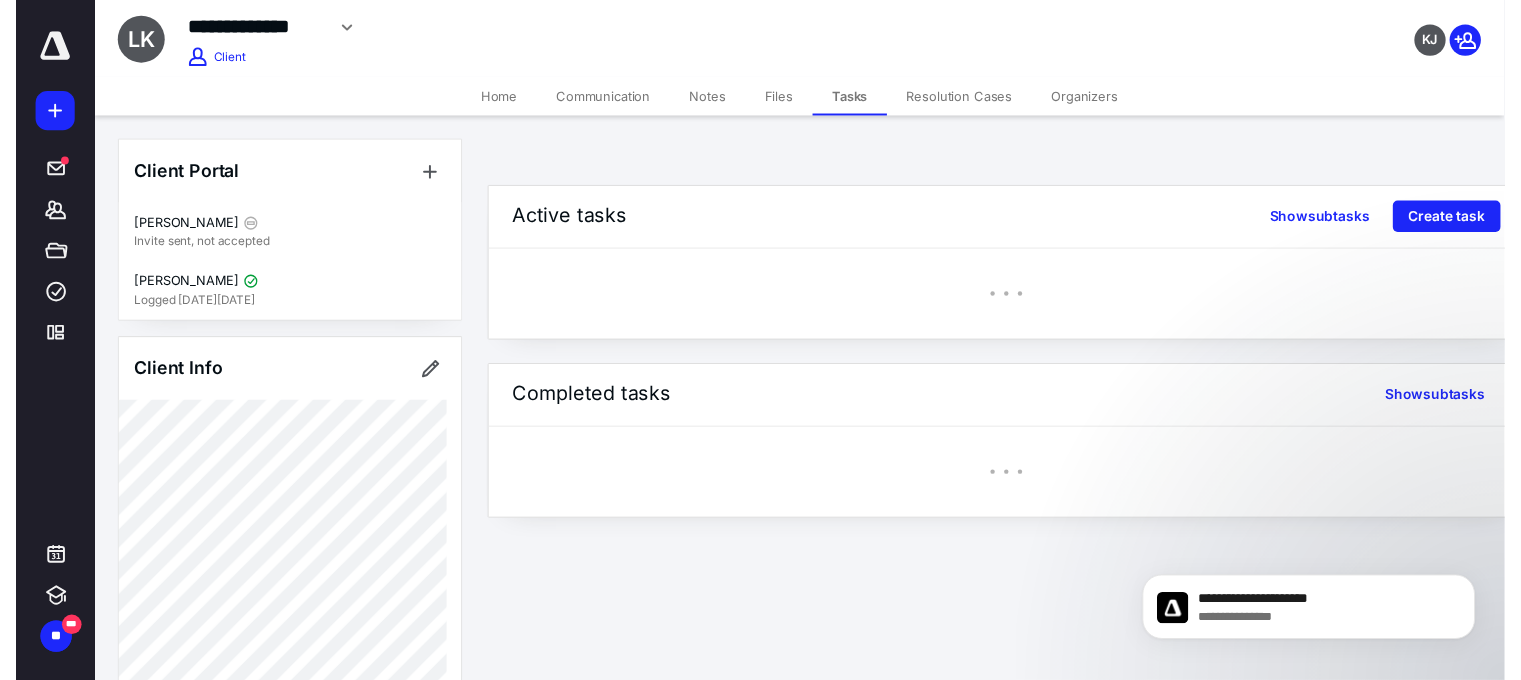 scroll, scrollTop: 0, scrollLeft: 0, axis: both 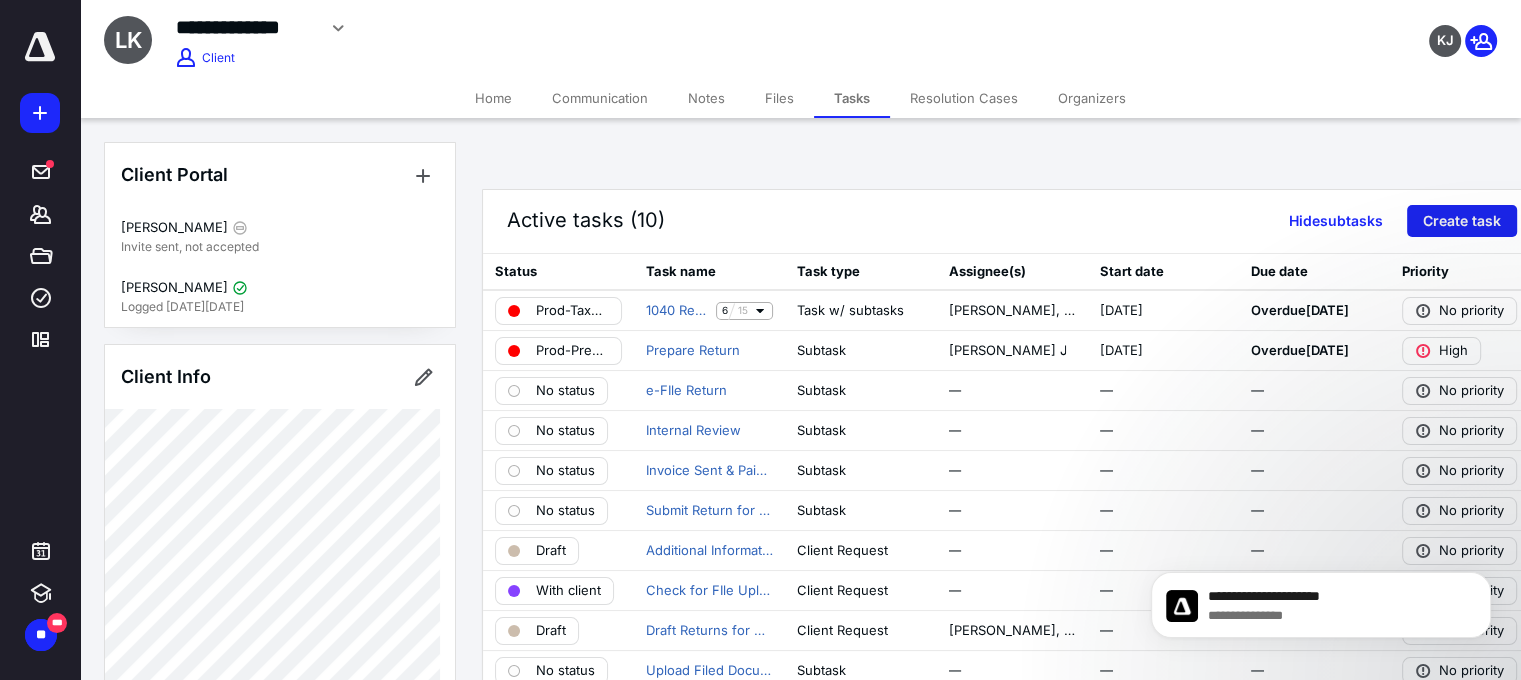 click on "Create task" at bounding box center [1462, 221] 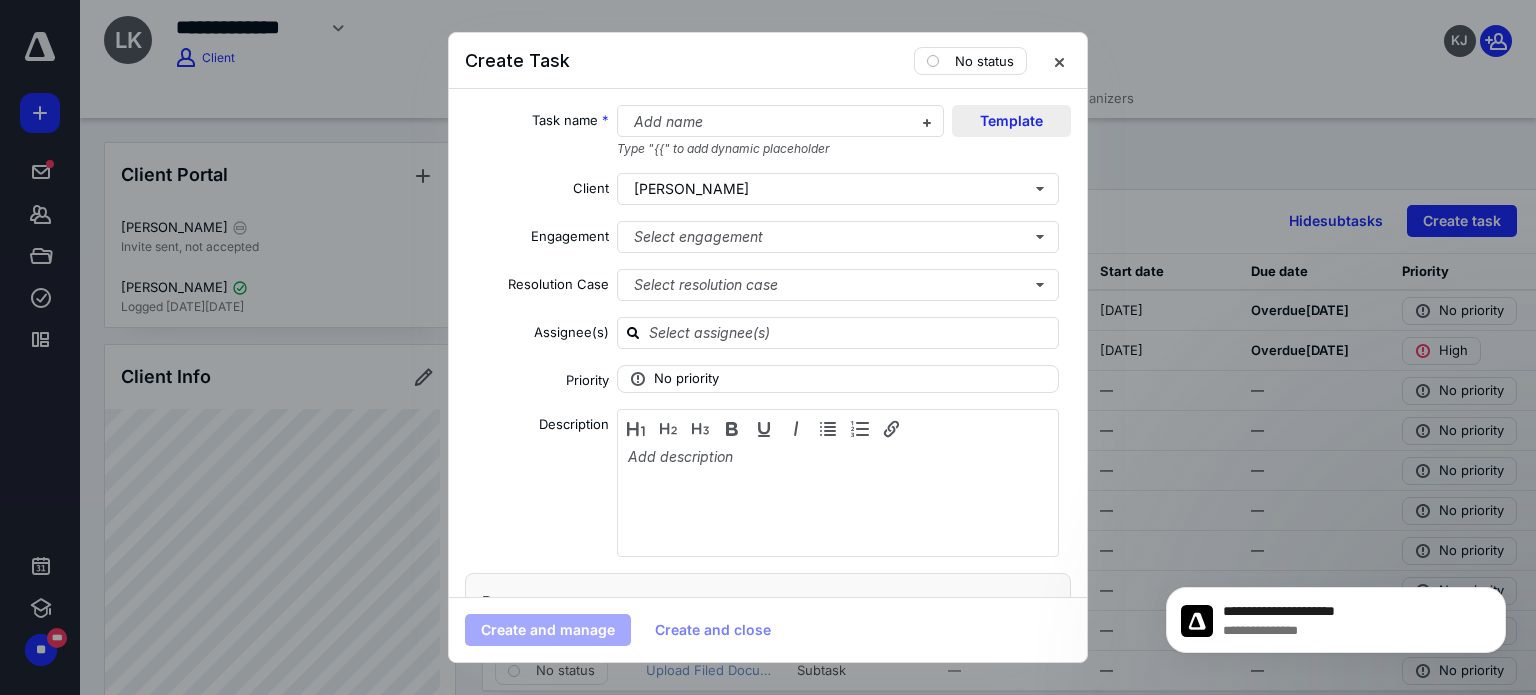 click on "Template" at bounding box center (1011, 121) 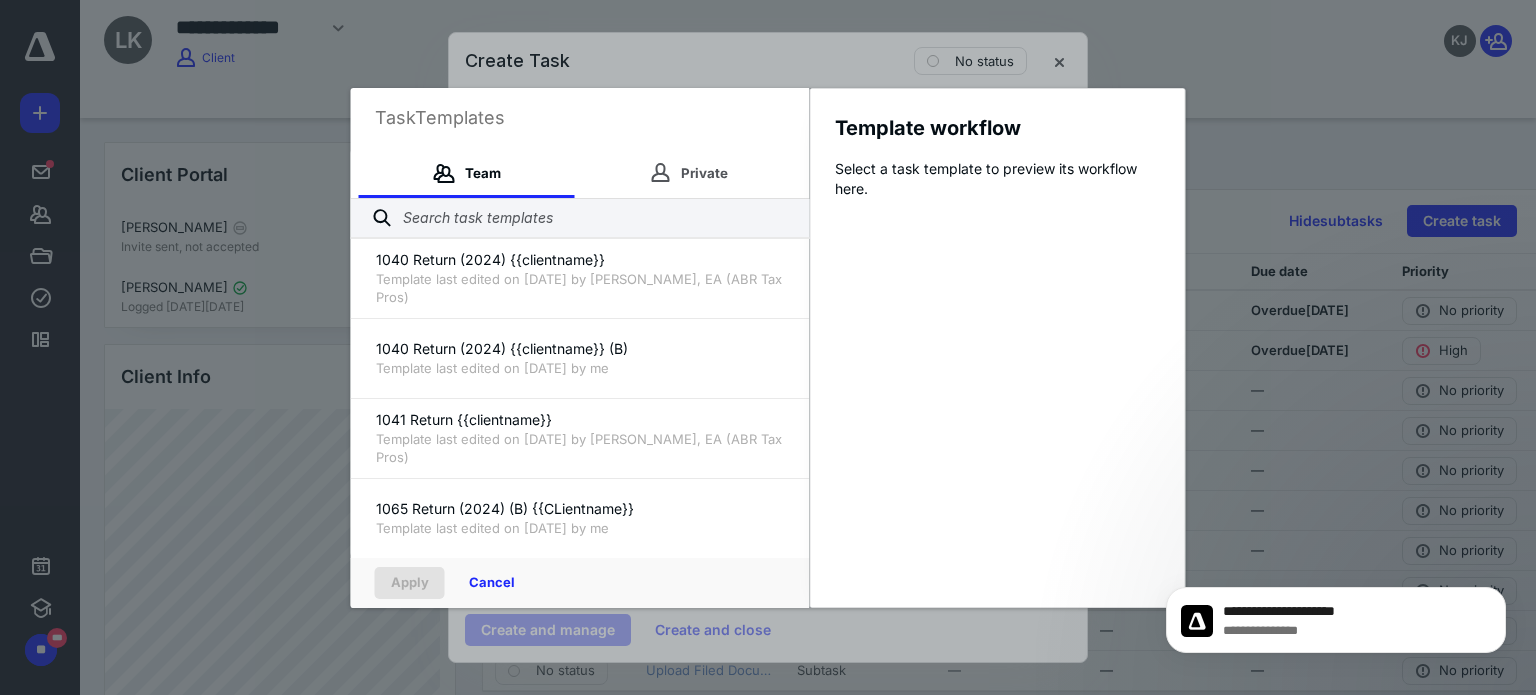 click on "Task  Templates Team Private 1040 Return (2024) {{clientname}} Template last edited on 3/15/2025 by David Kinney, EA (ABR Tax Pros) 1040 Return (2024) {{clientname}} (B) Template last edited on 3/8/2025 by me 1041 Return {{clientname}} Template last edited on 1/2/2025 by David Kinney, EA (ABR Tax Pros) 1065 Return (2024) (B) {{CLientname}} Template last edited on 3/8/2025 by me 1065 Return (2024) {{clientname}} Template last edited on 3/8/2025 by me 1120H (2024) Return {{clientname}} Template last edited on 1/16/2025 by David Kinney, EA (ABR Tax Pros) 1120 Return (2024) (B) {{clientname}} Template last edited on 2/14/2025 by David Kinney, EA (ABR Tax Pros) 1120 Return (2024) {{clientname}} Template last edited on 2/14/2025 by David Kinney, EA (ABR Tax Pros) 1120S Return (2024) (B) {{clientname}} Template last edited on 3/8/2025 by me 1120S Return (2024) {{clientname}} Template last edited on 3/8/2025 by me 709 Return (2024) {{clientname}} Template last edited on 2/17/2025 by David Kinney, EA (ABR Tax Pros)" at bounding box center [768, 347] 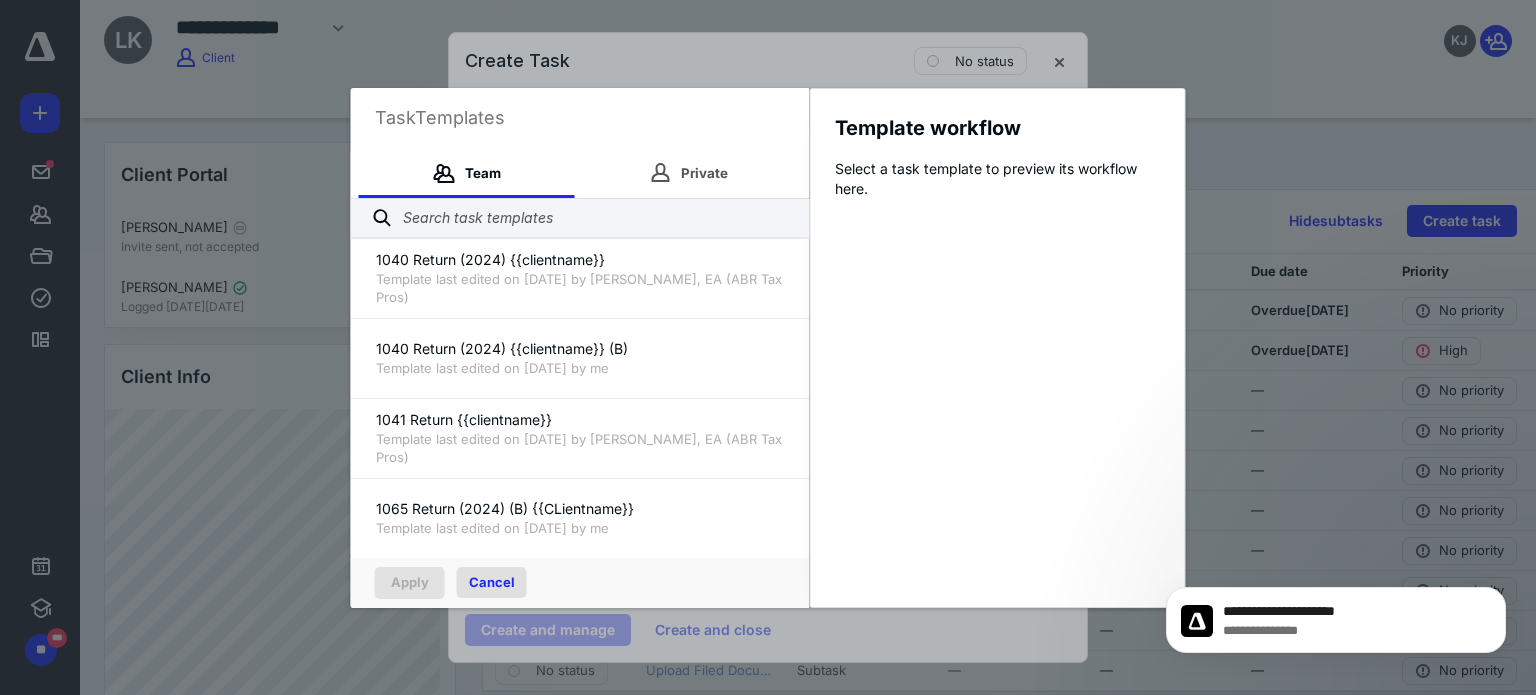 click on "Cancel" at bounding box center [492, 582] 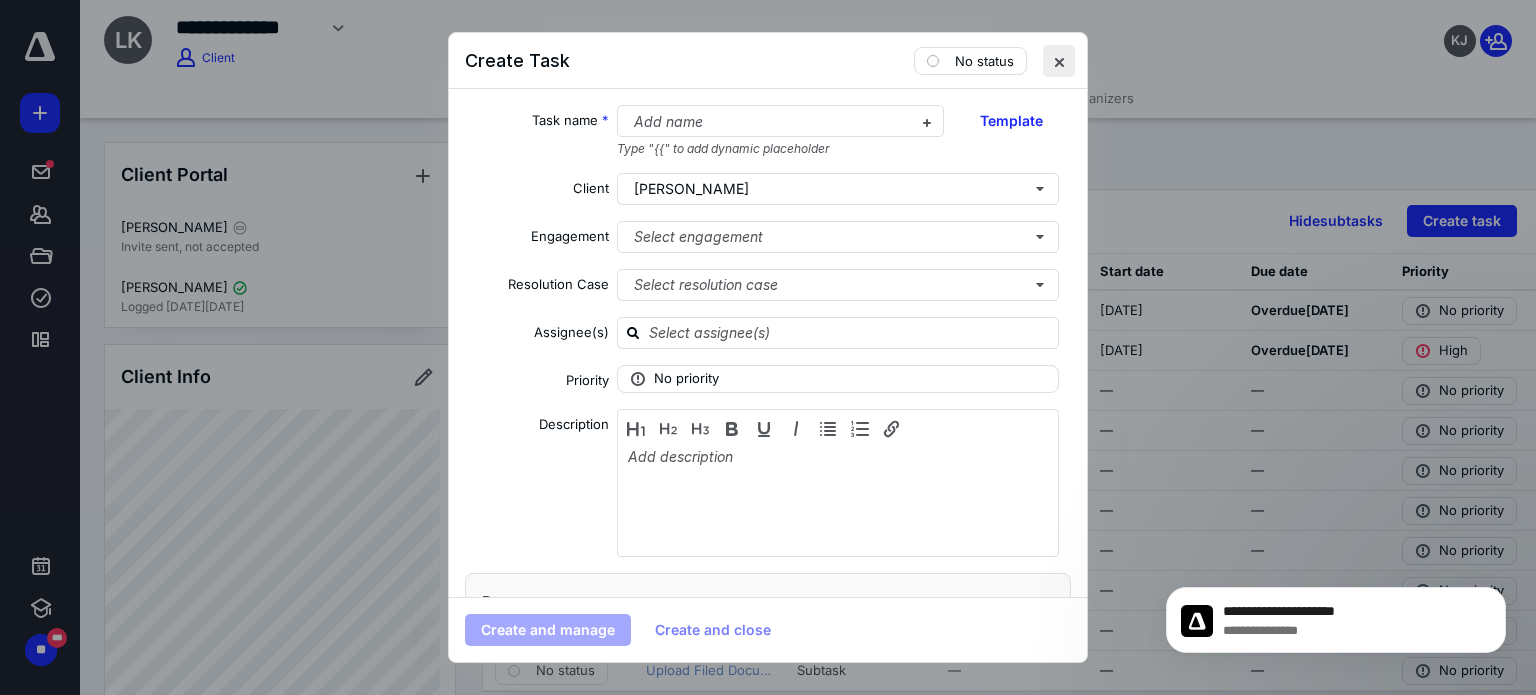 click at bounding box center [1059, 61] 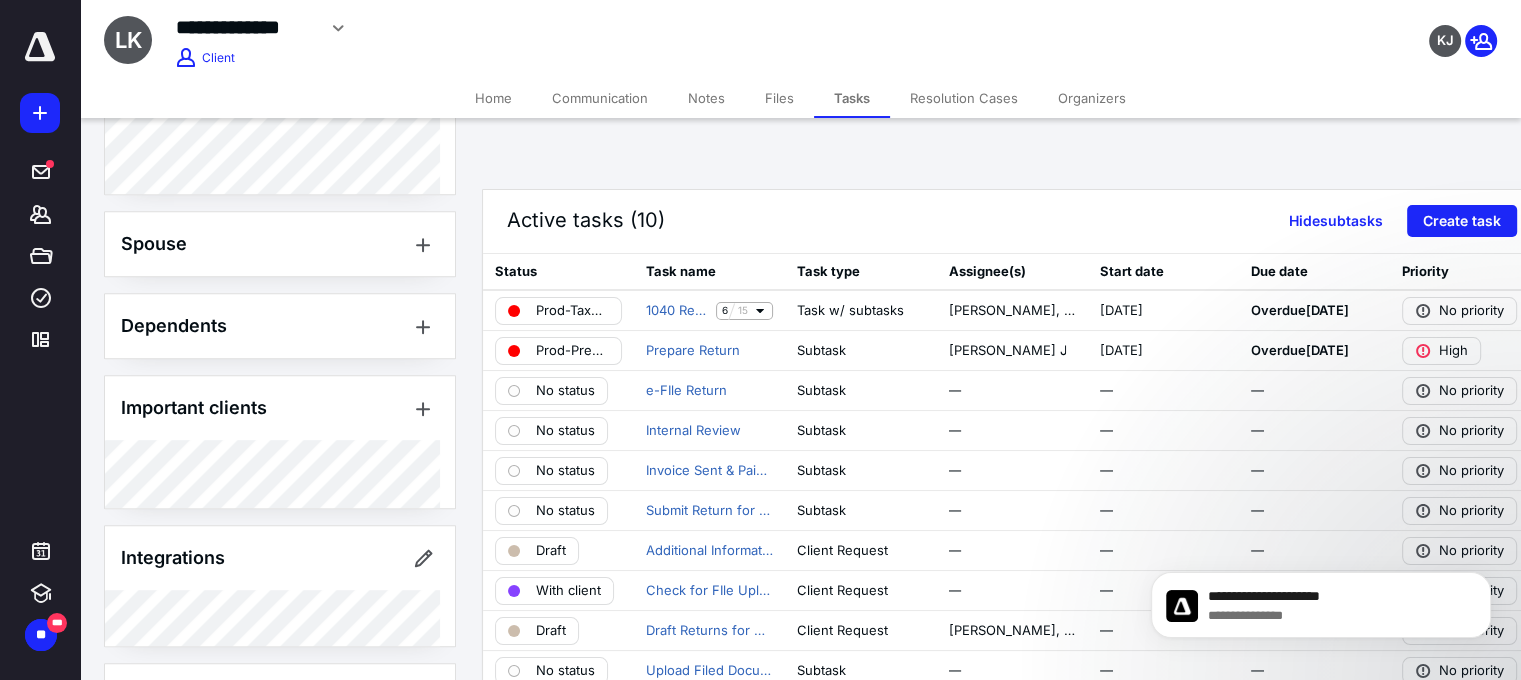scroll, scrollTop: 1148, scrollLeft: 0, axis: vertical 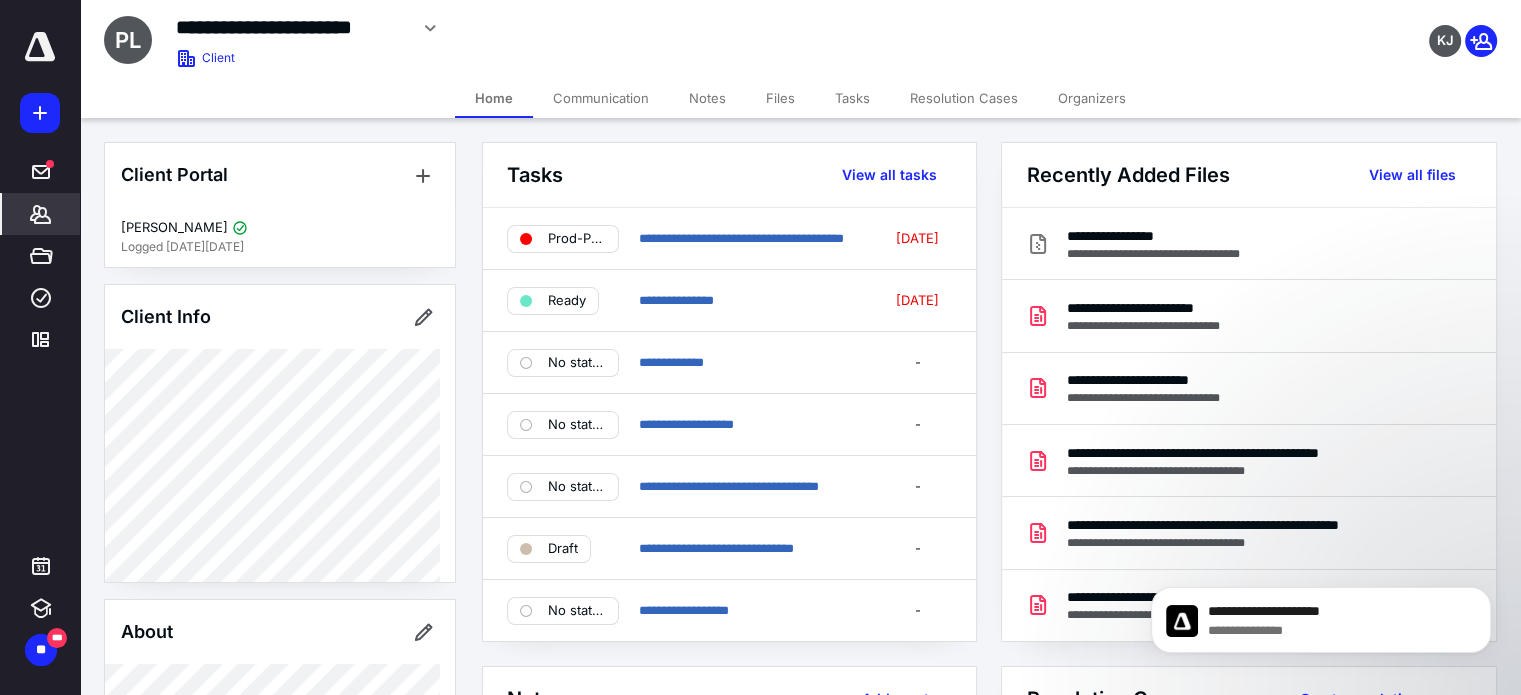 click on "Tasks" at bounding box center [852, 98] 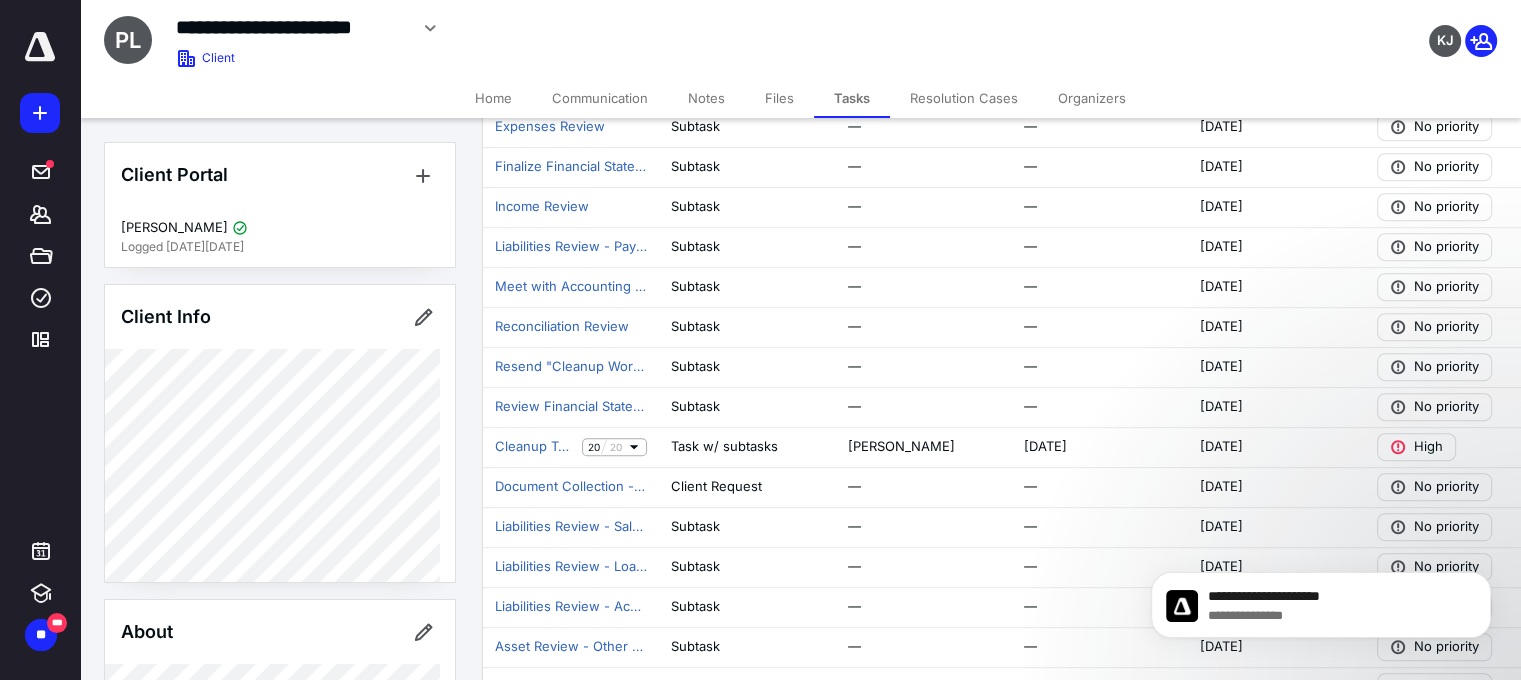 scroll, scrollTop: 832, scrollLeft: 0, axis: vertical 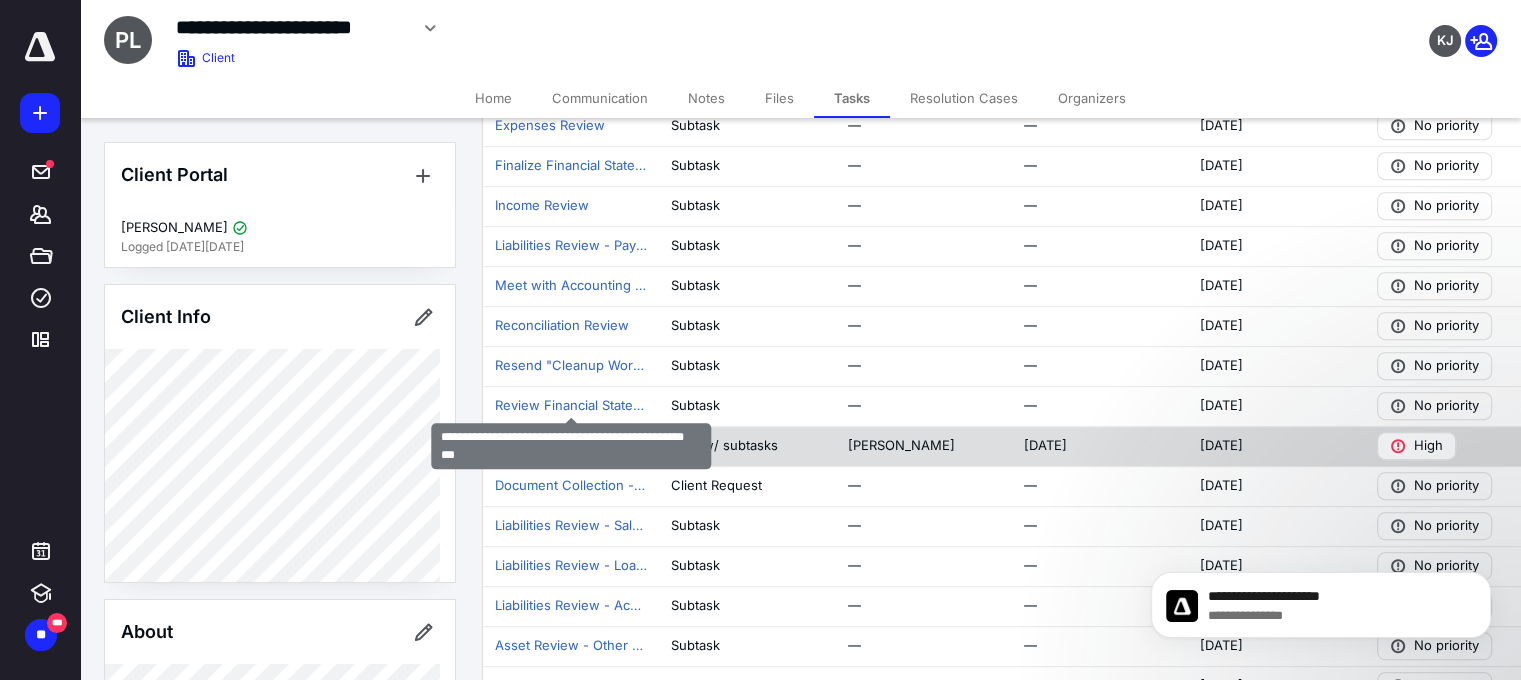 click on "Cleanup Task Template - {automations} (Credfino Copy)" at bounding box center [534, 446] 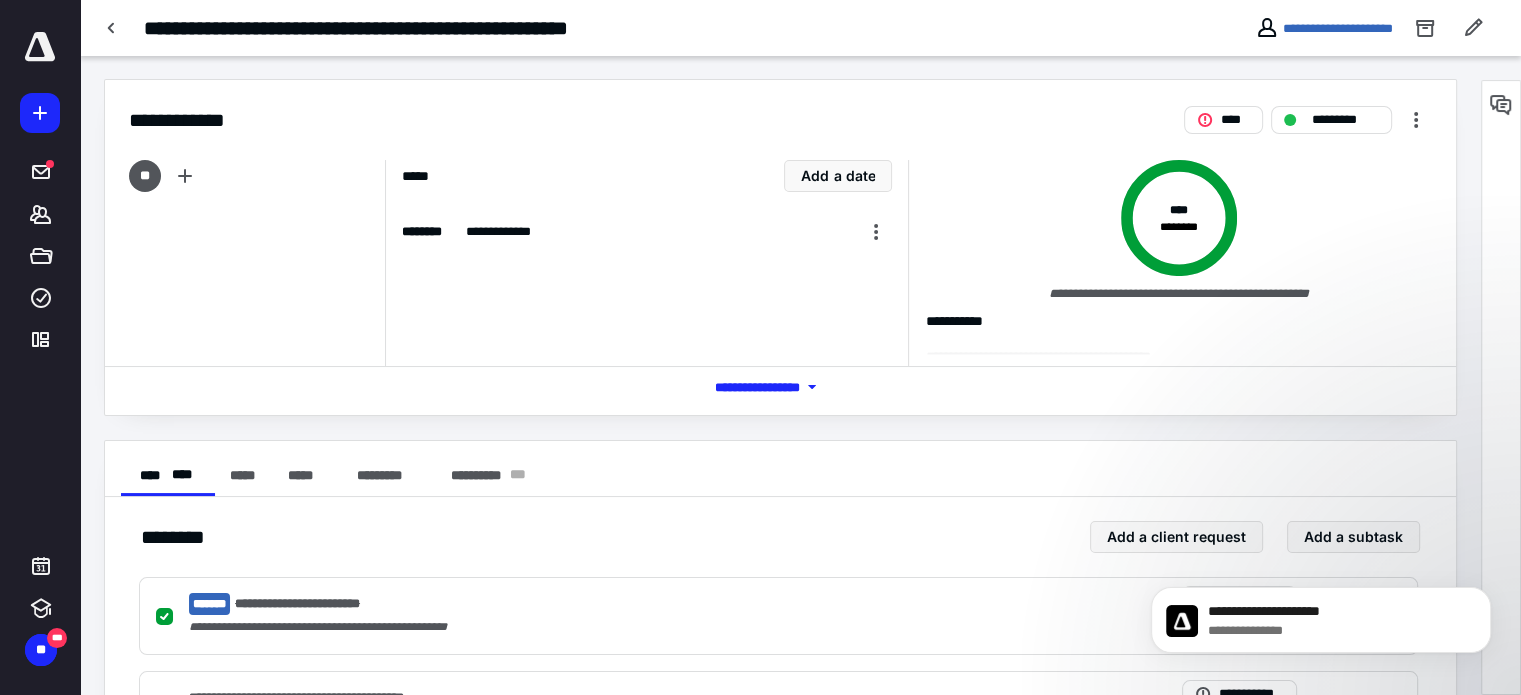 scroll, scrollTop: 38, scrollLeft: 0, axis: vertical 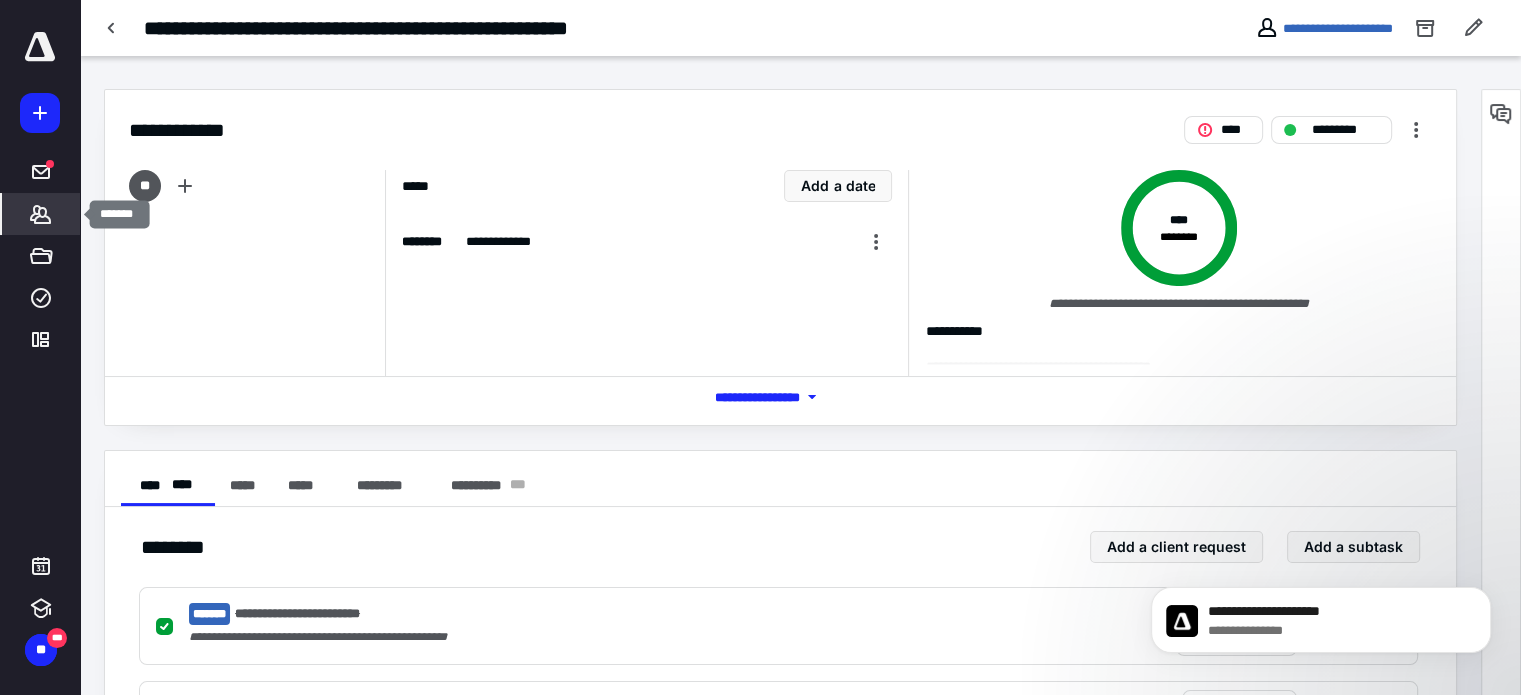 click 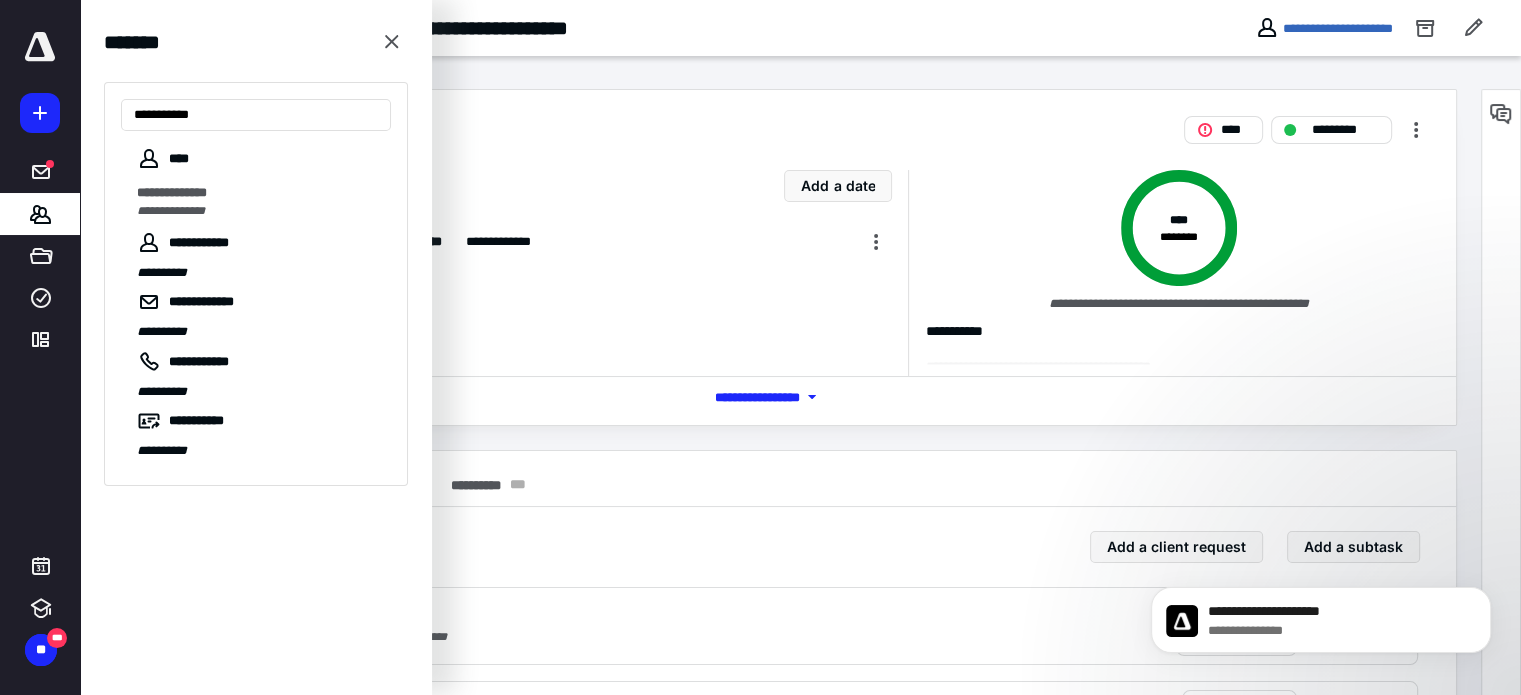 type on "**********" 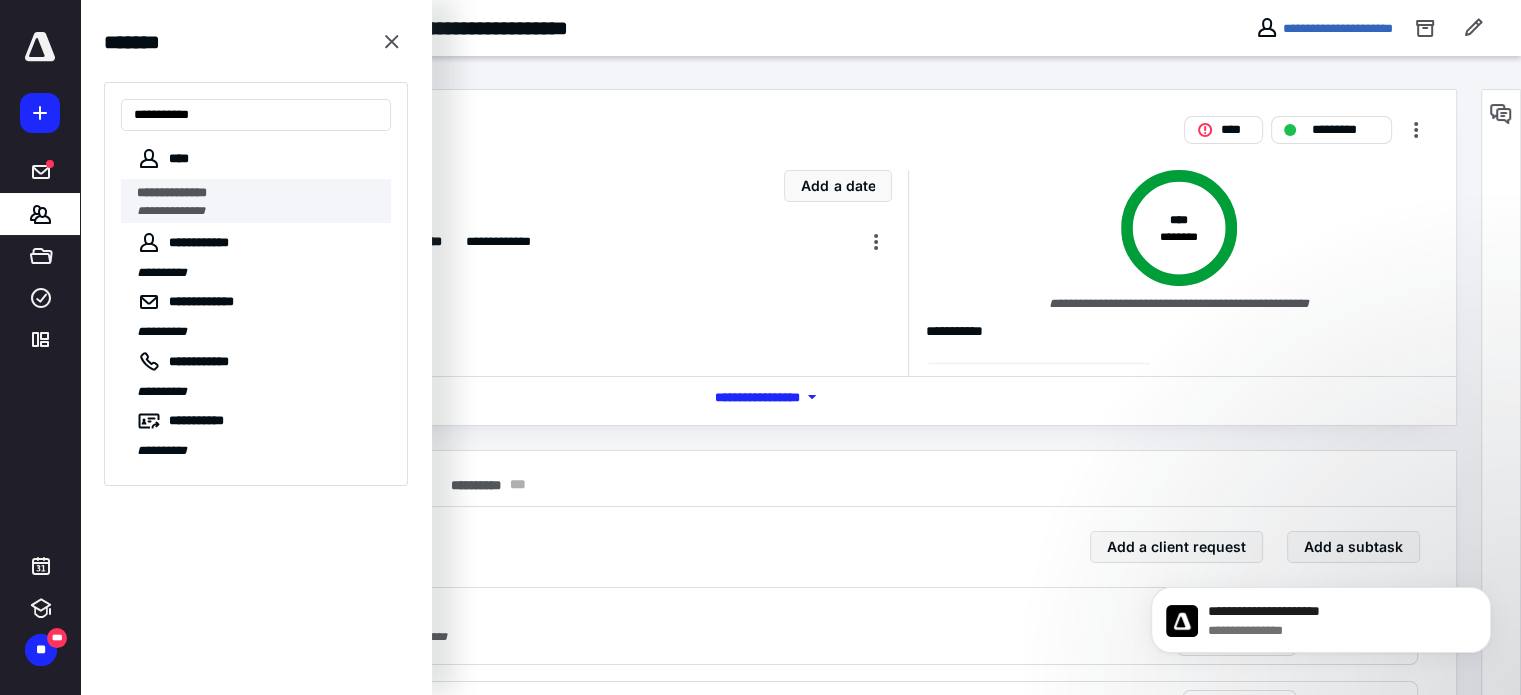 click on "**********" at bounding box center (171, 211) 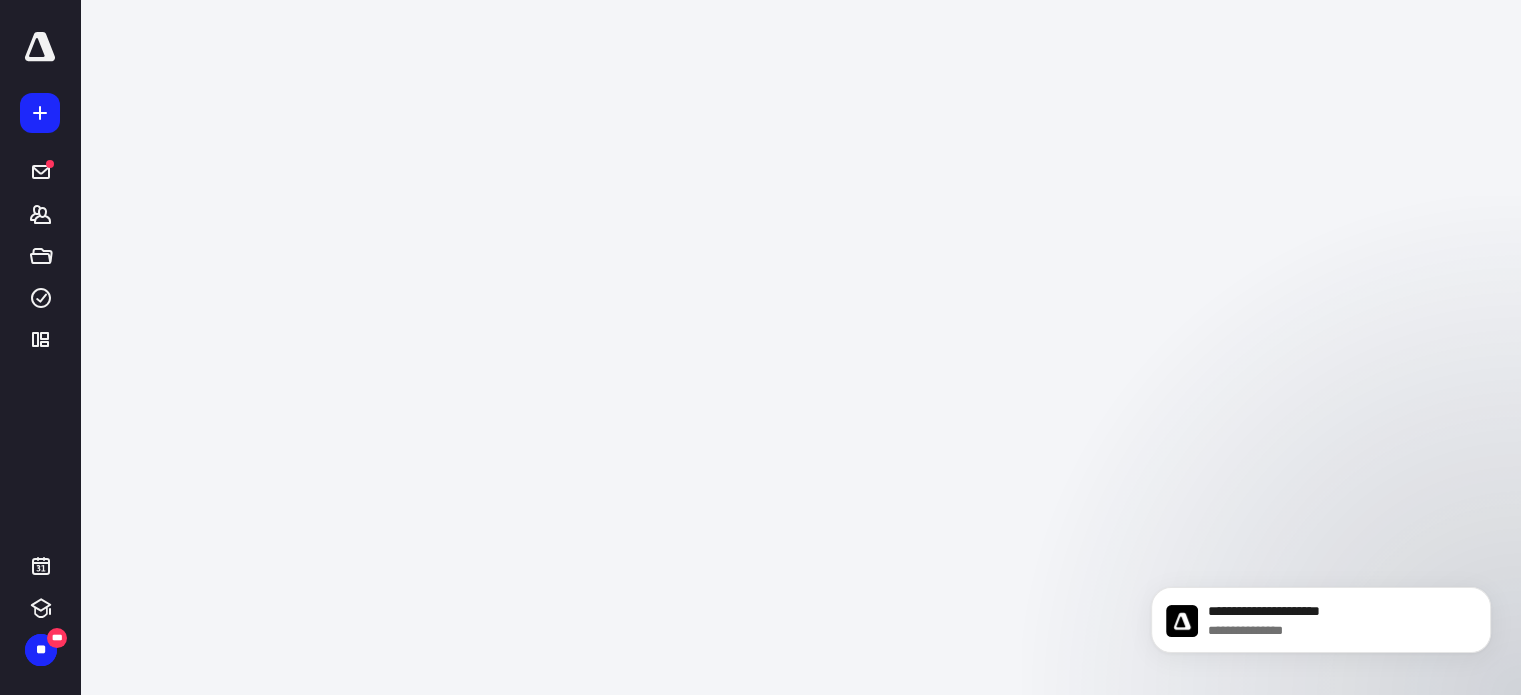 scroll, scrollTop: 0, scrollLeft: 0, axis: both 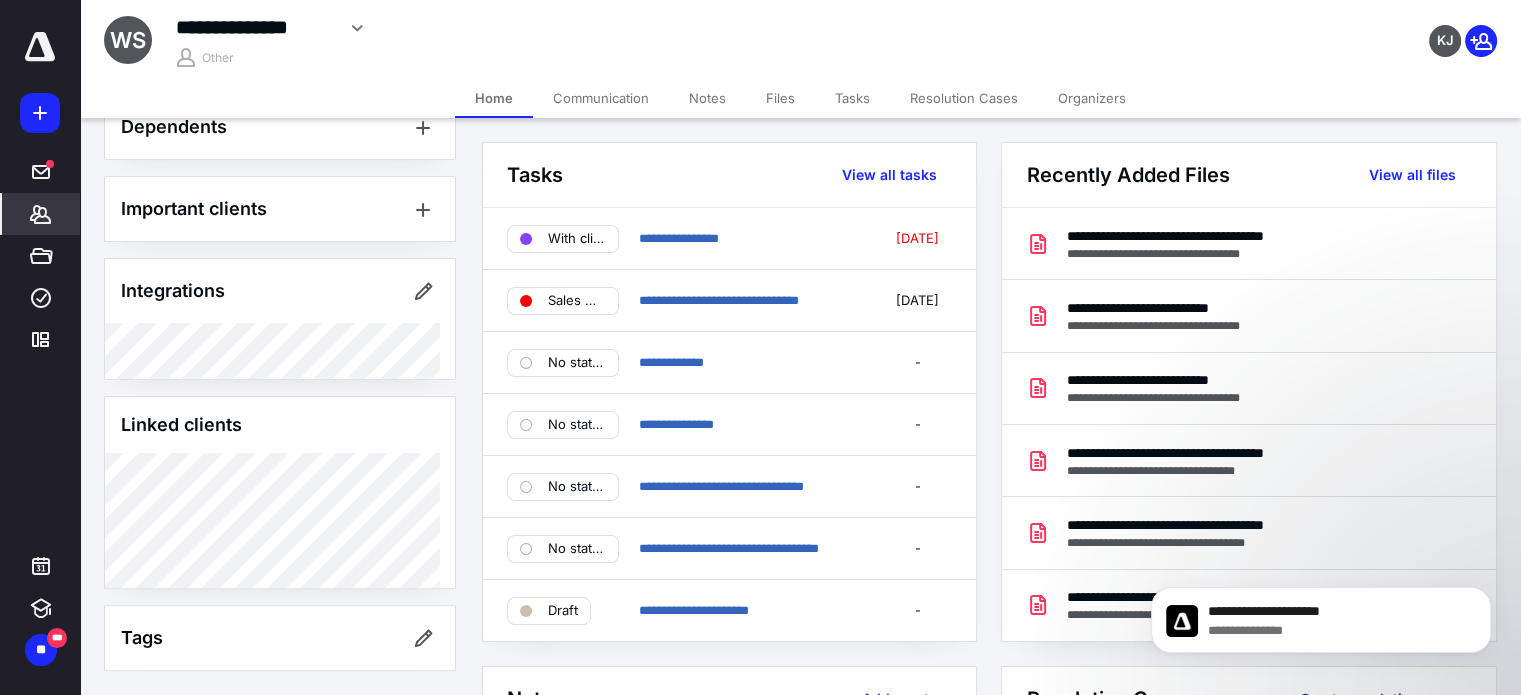 click on "Tasks" at bounding box center (852, 98) 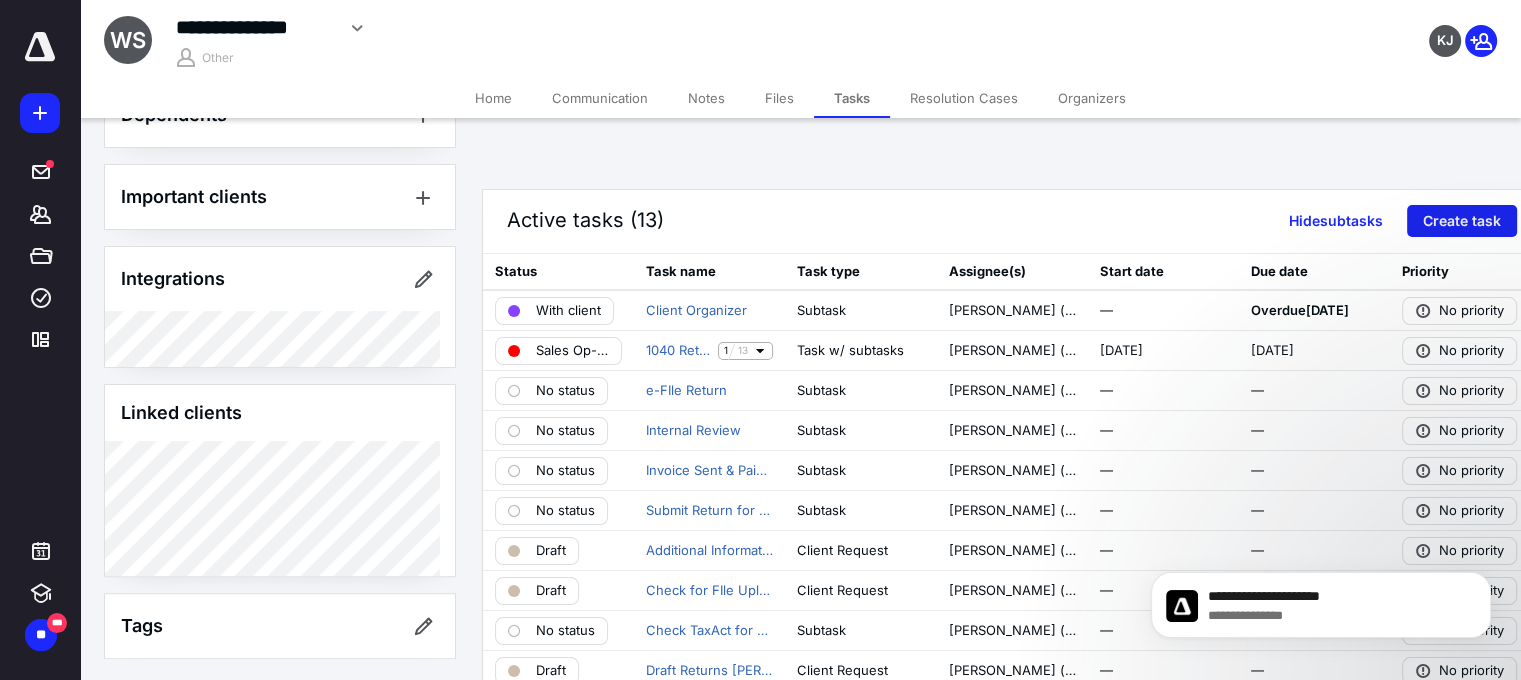 click on "Create task" at bounding box center [1462, 221] 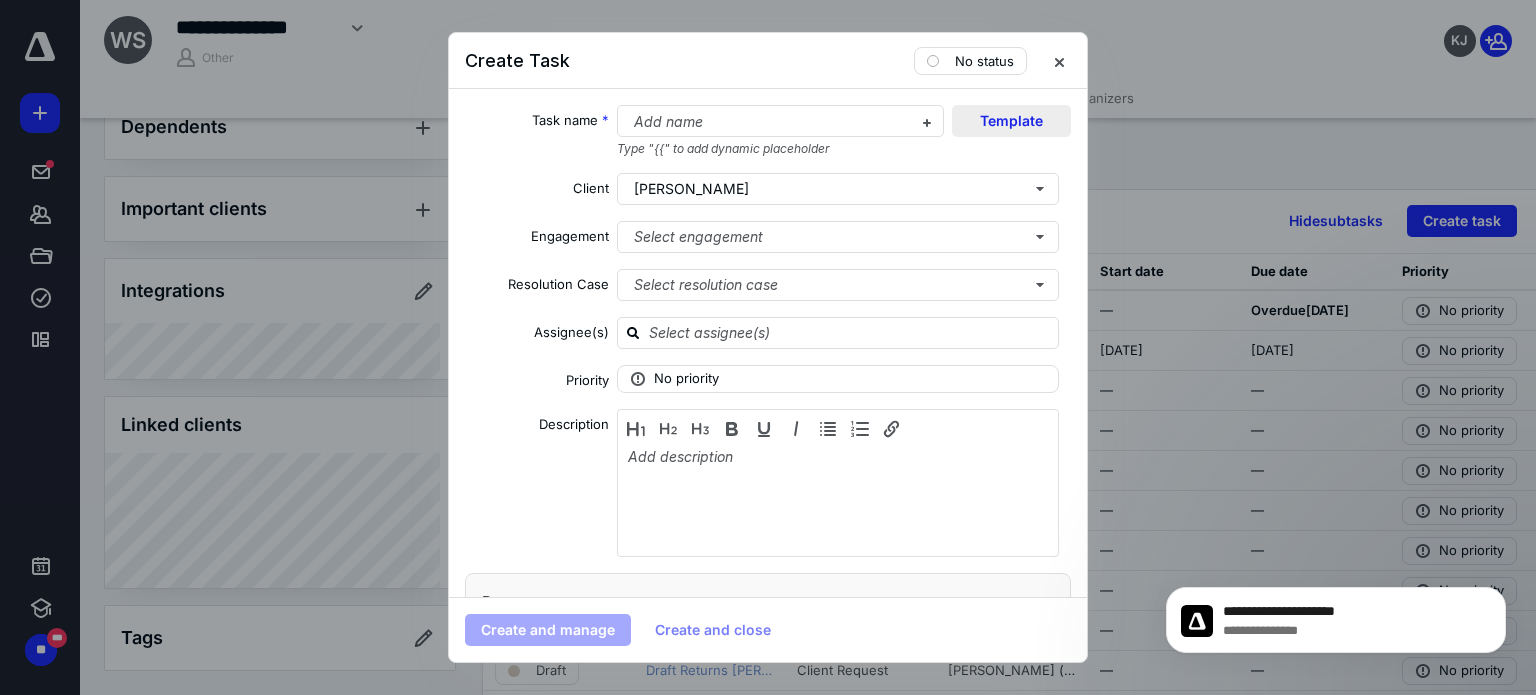 click on "Template" at bounding box center [1011, 121] 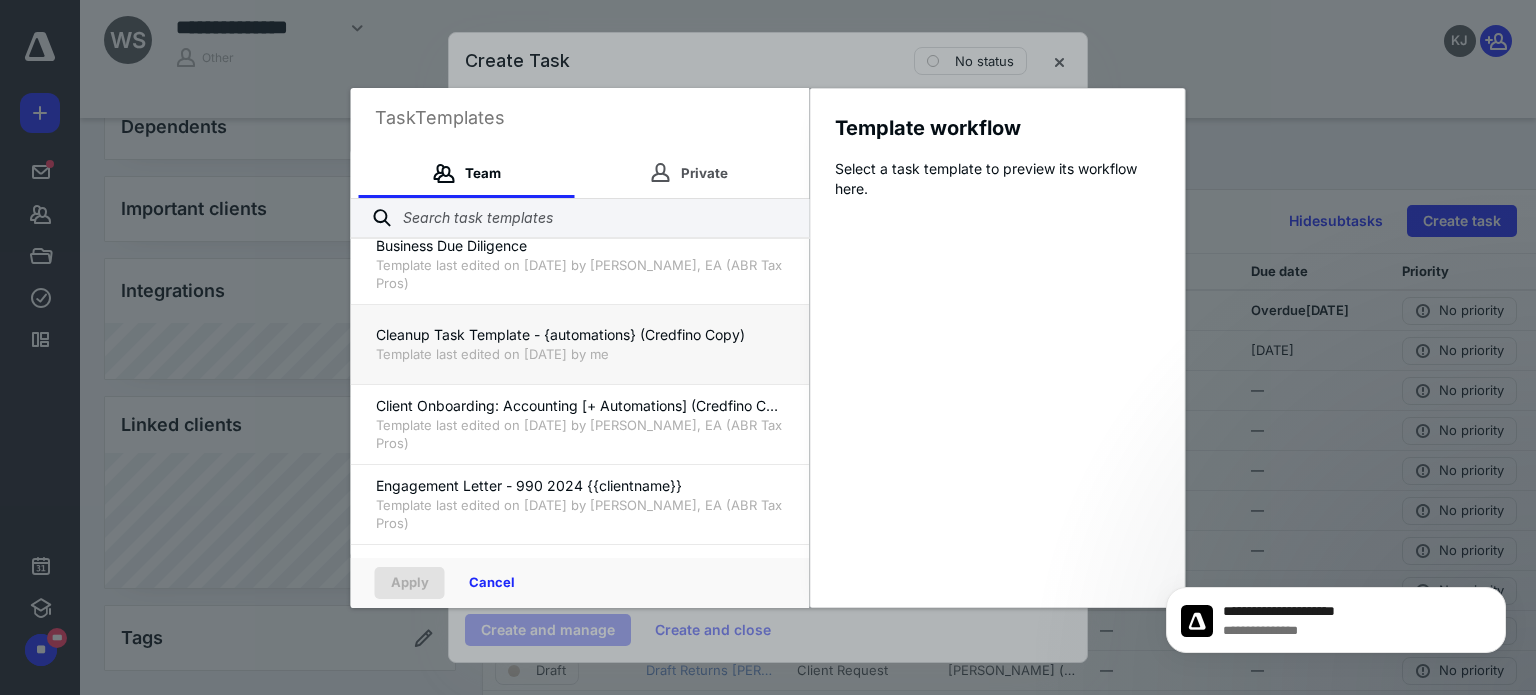 scroll, scrollTop: 1032, scrollLeft: 0, axis: vertical 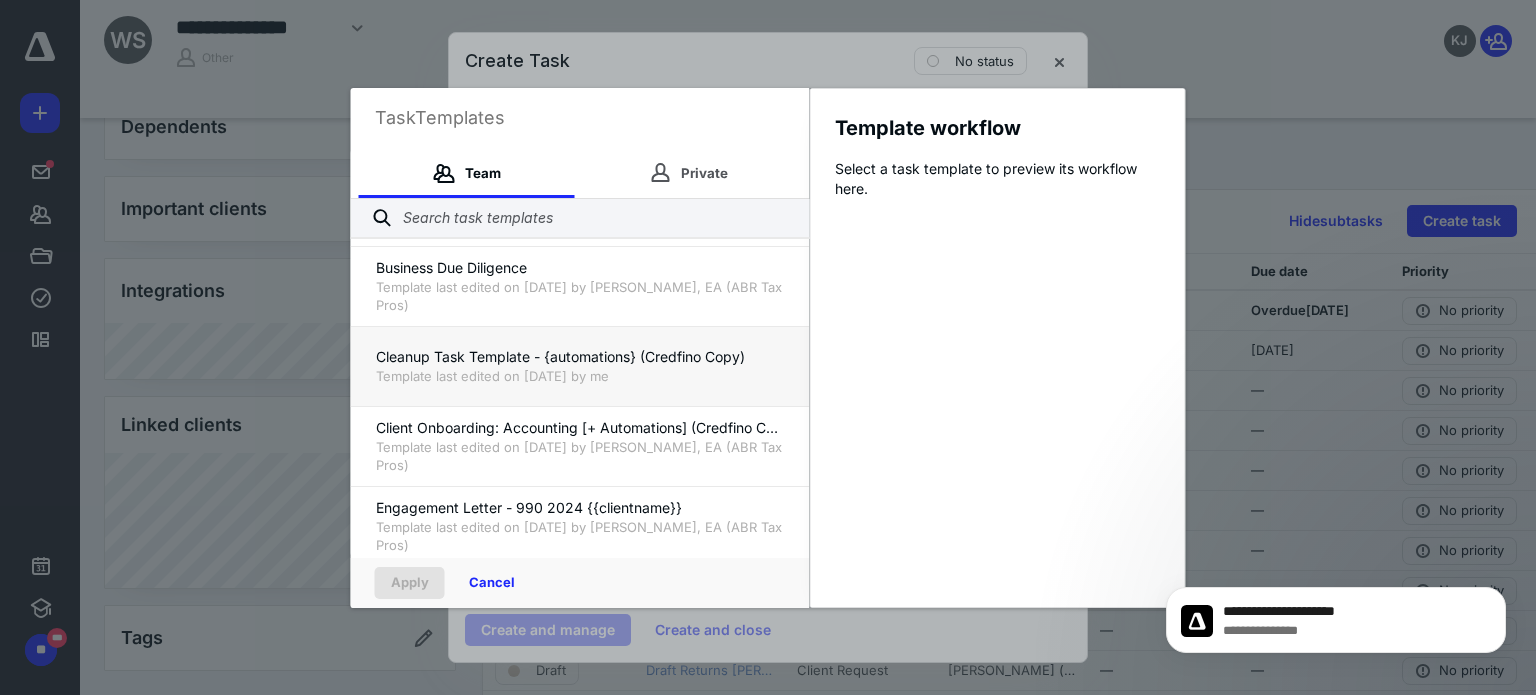 click on "Cleanup Task Template - {automations} (Credfino Copy)" at bounding box center (580, 357) 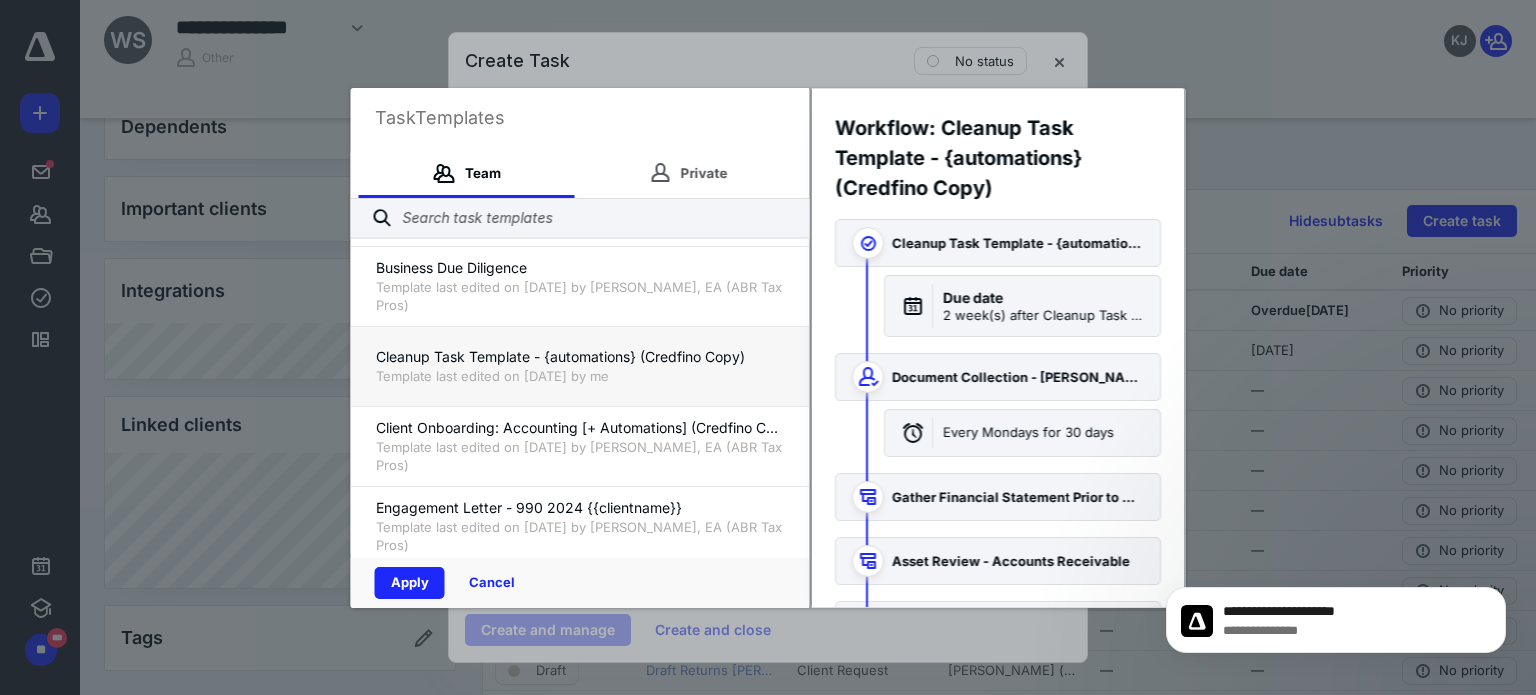 click on "Cleanup Task Template - {automations} (Credfino Copy)" at bounding box center [580, 357] 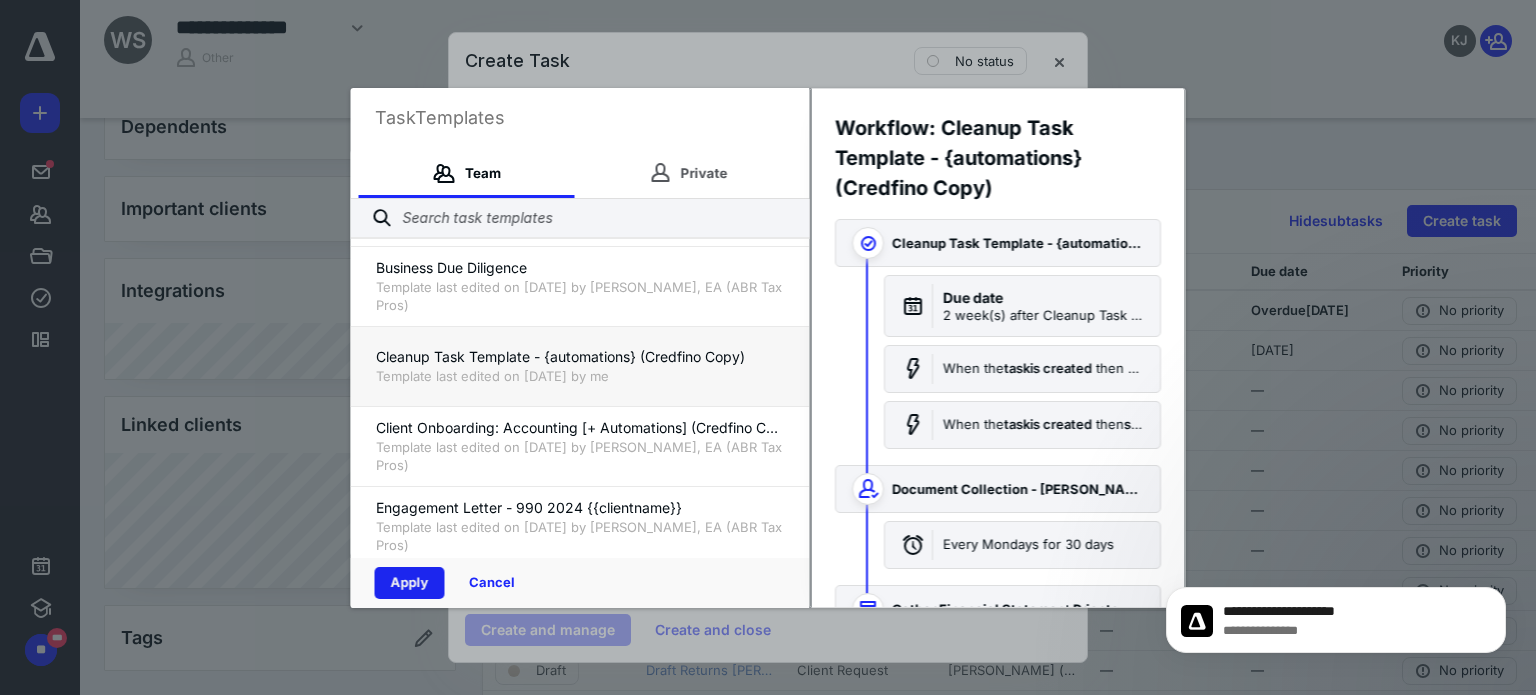 click on "Apply" at bounding box center [410, 583] 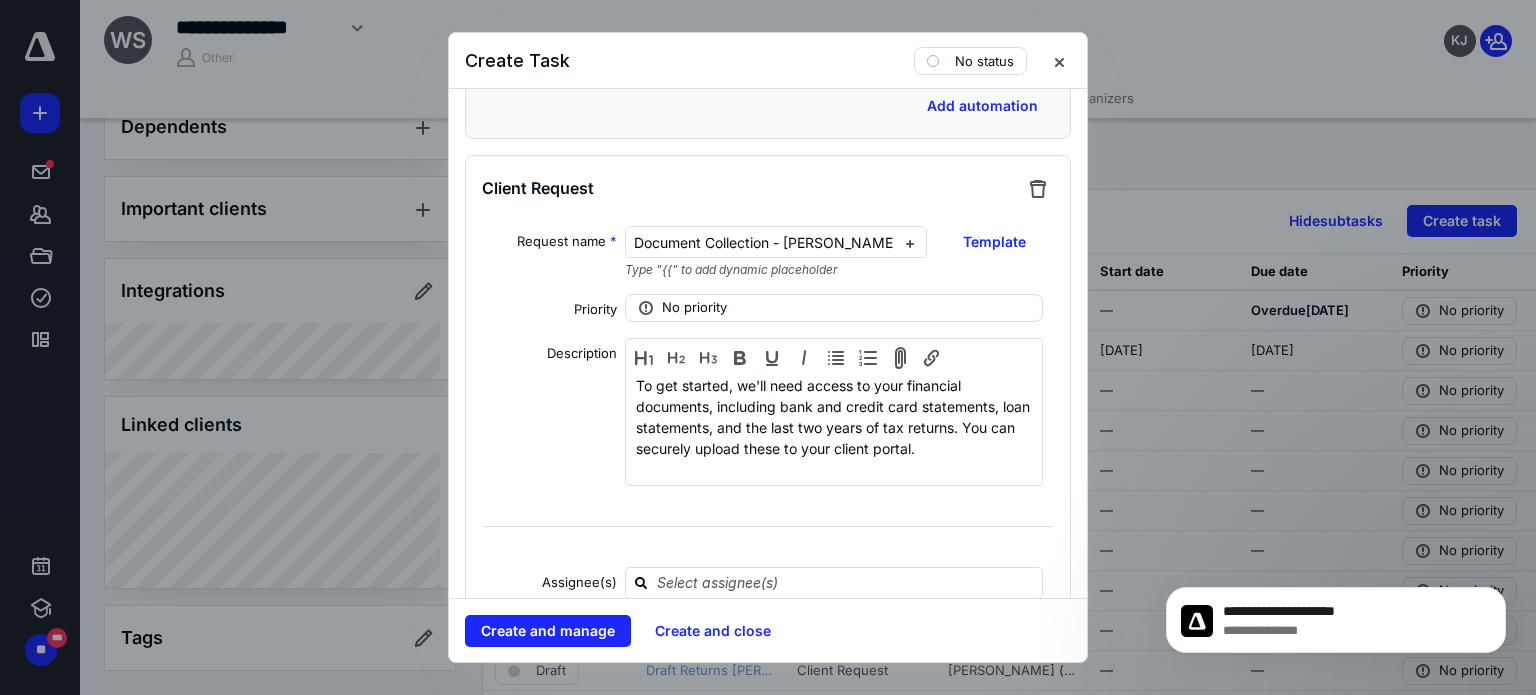 scroll, scrollTop: 1343, scrollLeft: 0, axis: vertical 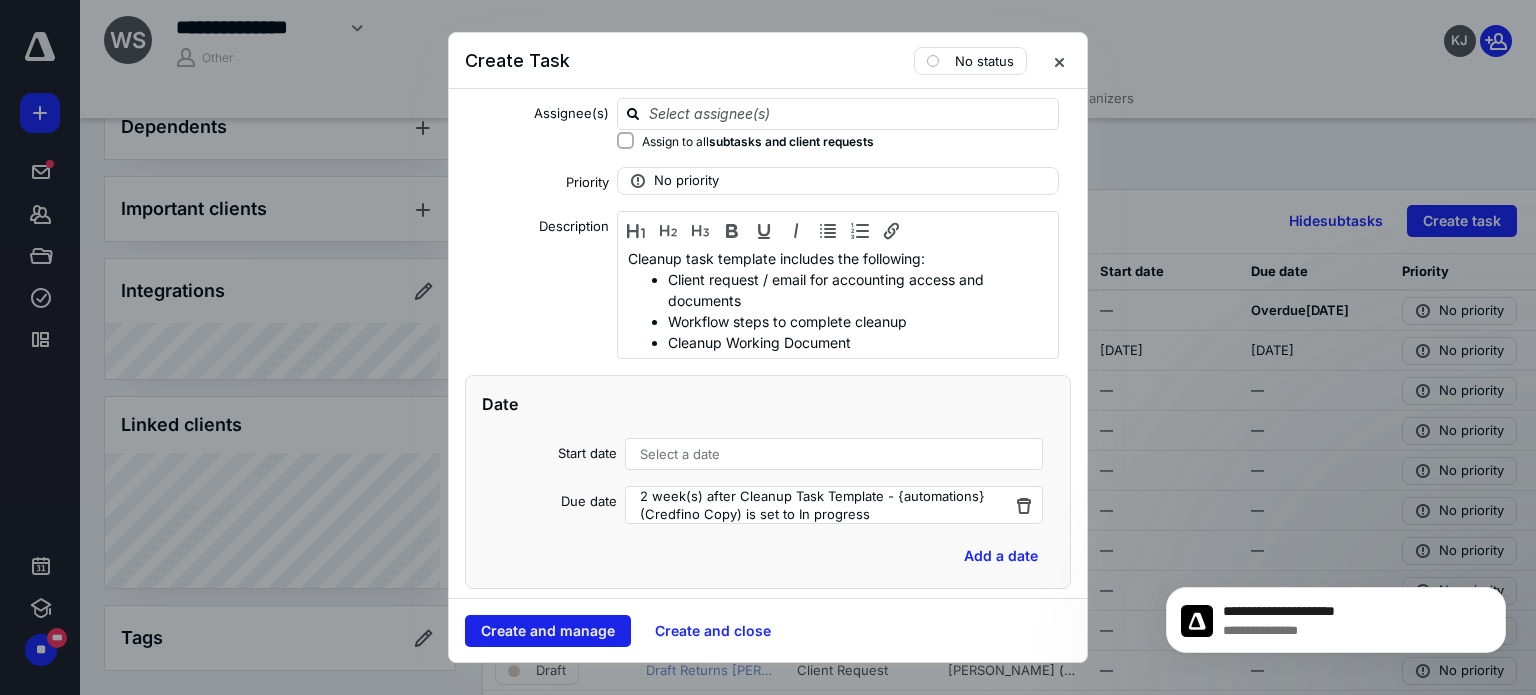 click on "Create and manage" at bounding box center [548, 631] 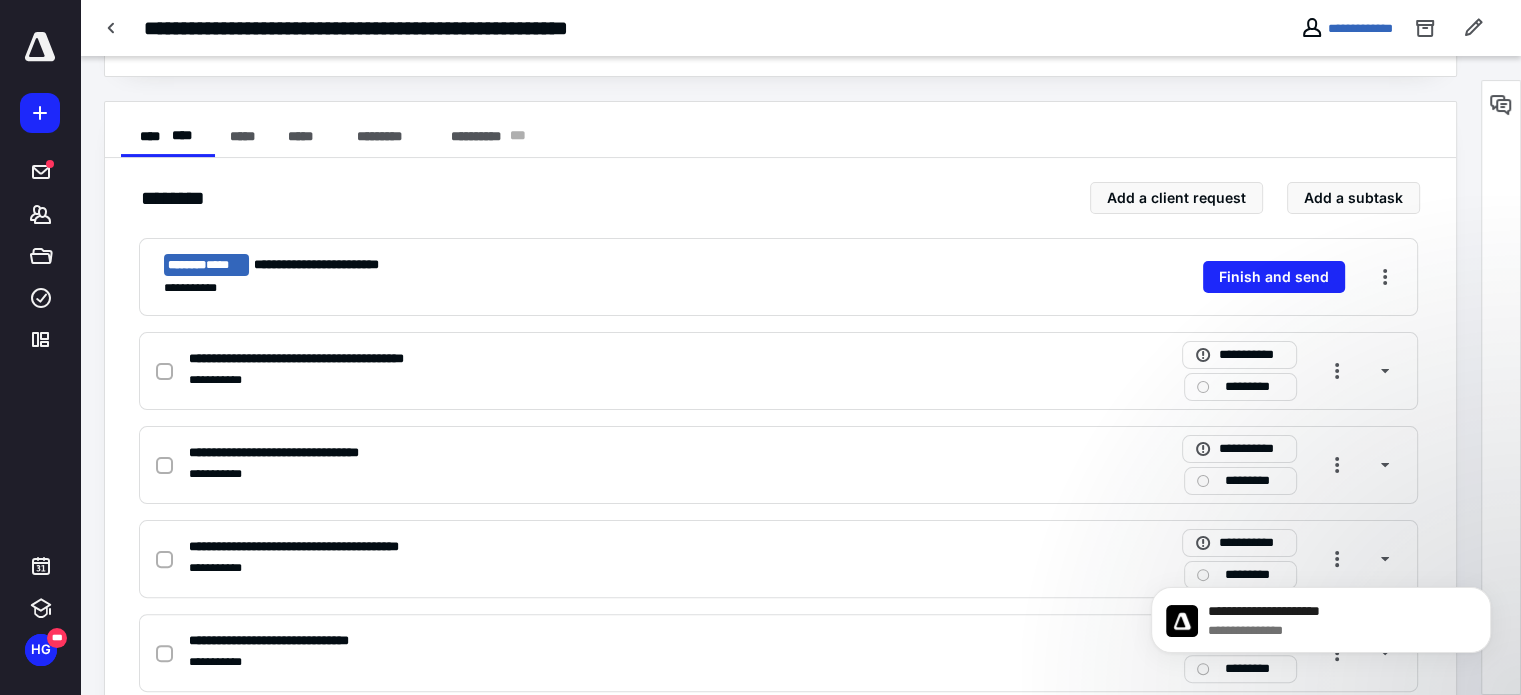 scroll, scrollTop: 0, scrollLeft: 0, axis: both 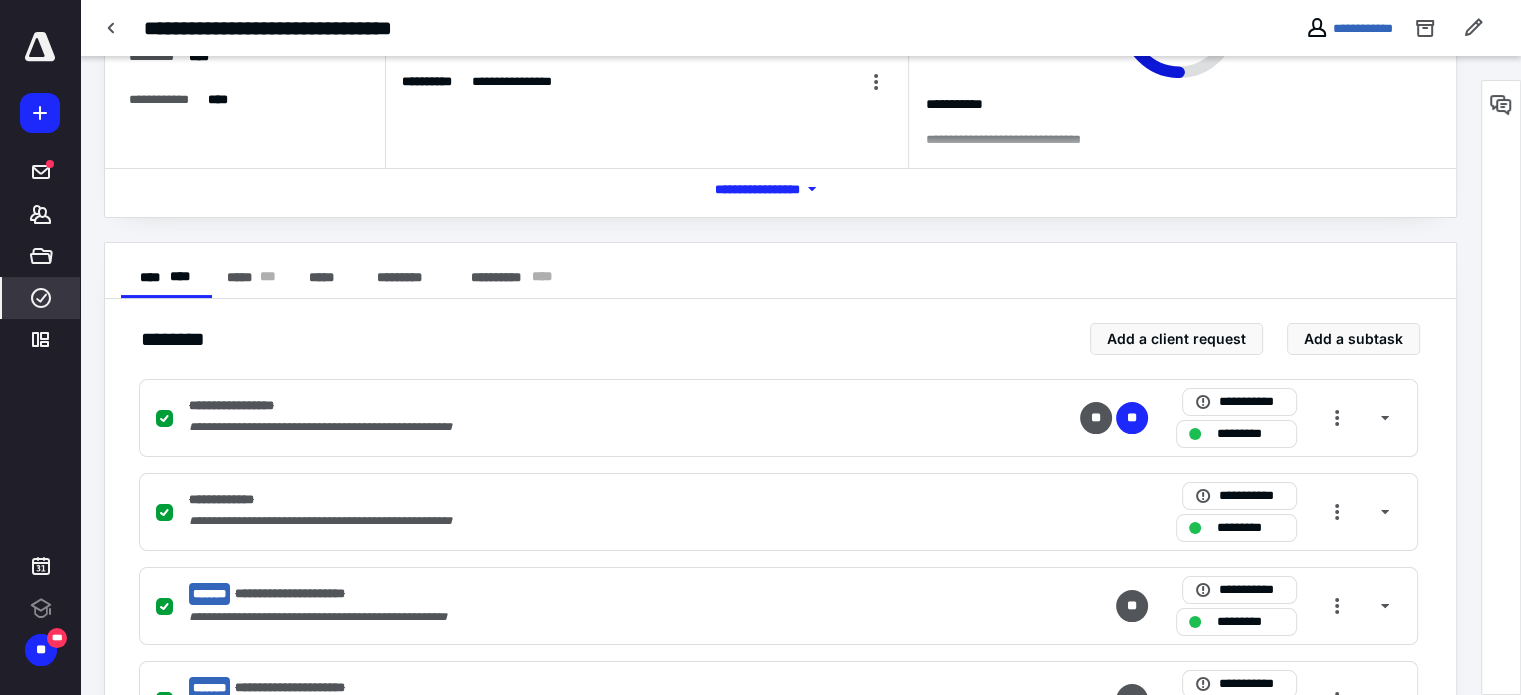 click on "**********" at bounding box center [778, 418] 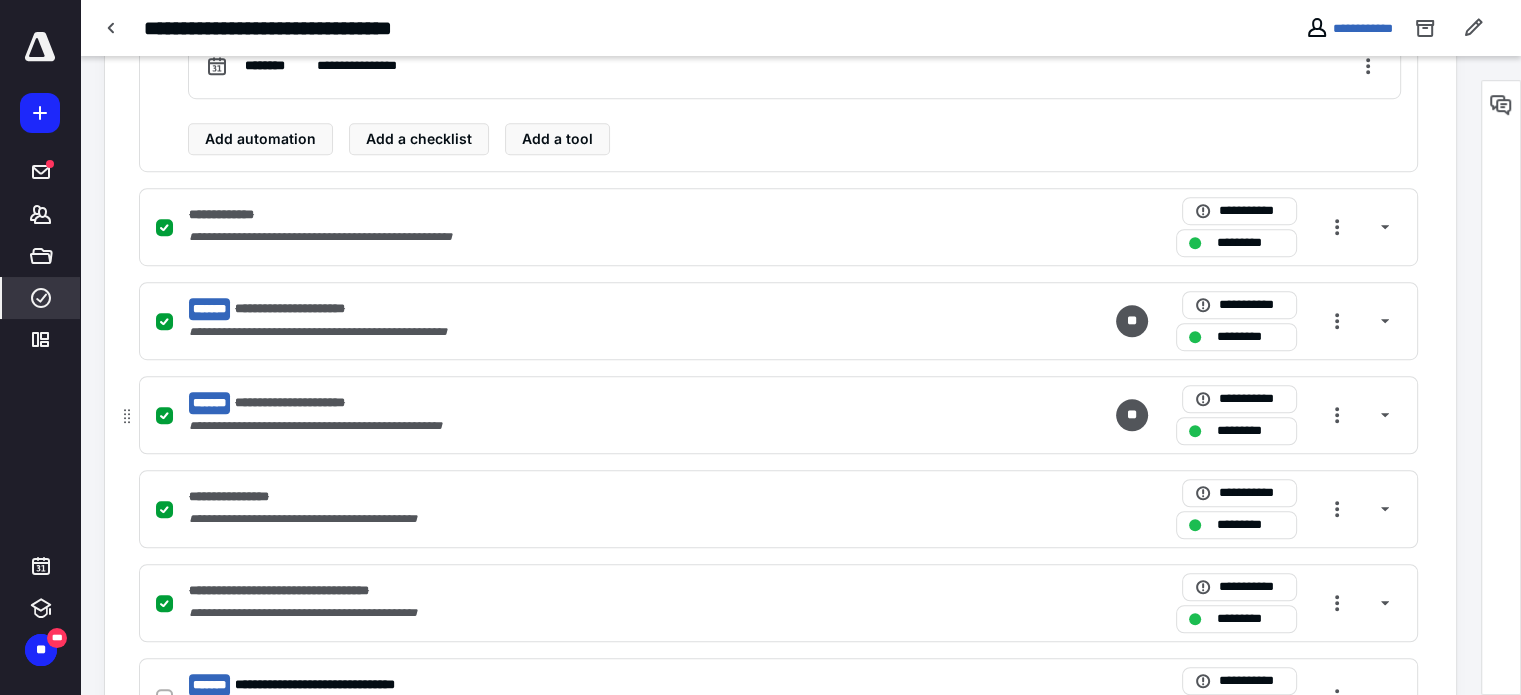scroll, scrollTop: 1271, scrollLeft: 0, axis: vertical 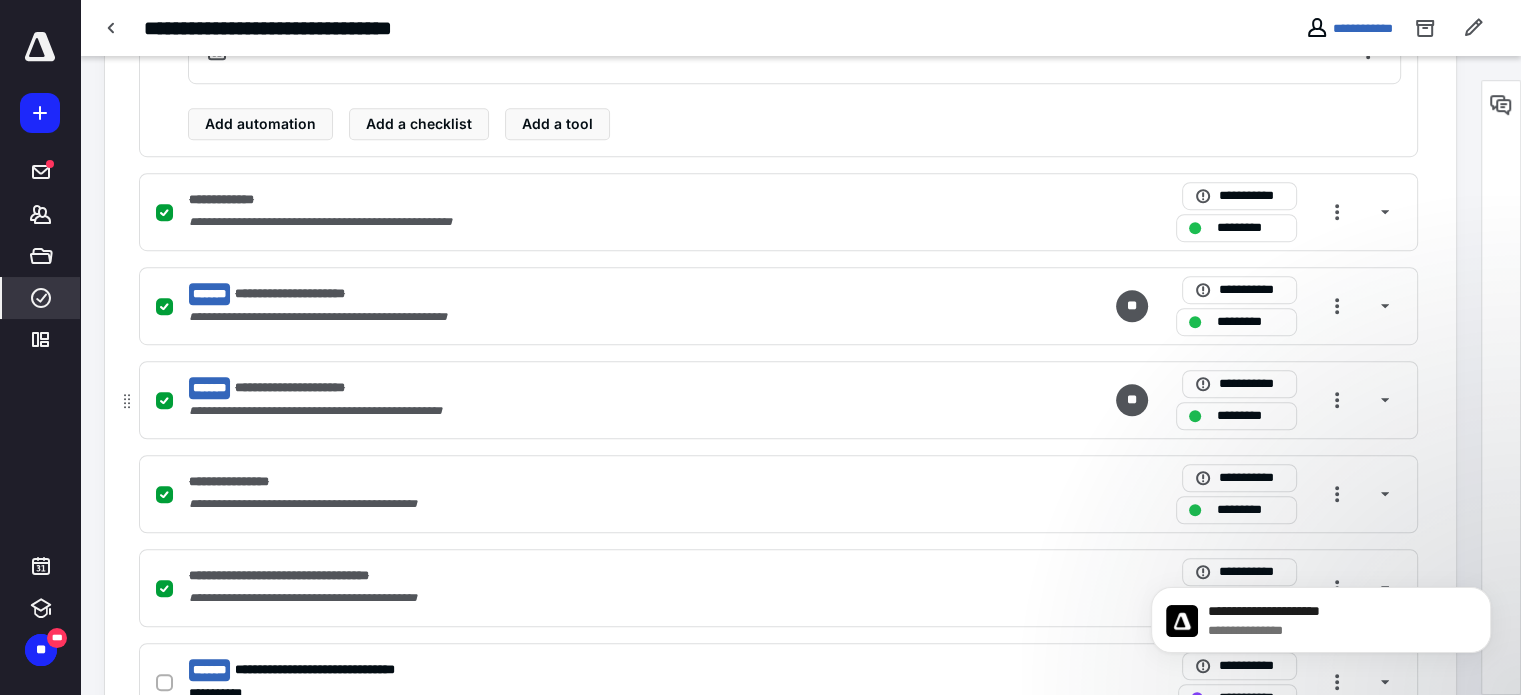 click on "**********" at bounding box center [516, 411] 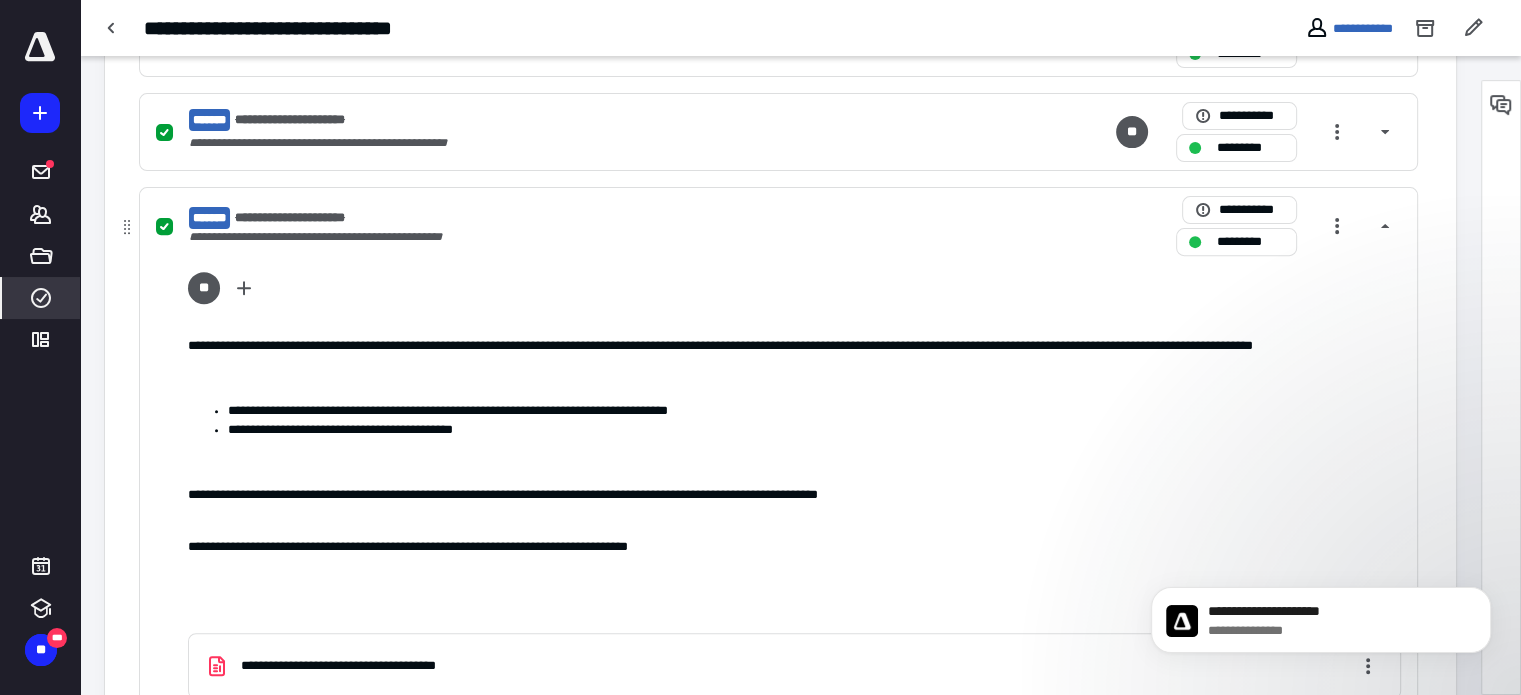 scroll, scrollTop: 718, scrollLeft: 0, axis: vertical 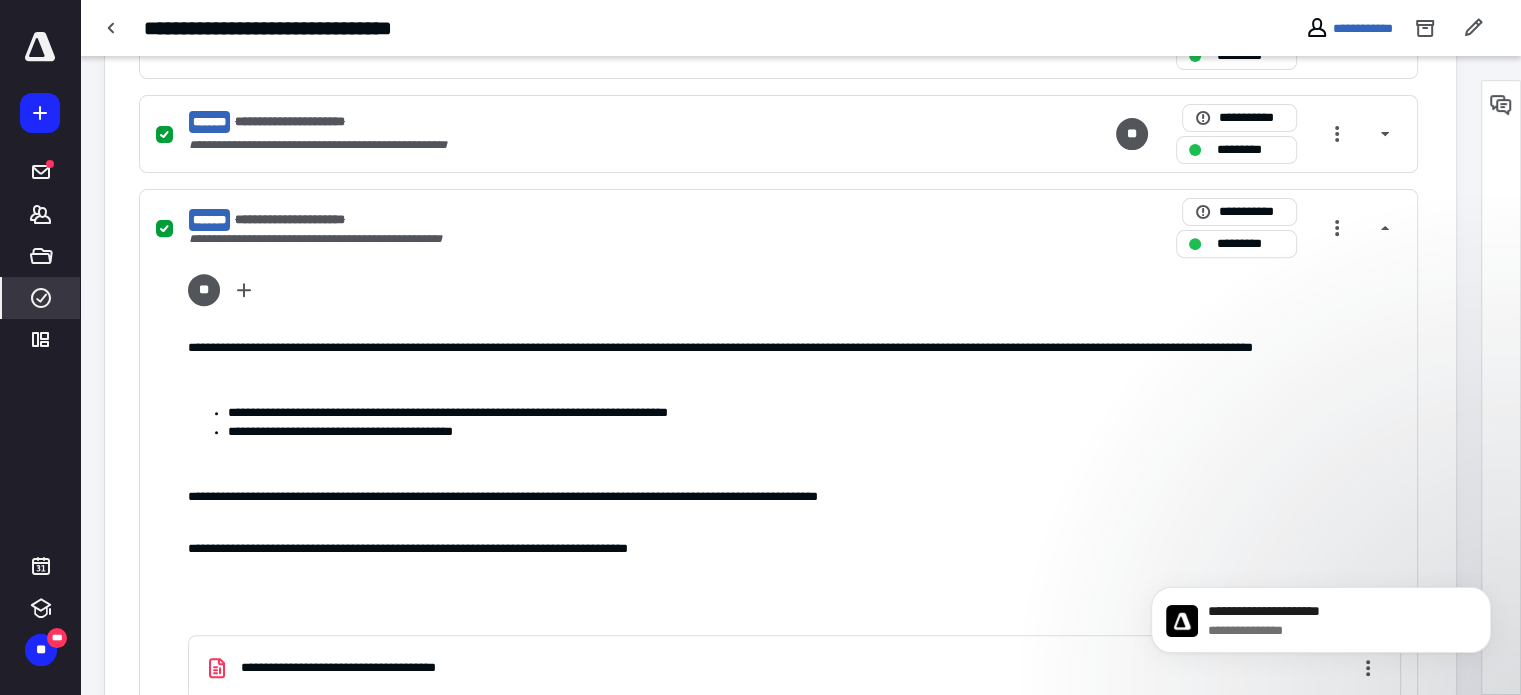 click on "**********" at bounding box center (1349, 28) 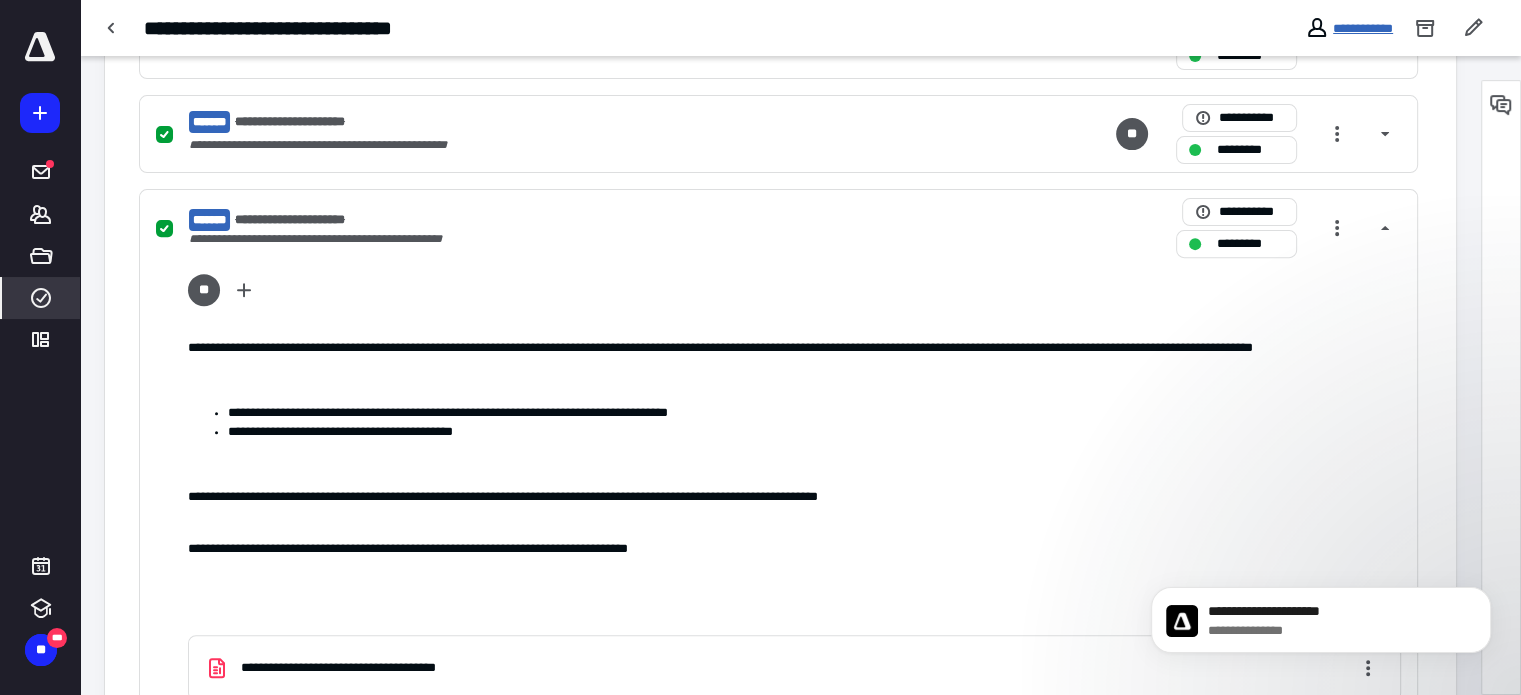 click on "**********" at bounding box center (1363, 28) 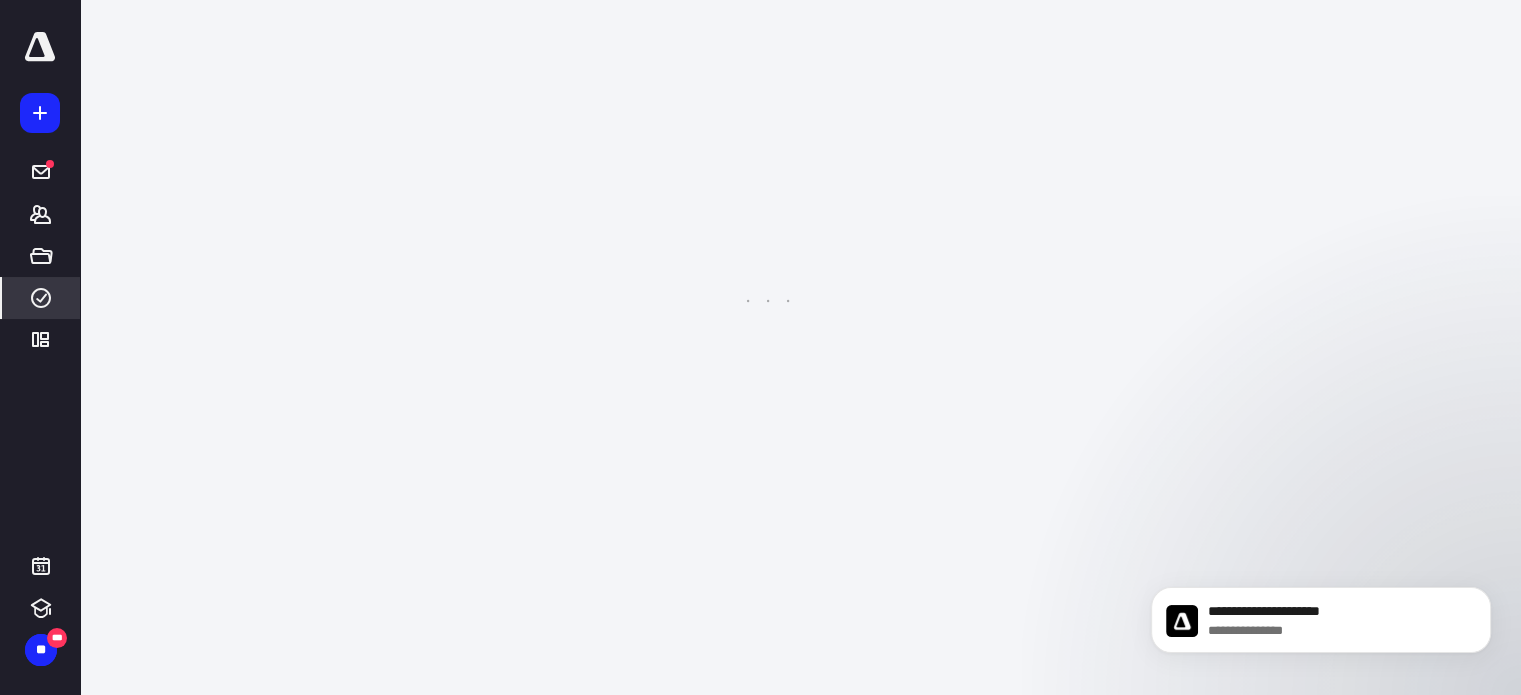 scroll, scrollTop: 0, scrollLeft: 0, axis: both 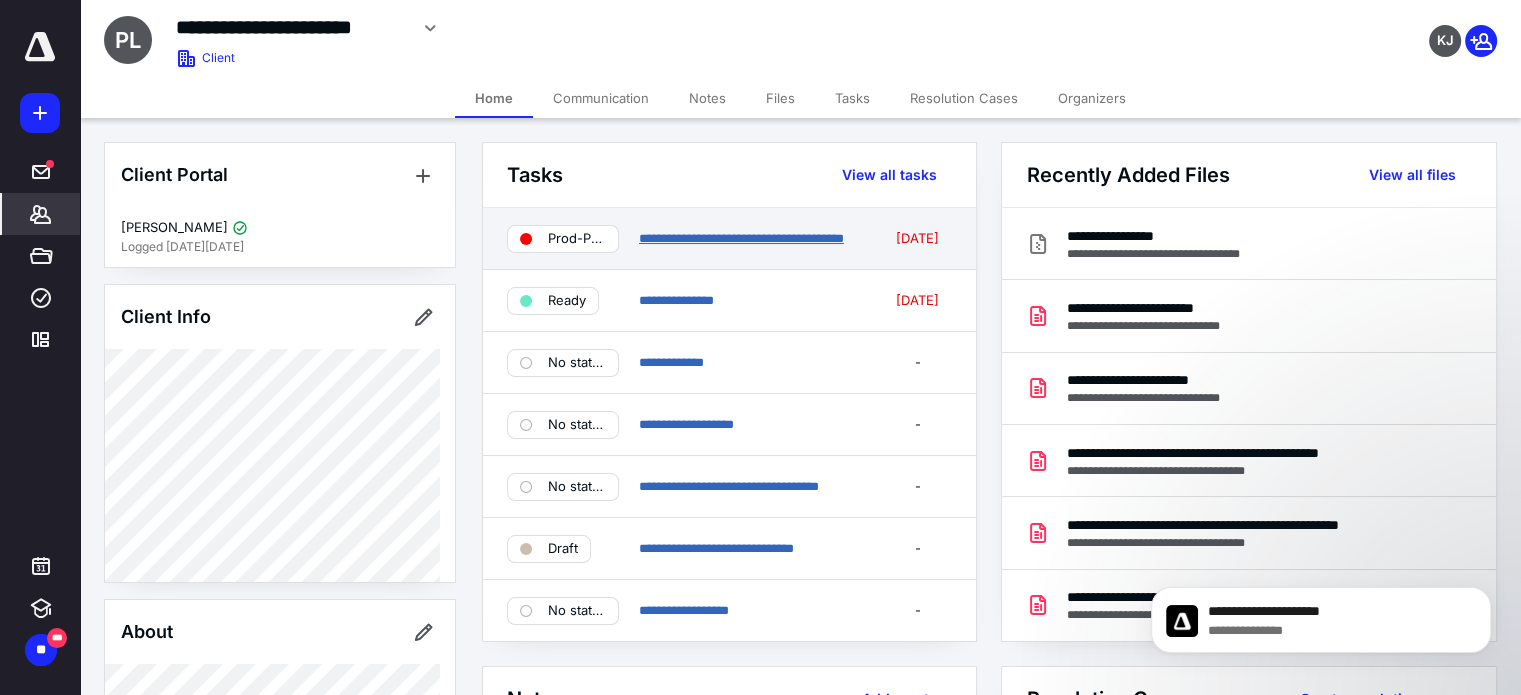 click on "**********" at bounding box center [741, 238] 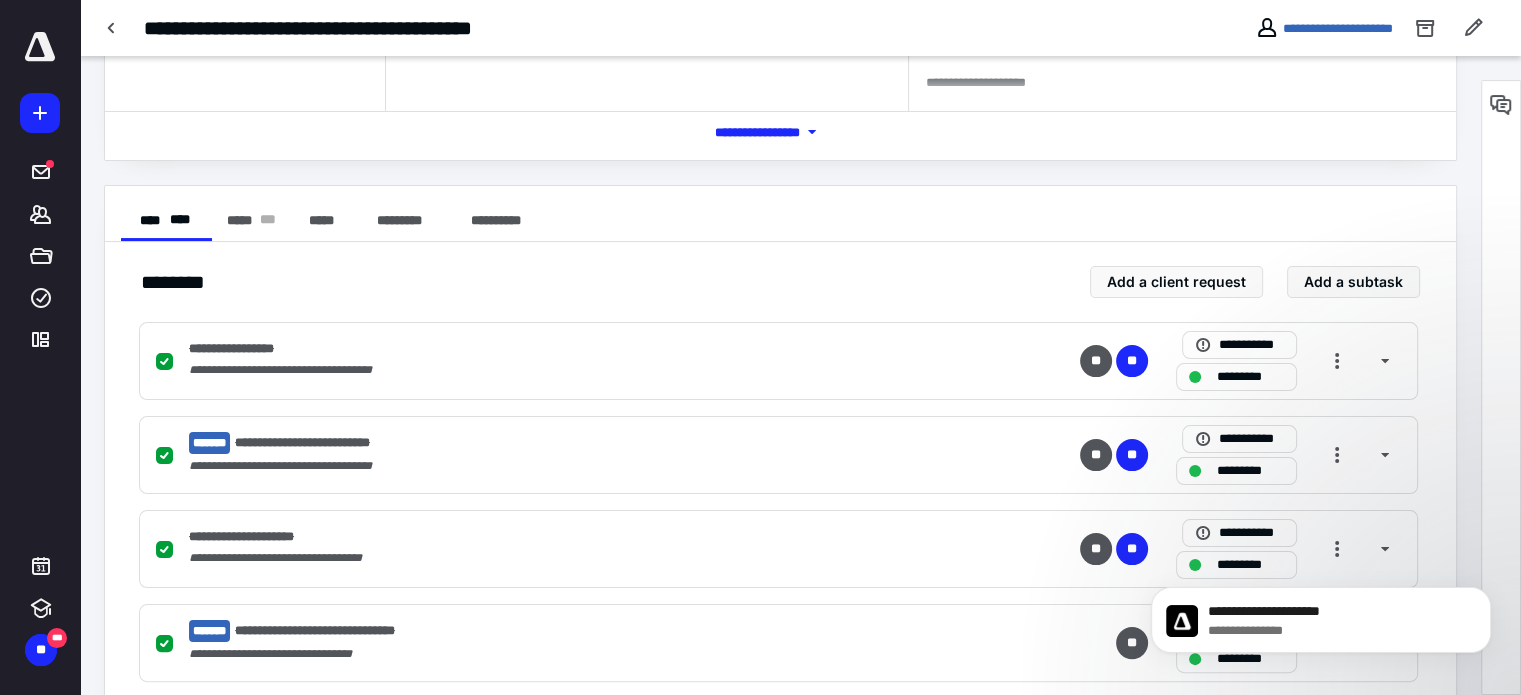 scroll, scrollTop: 306, scrollLeft: 0, axis: vertical 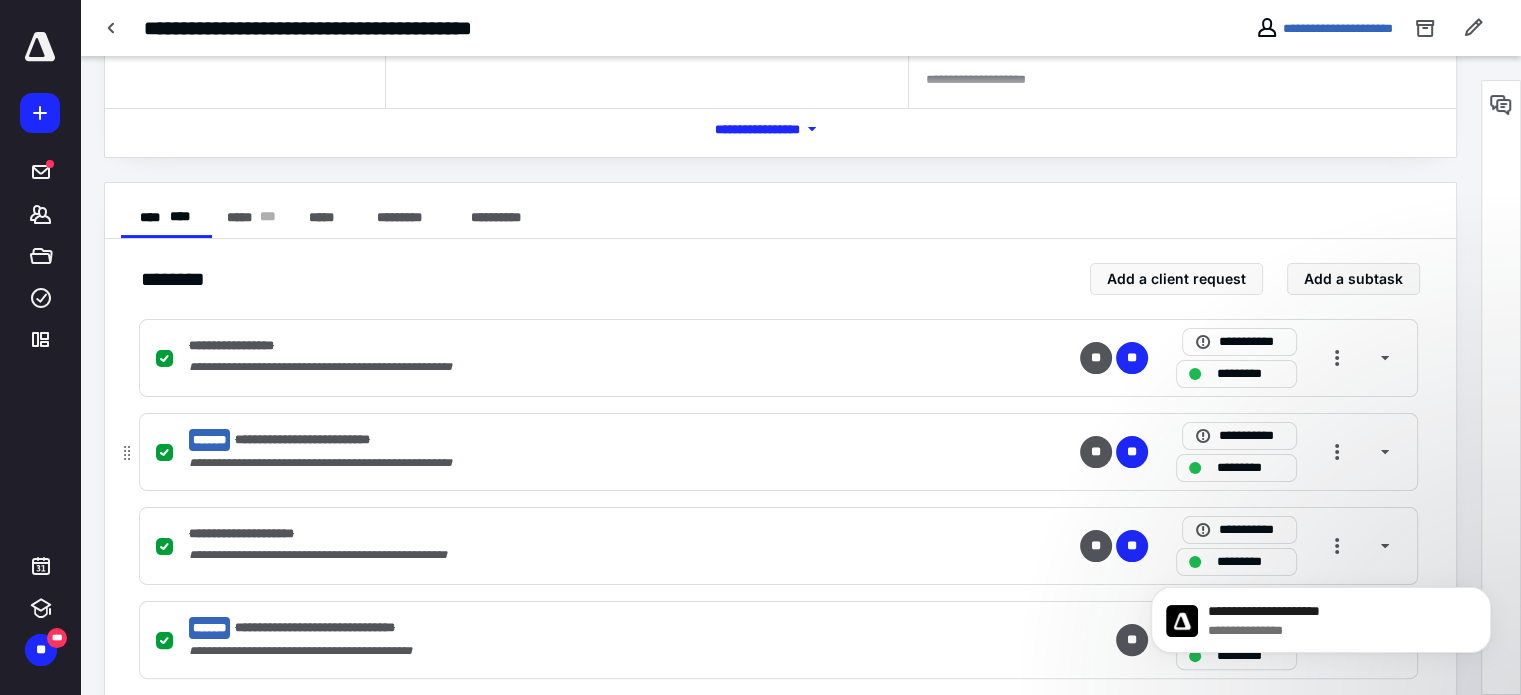 click on "**********" at bounding box center [516, 463] 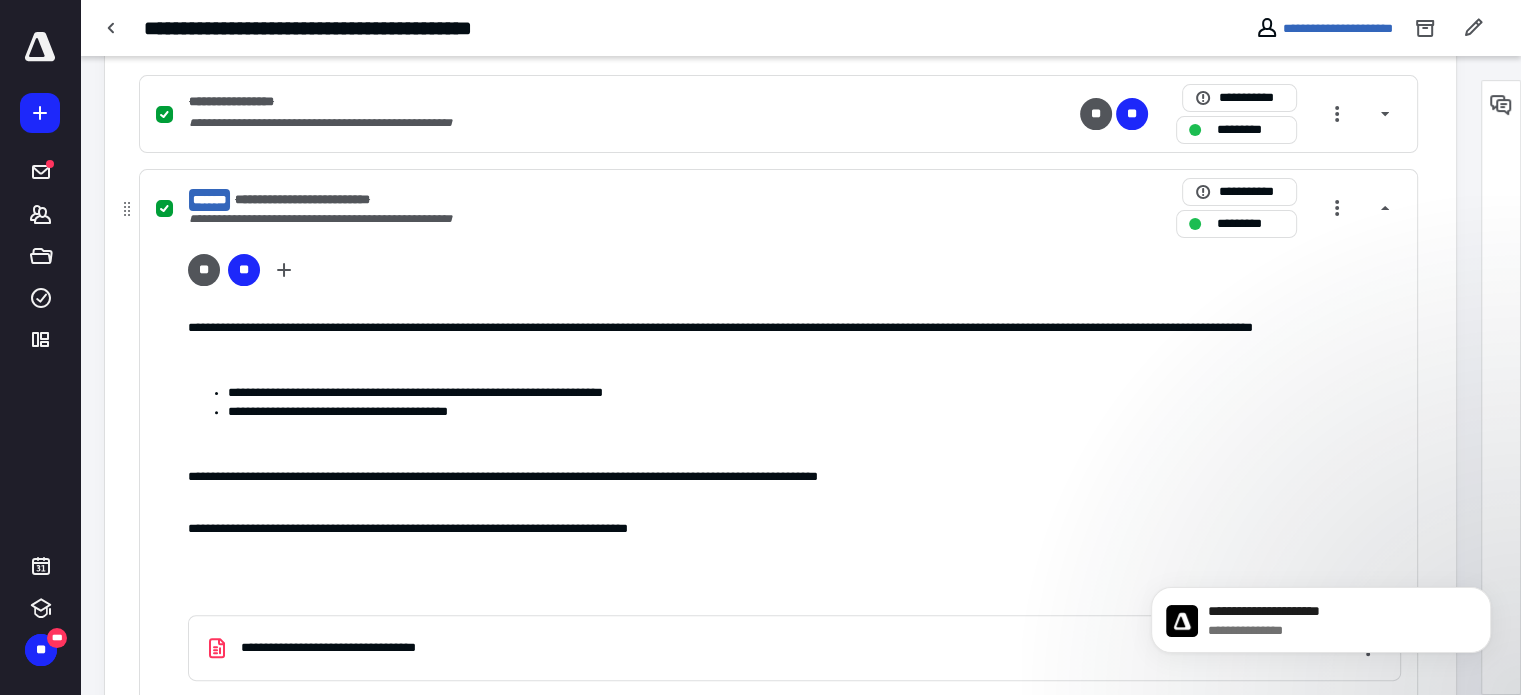 scroll, scrollTop: 548, scrollLeft: 0, axis: vertical 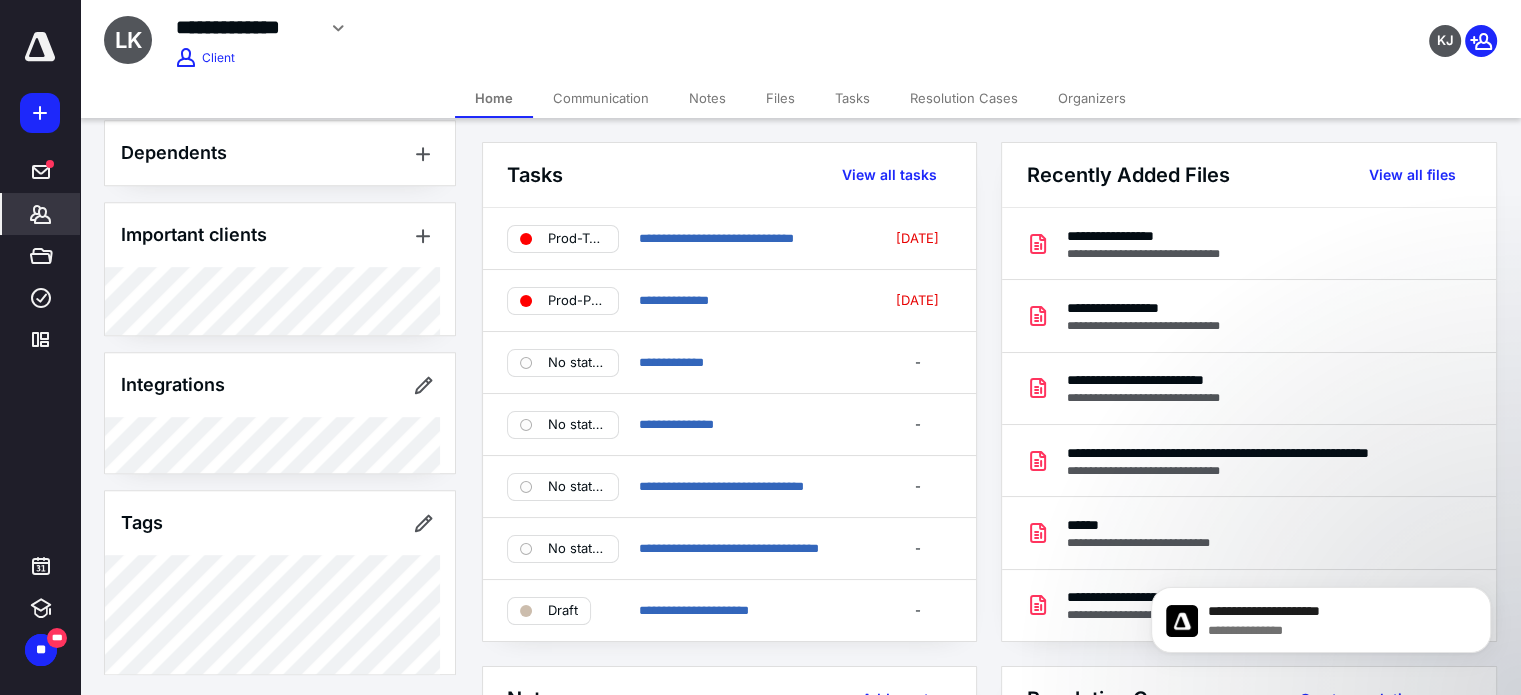 click on "Tasks" at bounding box center (852, 98) 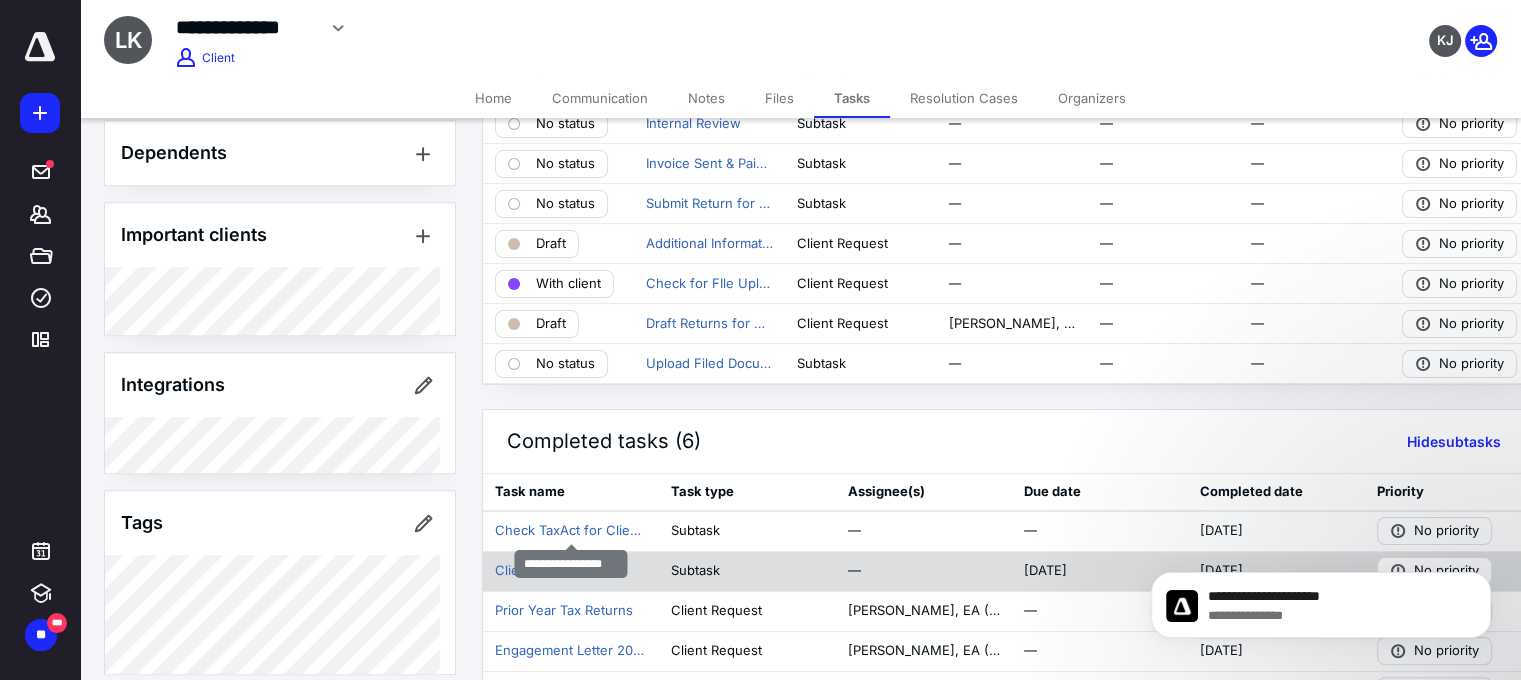 scroll, scrollTop: 352, scrollLeft: 0, axis: vertical 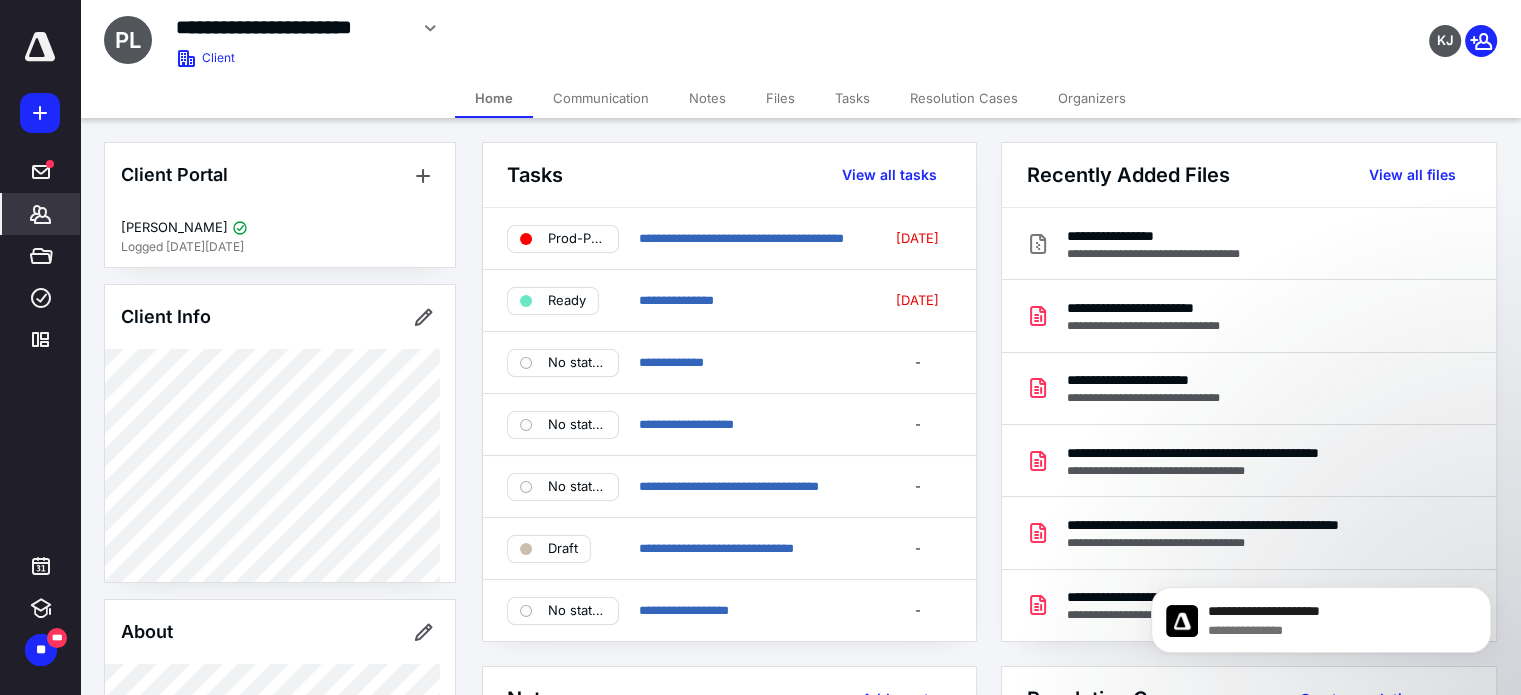 click on "Tasks" at bounding box center [852, 98] 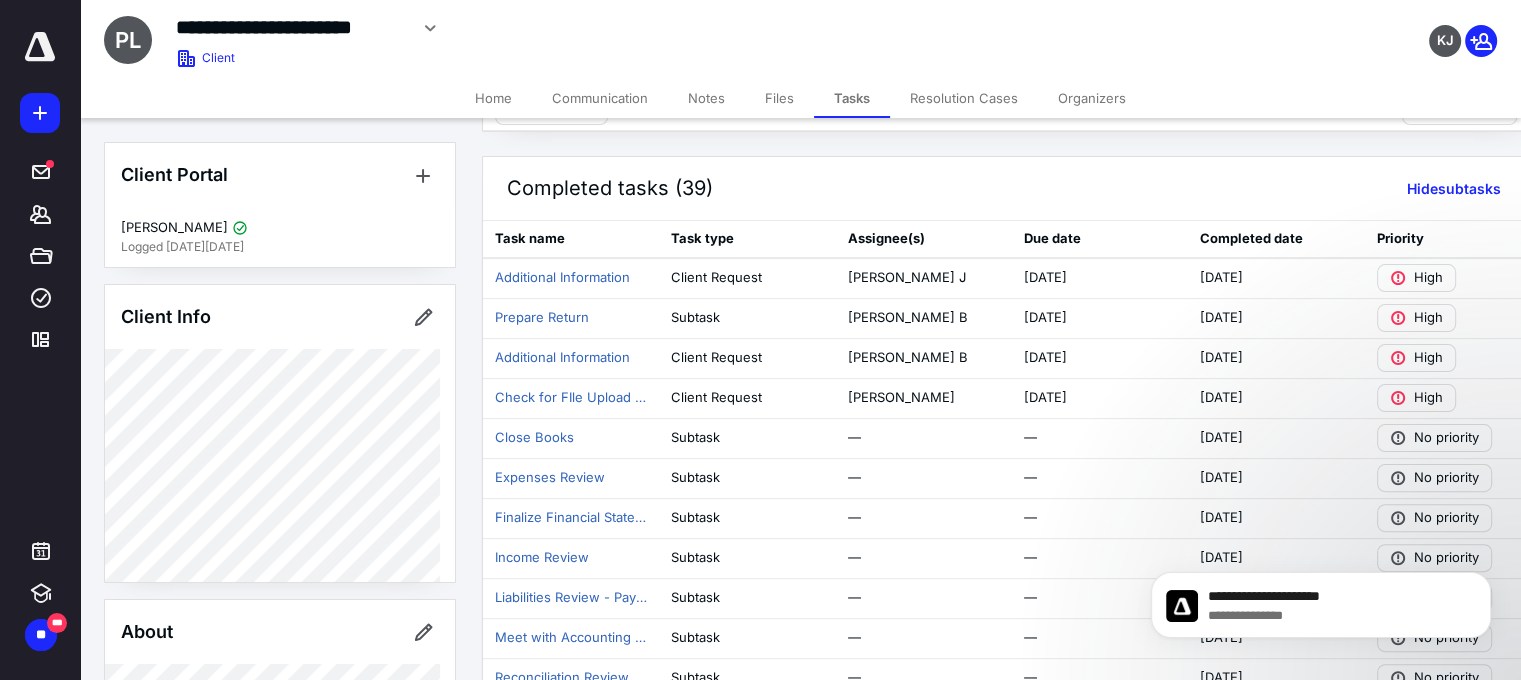 scroll, scrollTop: 856, scrollLeft: 0, axis: vertical 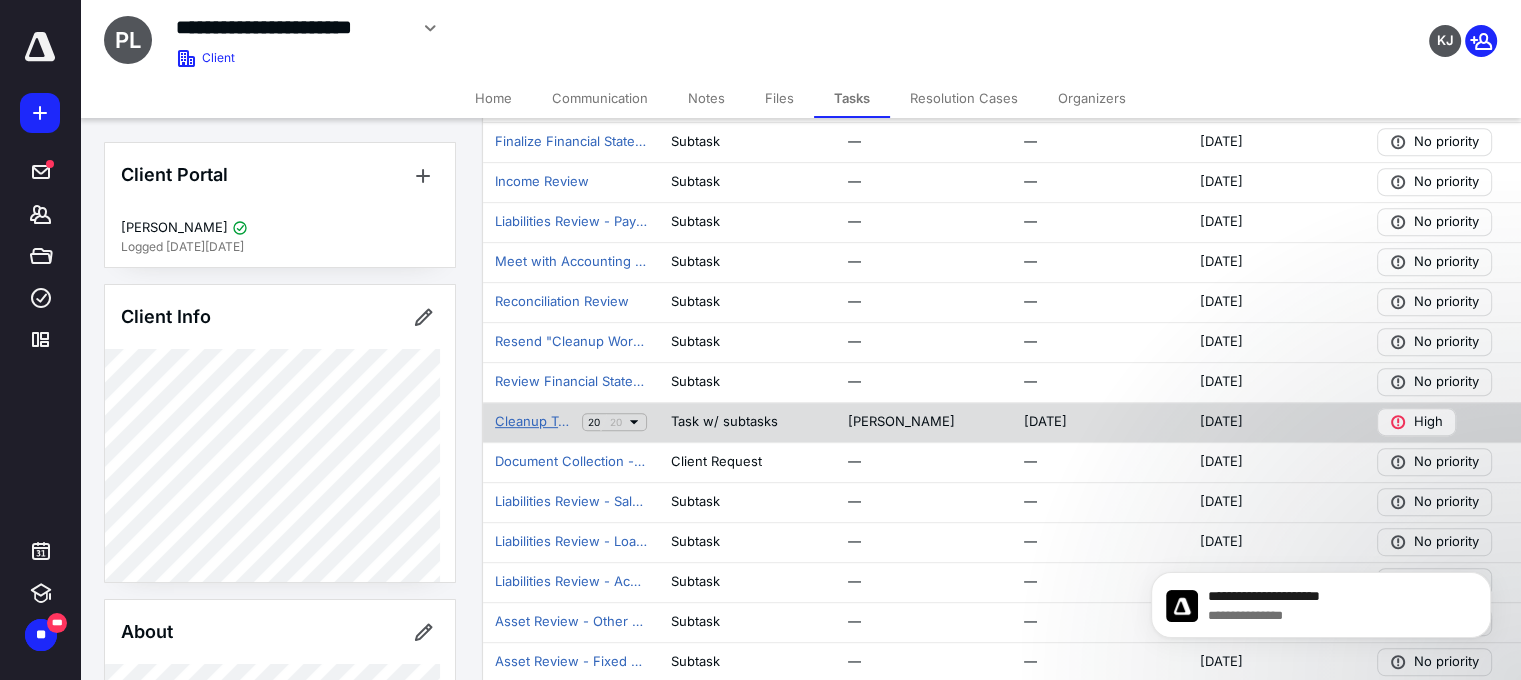 click on "Cleanup Task Template - {automations} (Credfino Copy)" at bounding box center (534, 422) 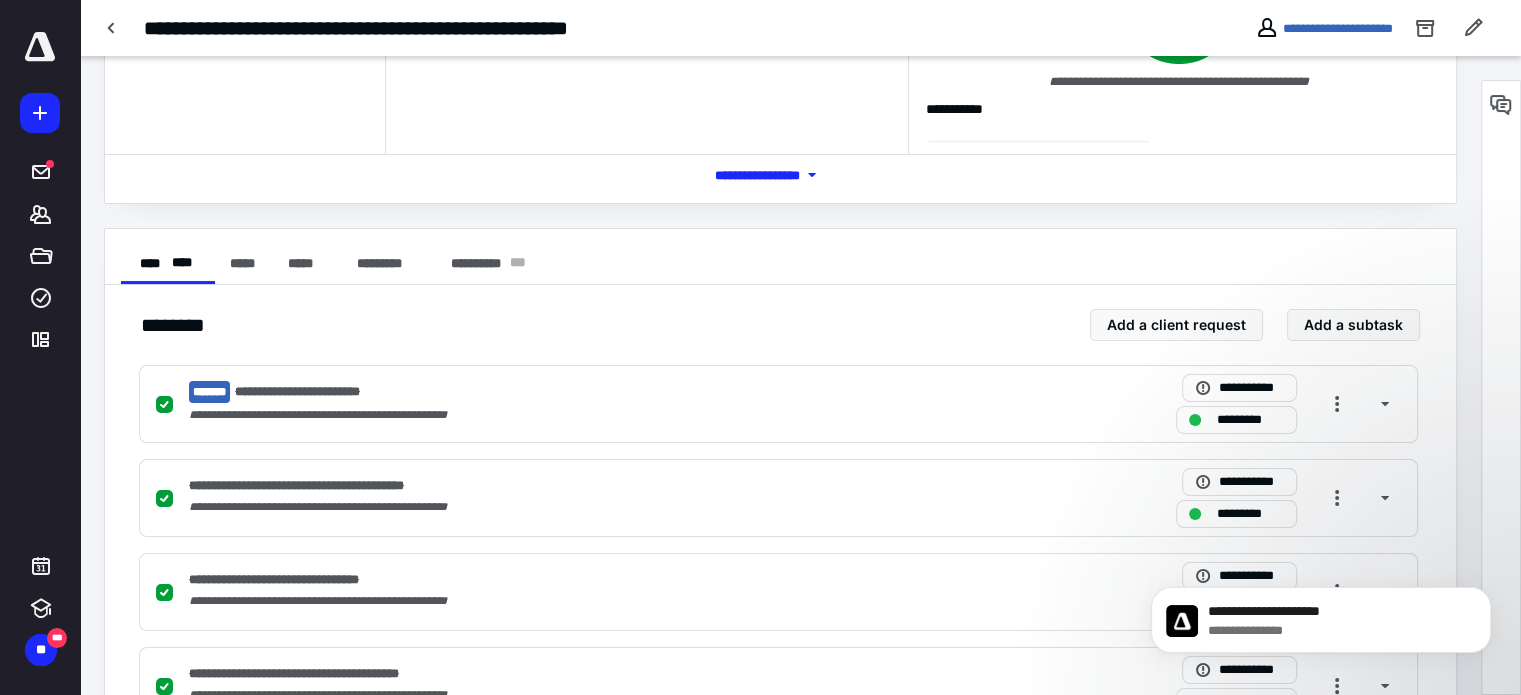 scroll, scrollTop: 266, scrollLeft: 0, axis: vertical 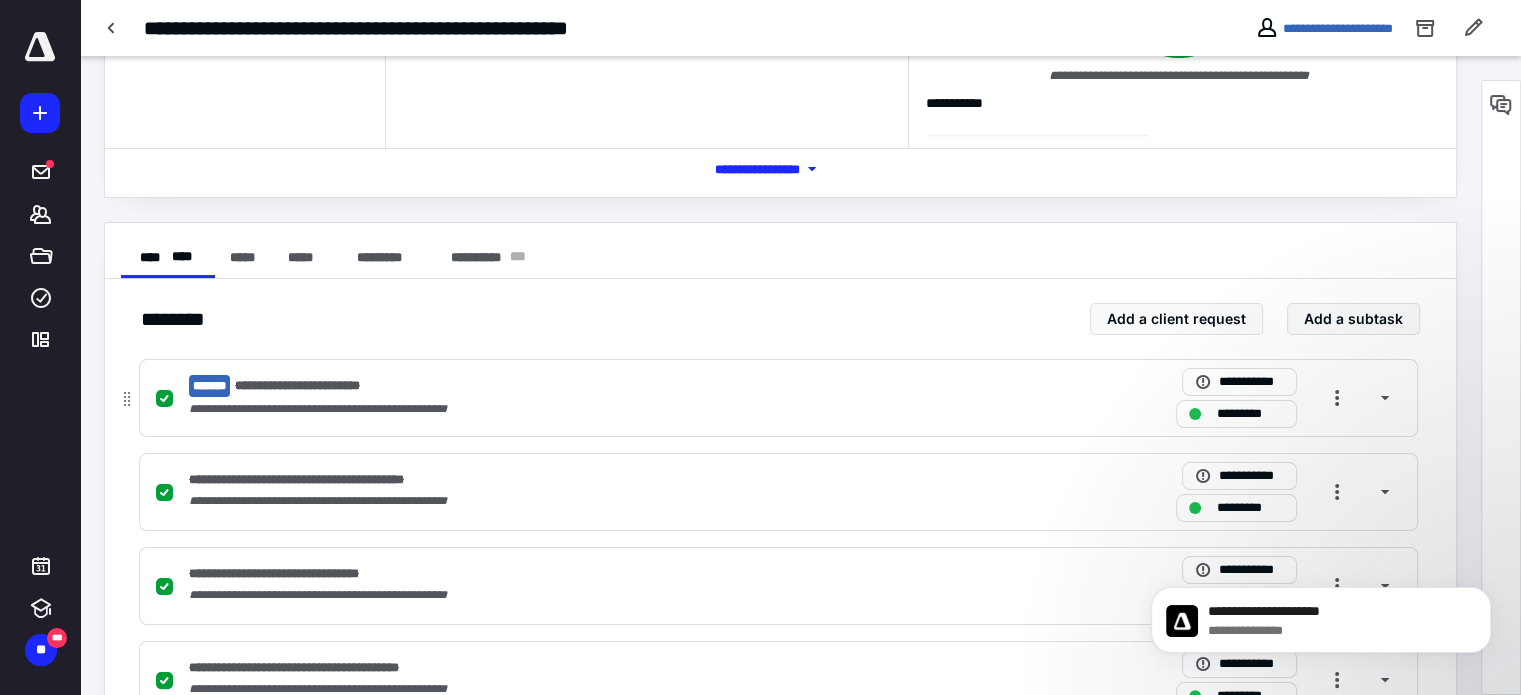 click on "**********" at bounding box center (516, 409) 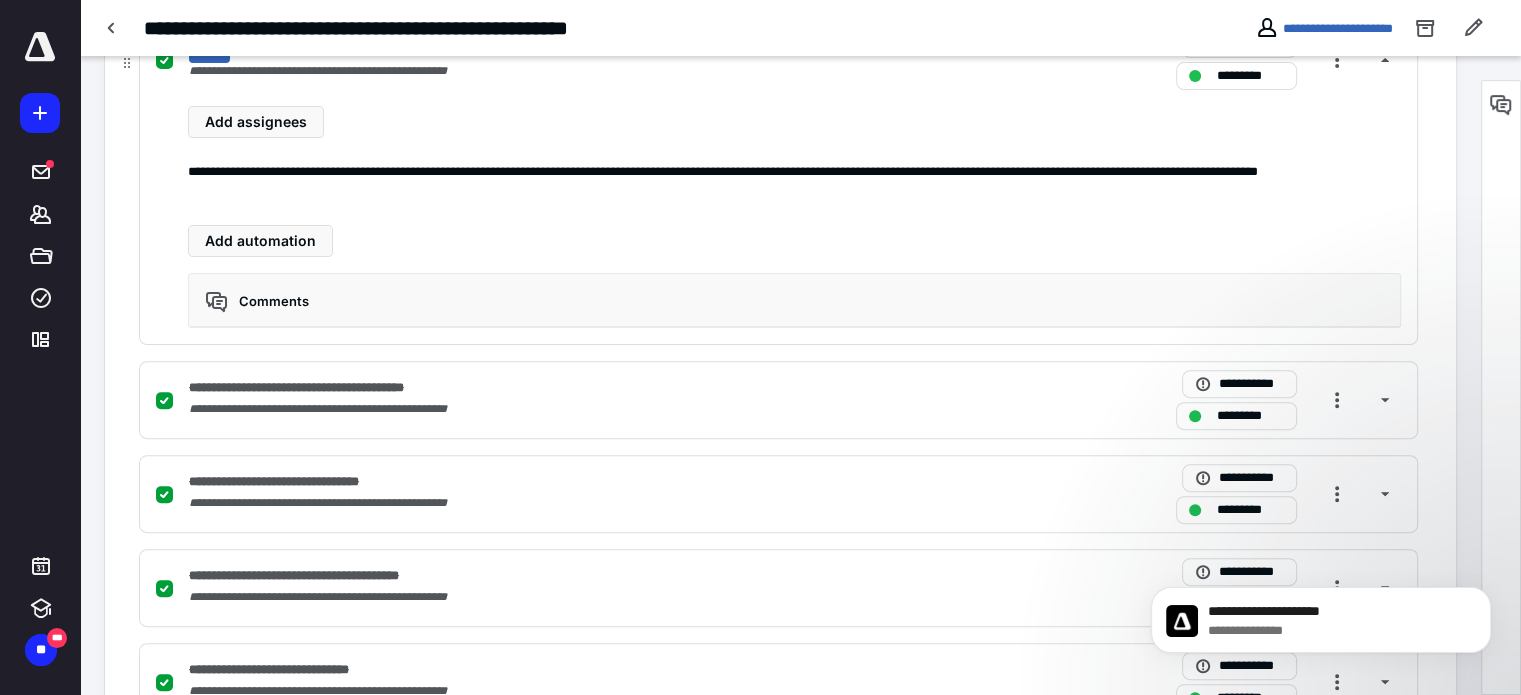 scroll, scrollTop: 615, scrollLeft: 0, axis: vertical 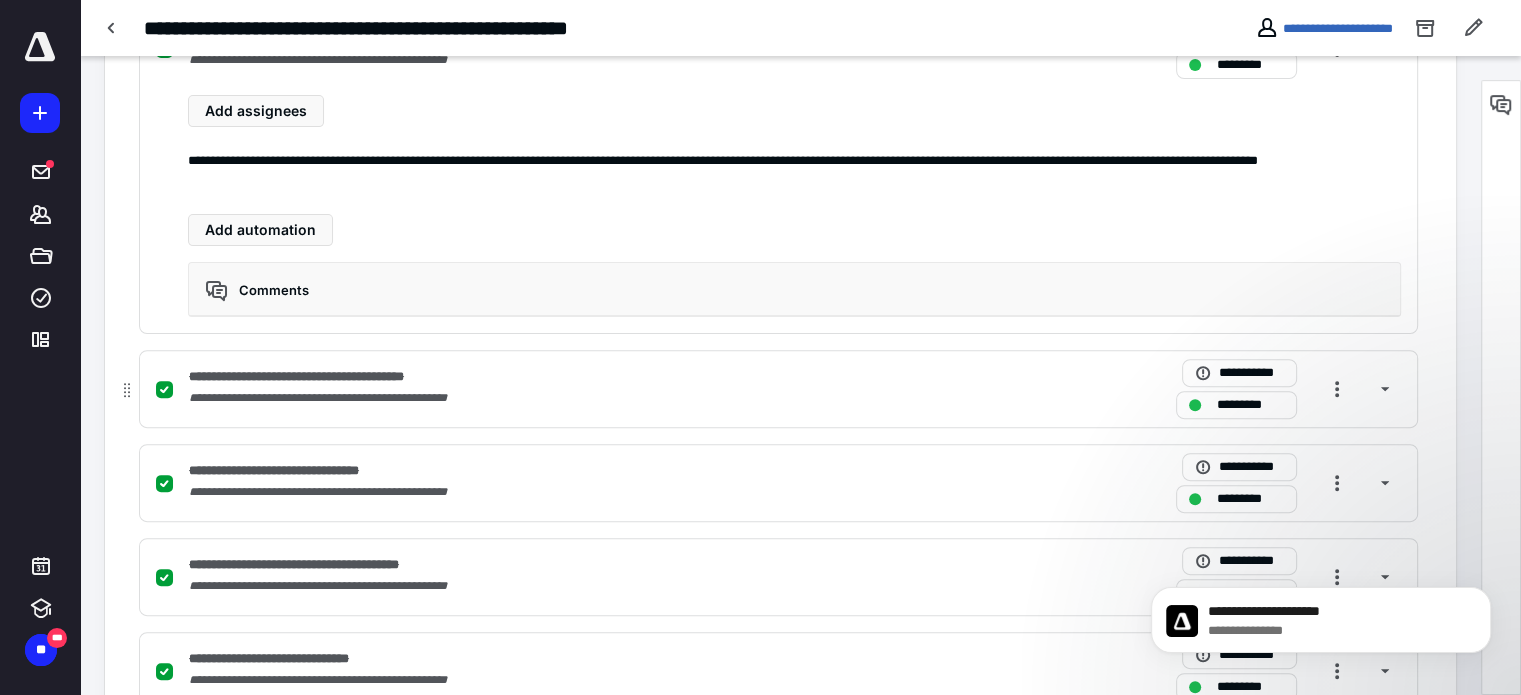 click on "**********" at bounding box center (778, 389) 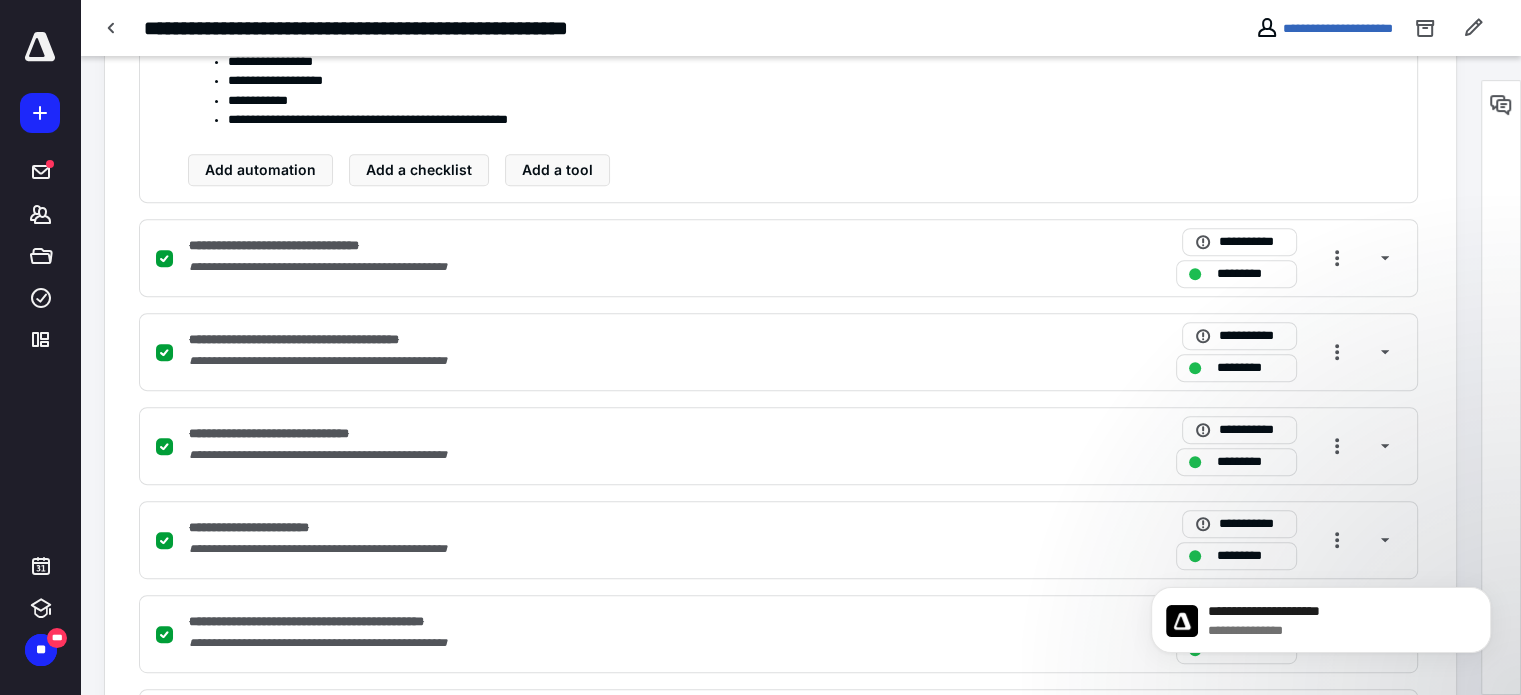 scroll, scrollTop: 811, scrollLeft: 0, axis: vertical 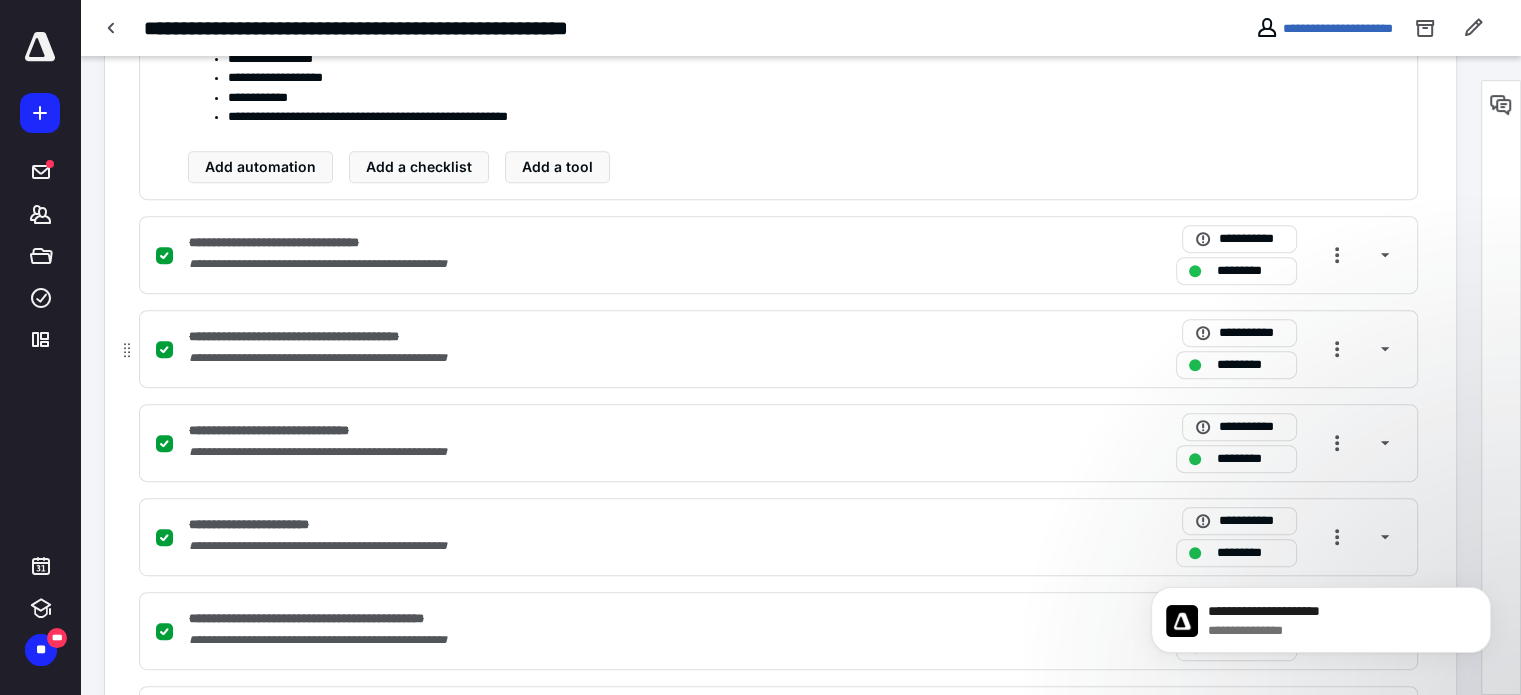 click on "**********" at bounding box center (516, 337) 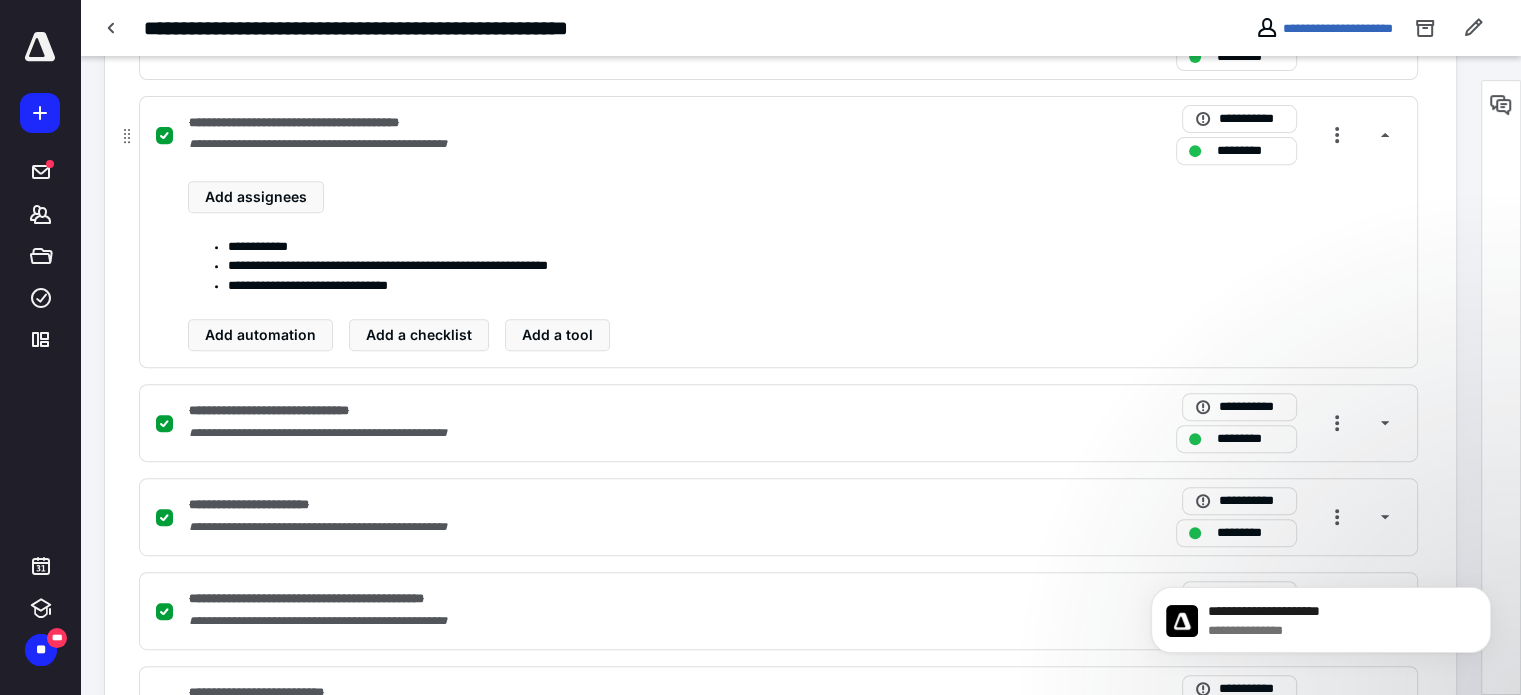scroll, scrollTop: 0, scrollLeft: 0, axis: both 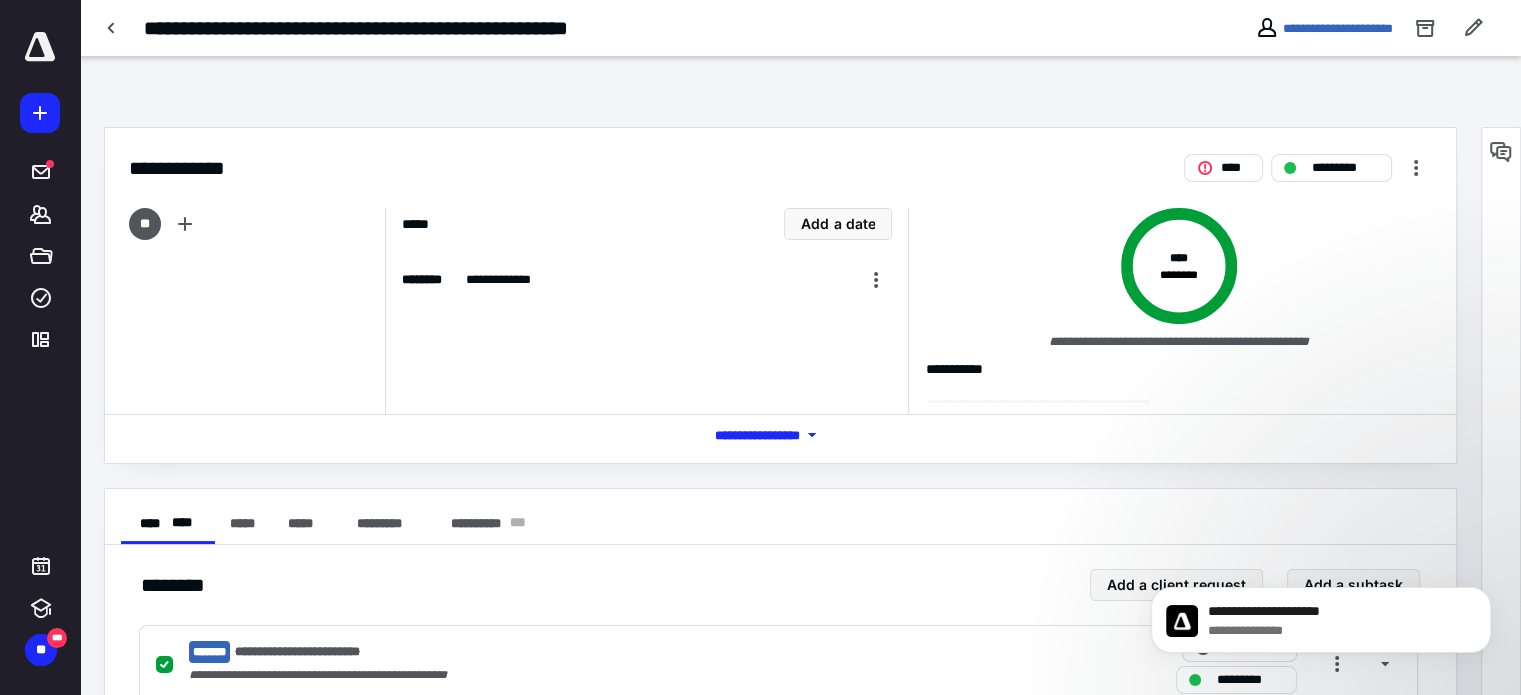 click on "**********" at bounding box center [1178, 373] 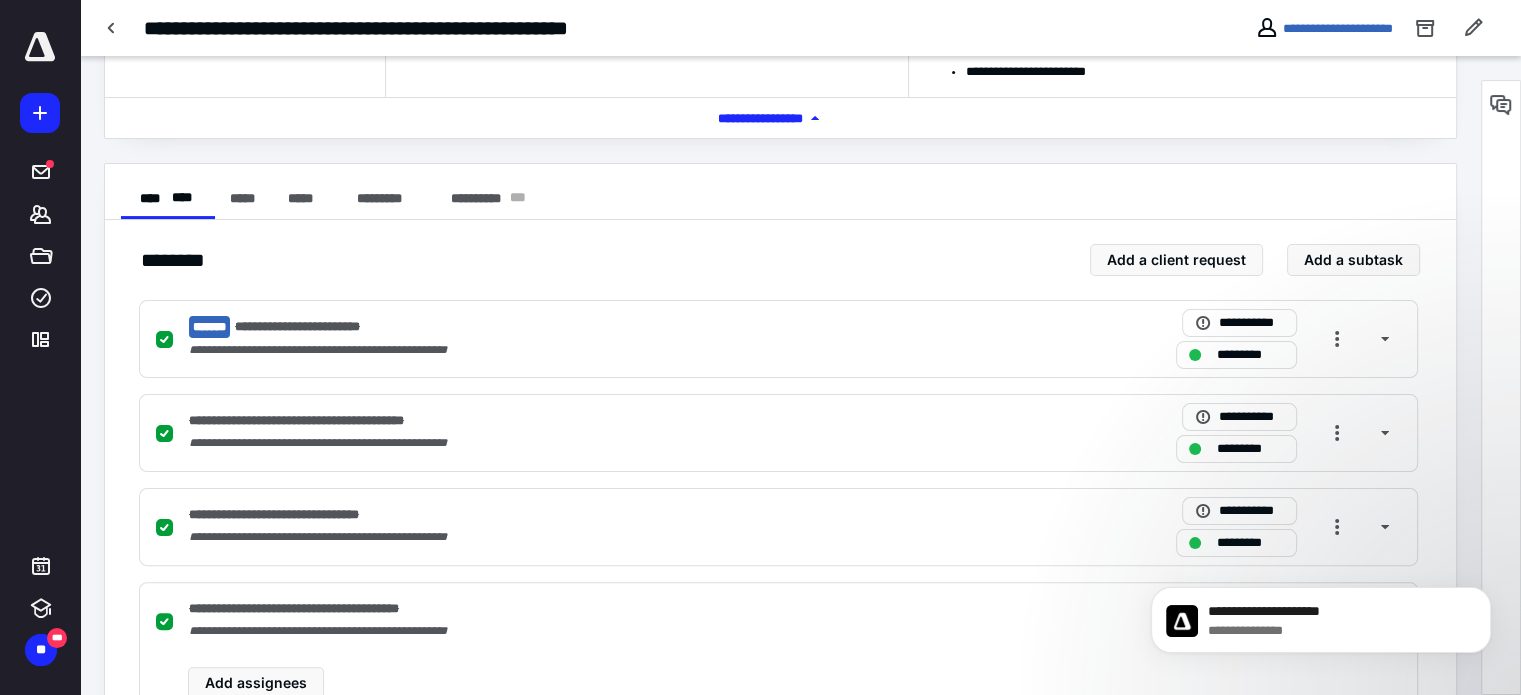 scroll, scrollTop: 0, scrollLeft: 0, axis: both 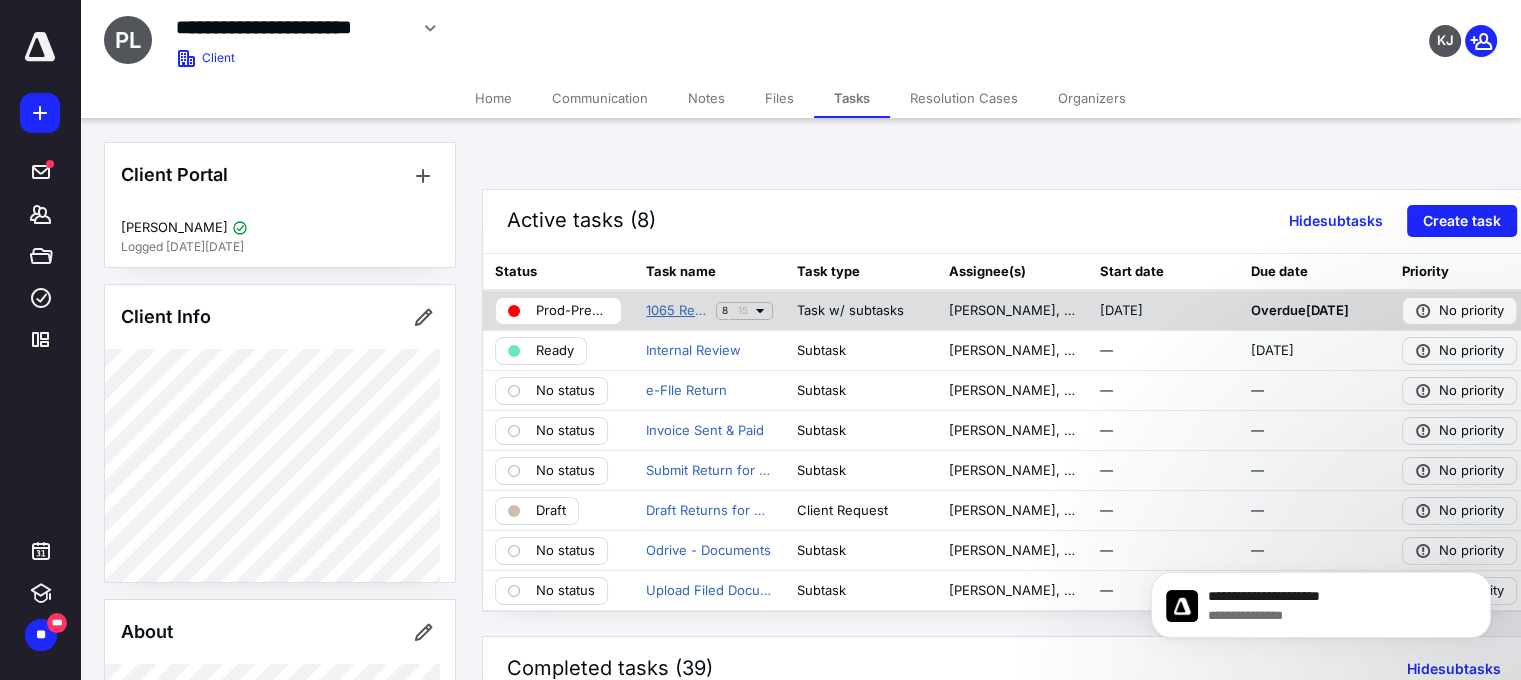 click on "1065 Return (2024) Preeminent Beauty, LlC" at bounding box center (677, 311) 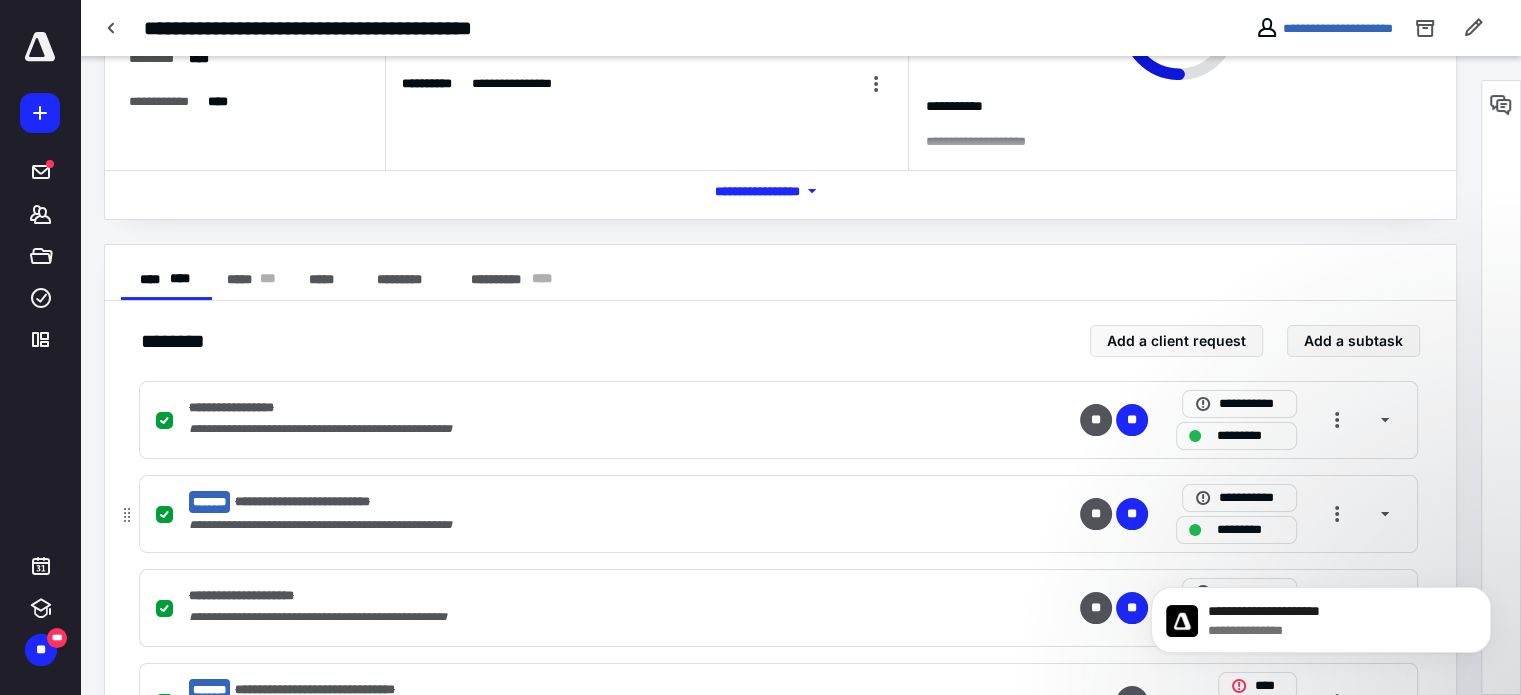 click on "**********" at bounding box center [516, 502] 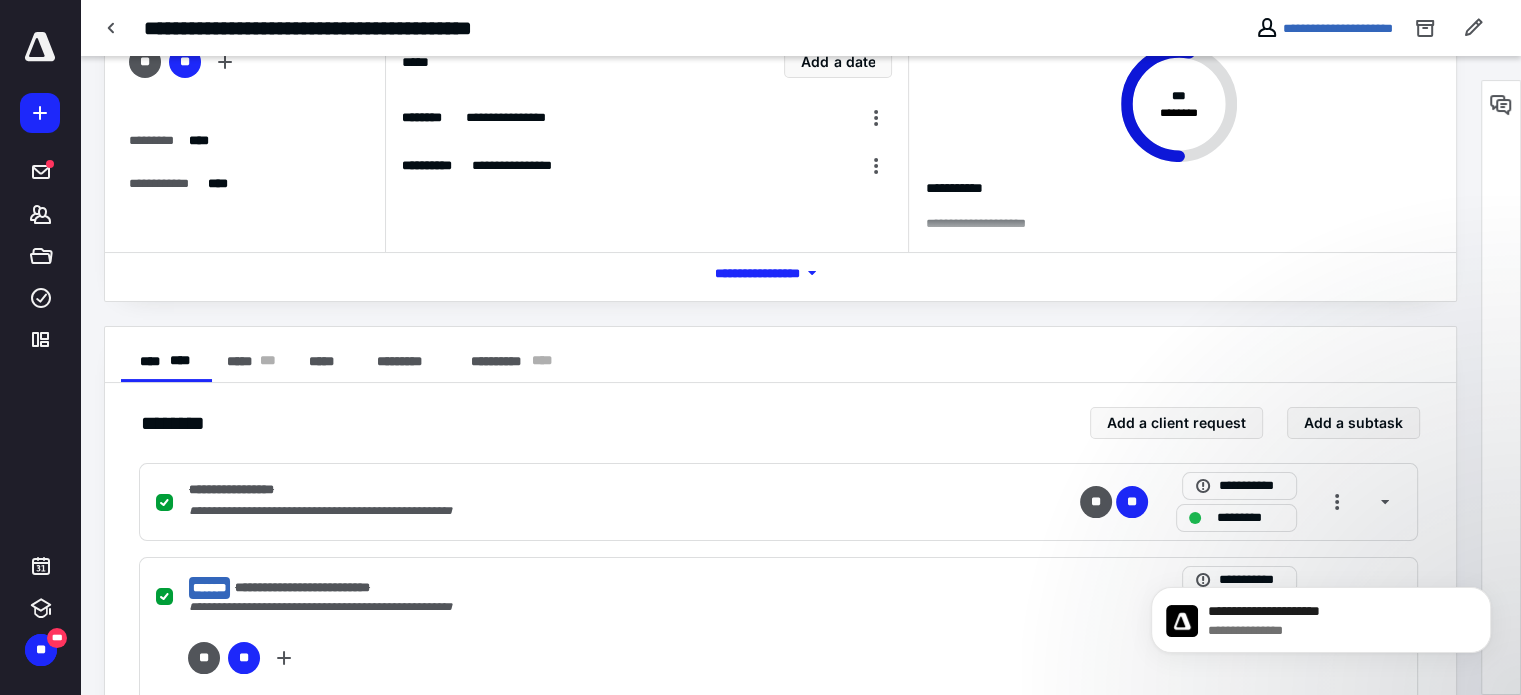 scroll, scrollTop: 118, scrollLeft: 0, axis: vertical 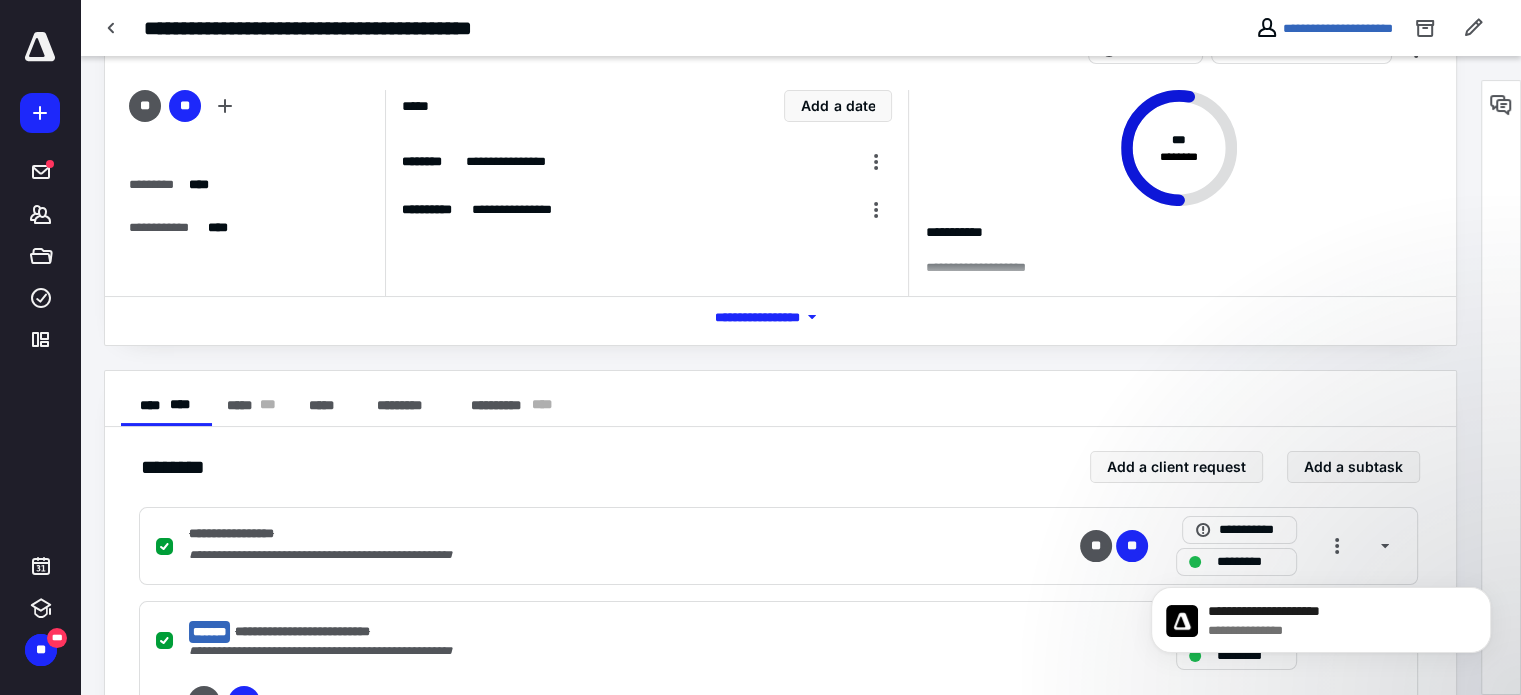 click on "**********" at bounding box center [1324, 28] 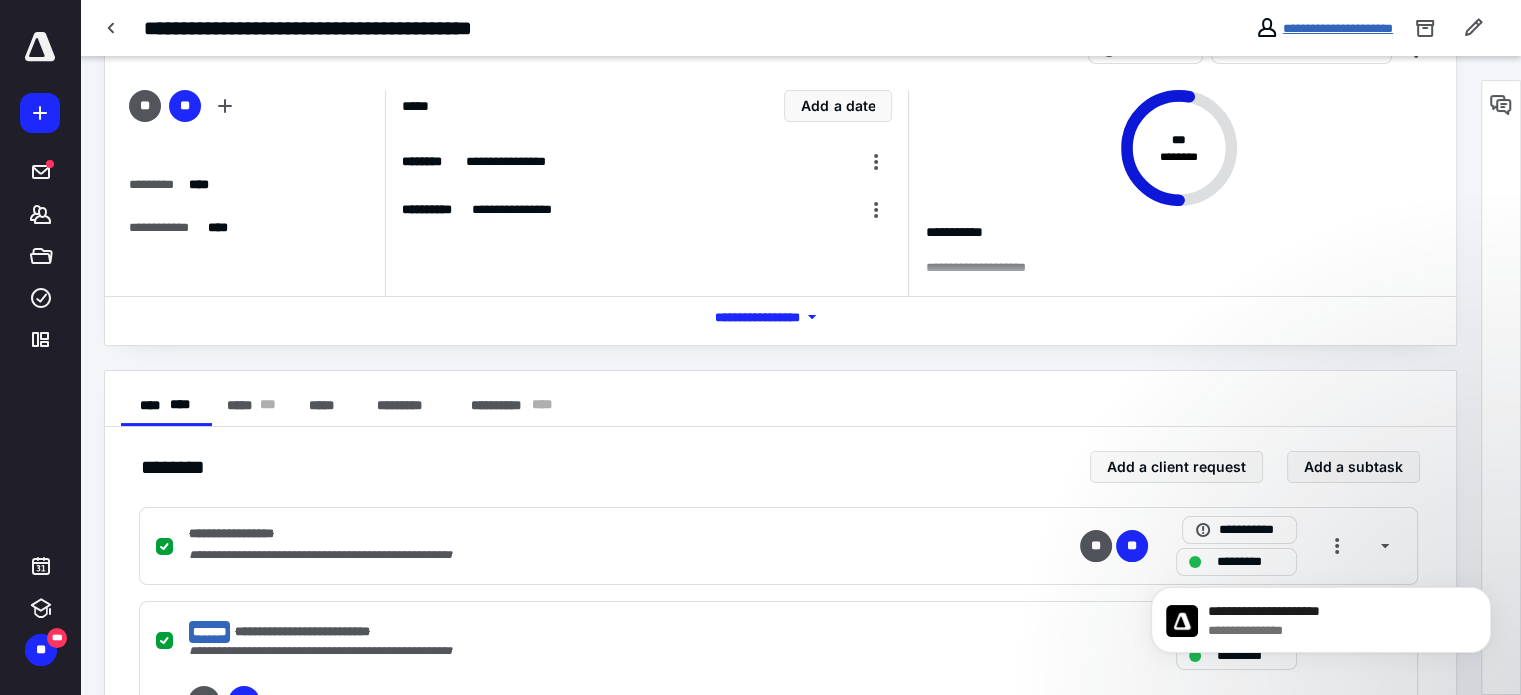 click on "**********" at bounding box center (1338, 28) 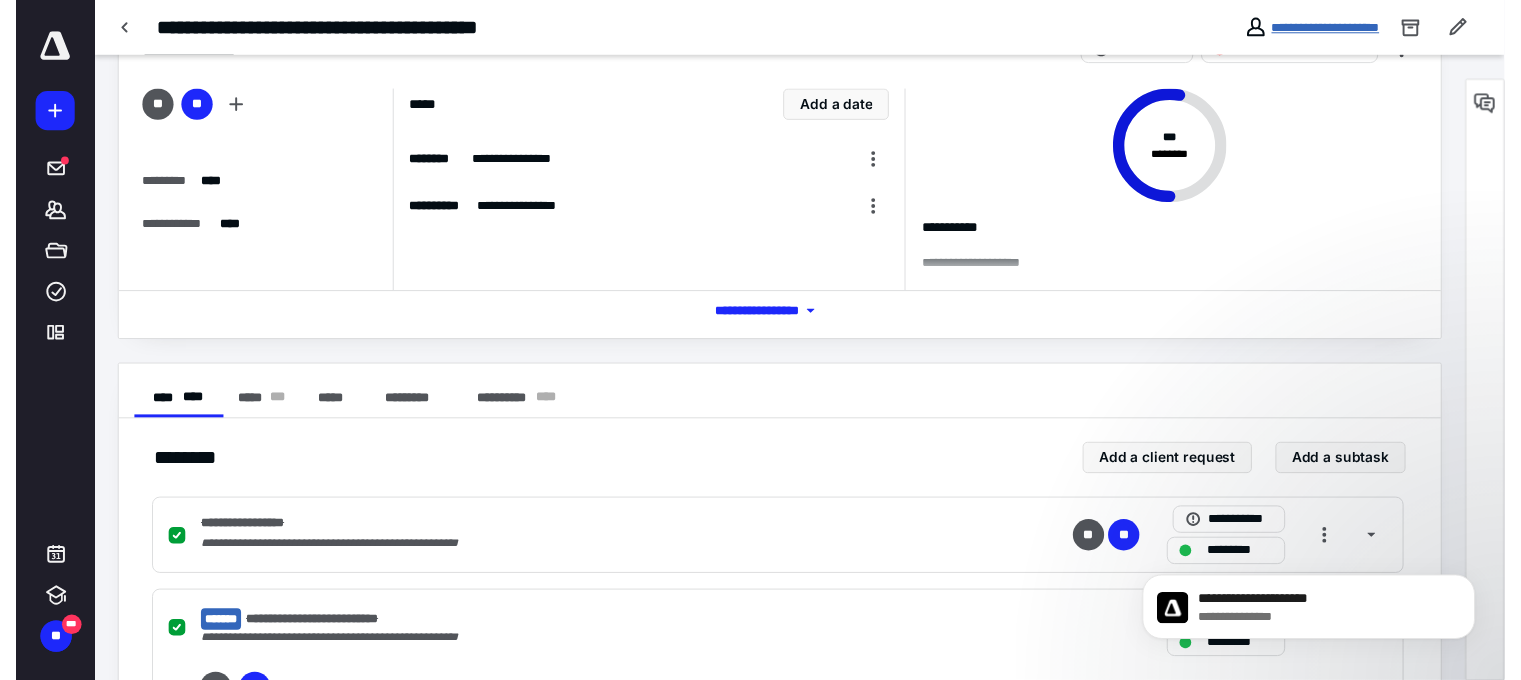 scroll, scrollTop: 0, scrollLeft: 0, axis: both 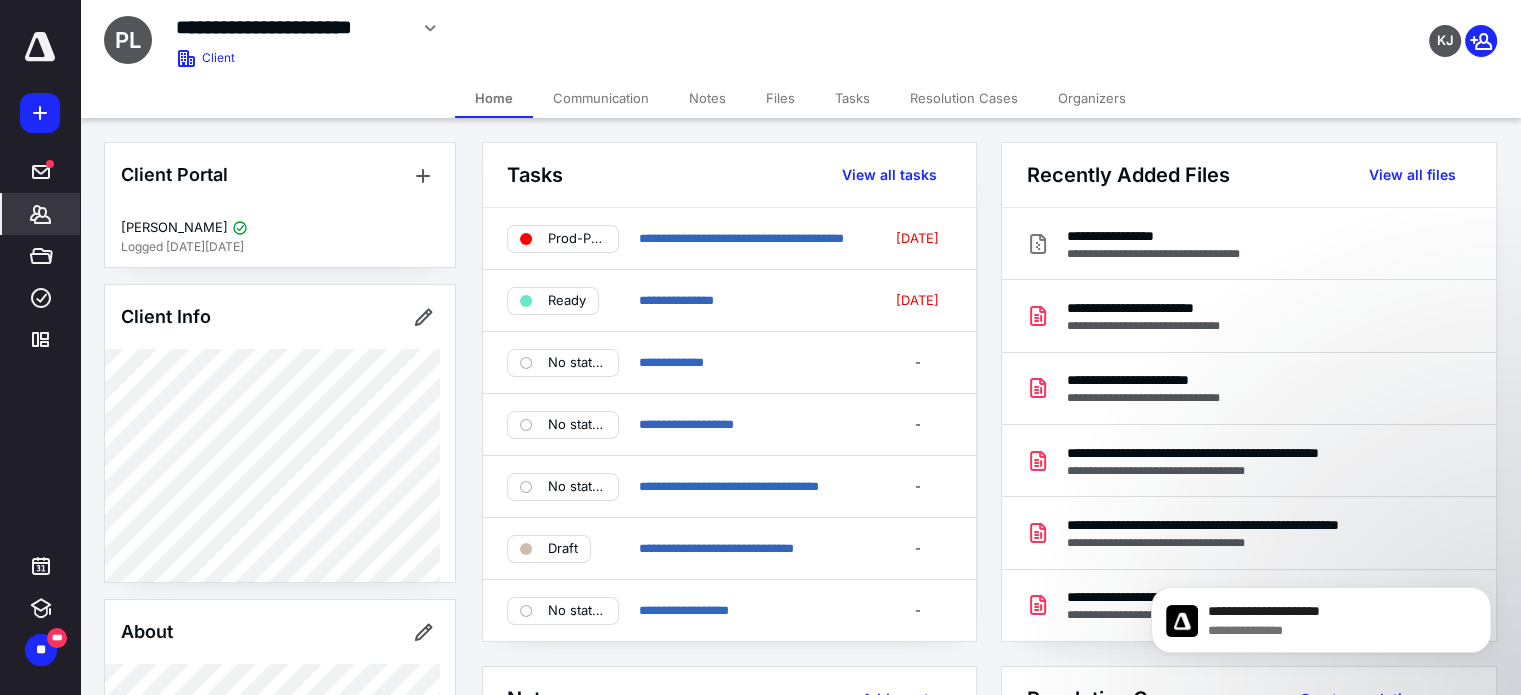 click on "Tasks" at bounding box center [852, 98] 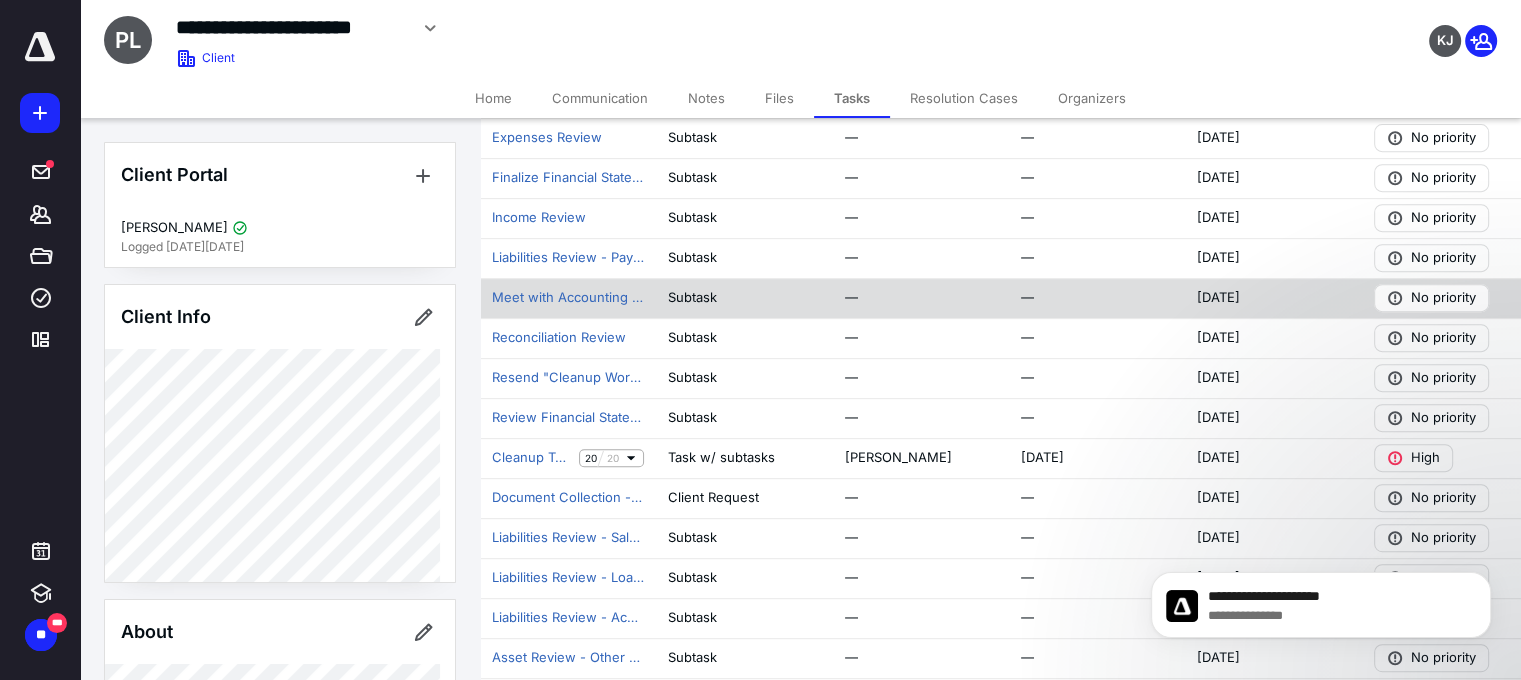 scroll, scrollTop: 856, scrollLeft: 0, axis: vertical 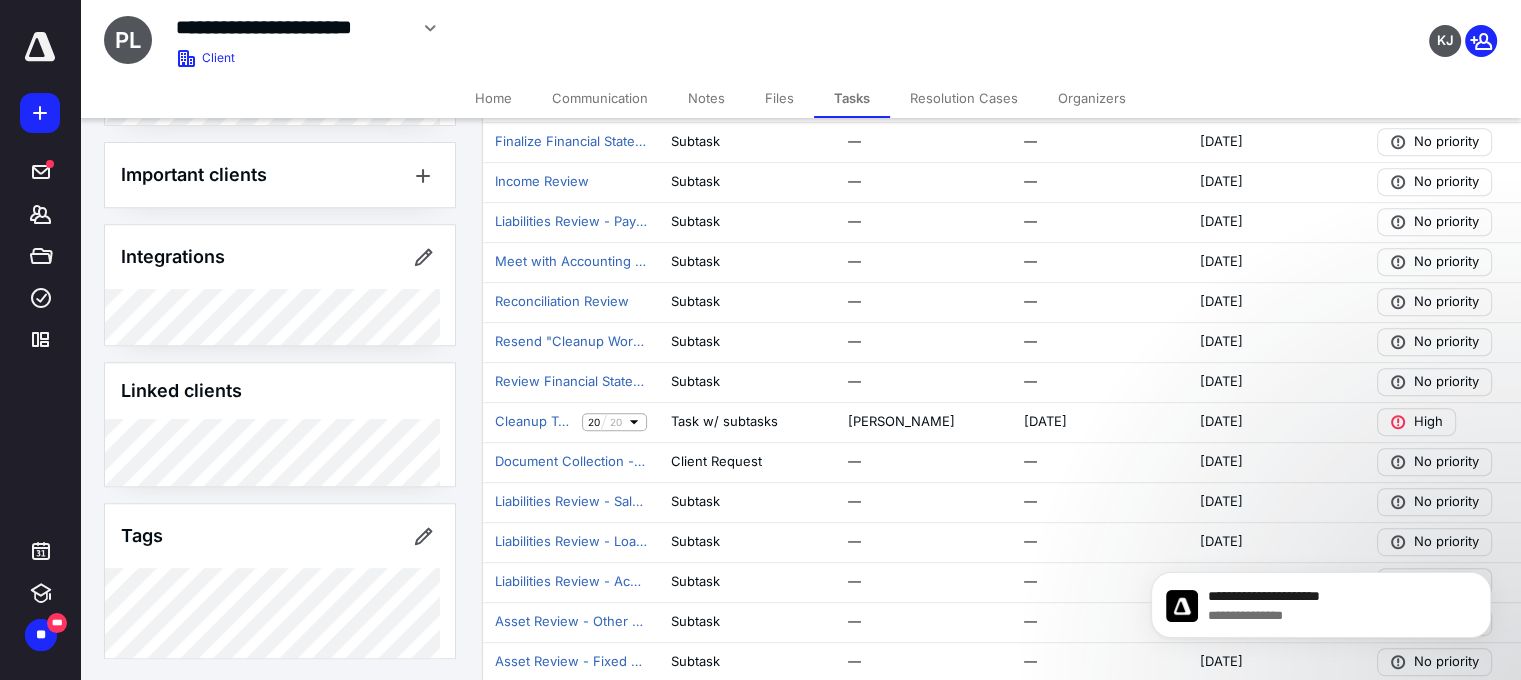 click on "Files" at bounding box center (779, 98) 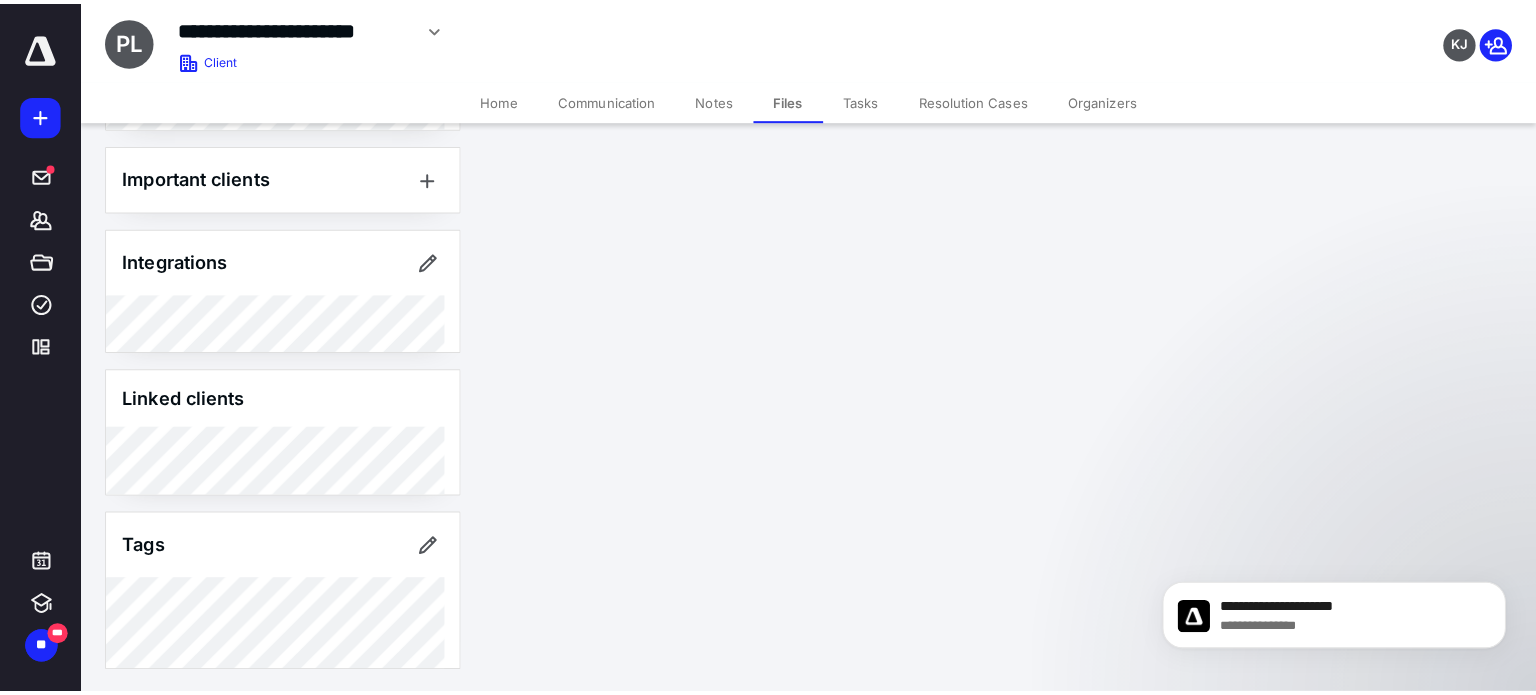 scroll, scrollTop: 0, scrollLeft: 0, axis: both 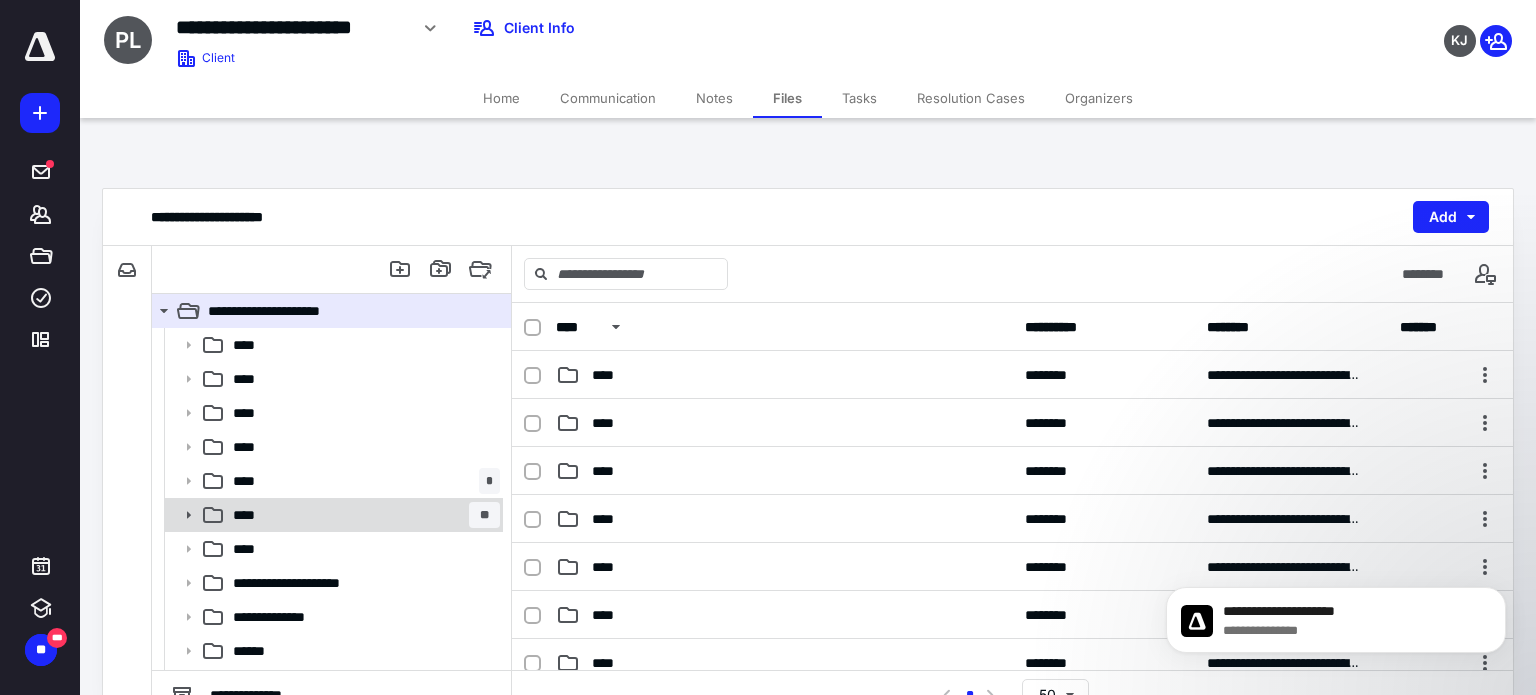 click on "**** **" at bounding box center (362, 515) 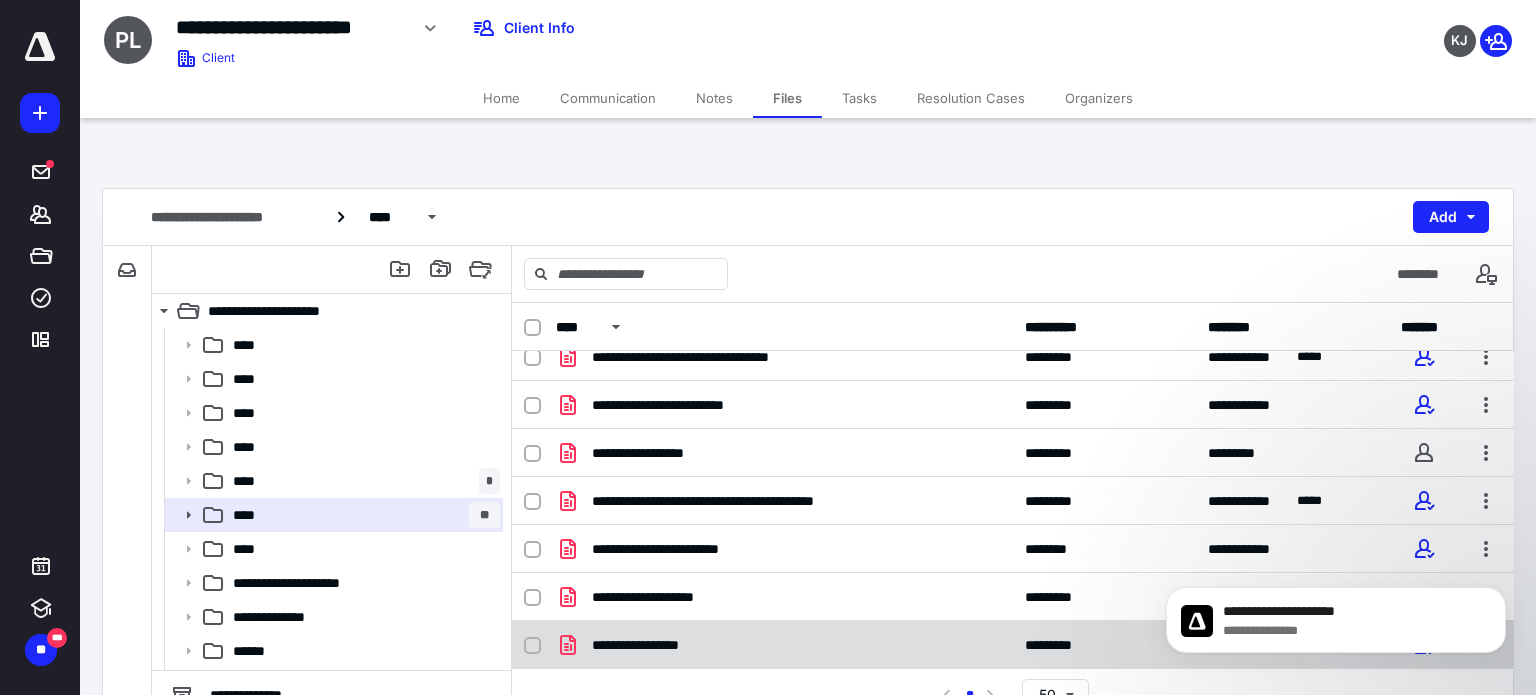 scroll, scrollTop: 208, scrollLeft: 0, axis: vertical 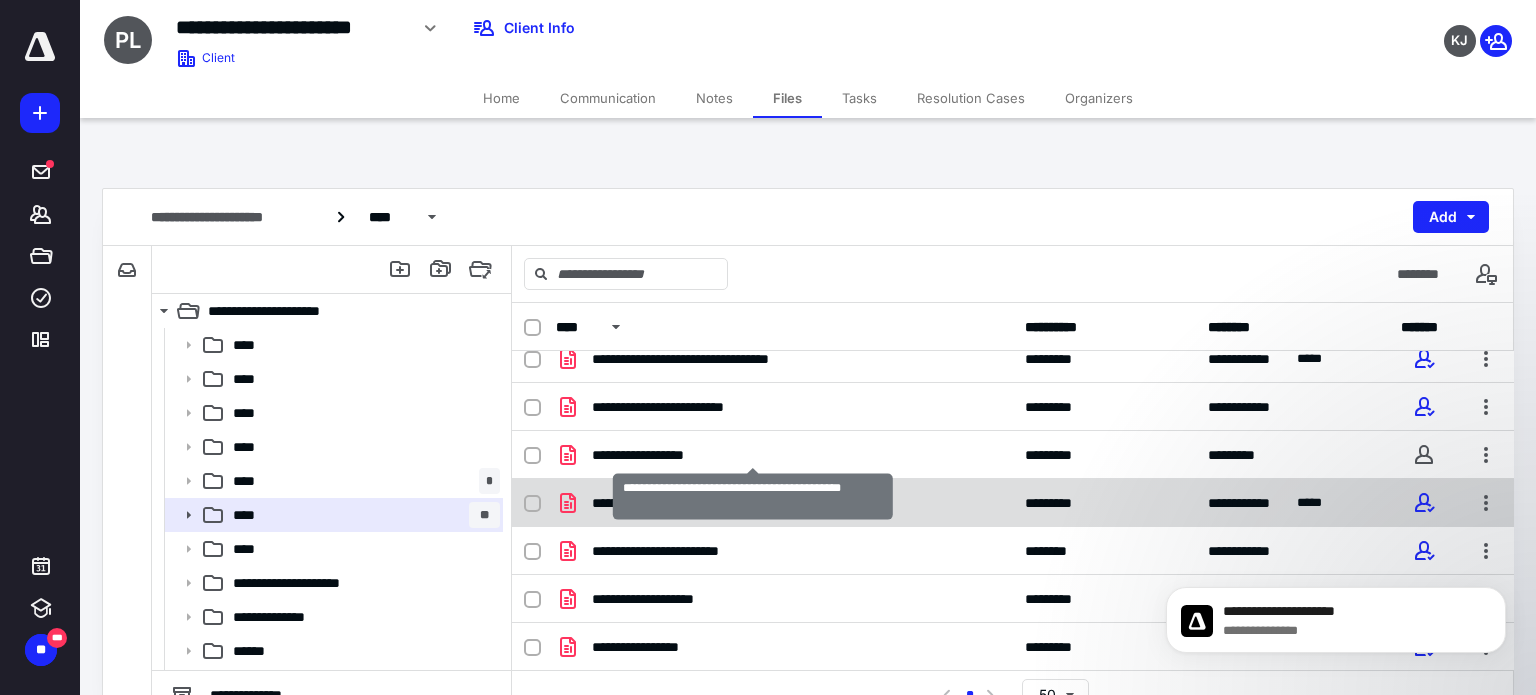 click on "**********" at bounding box center (753, 503) 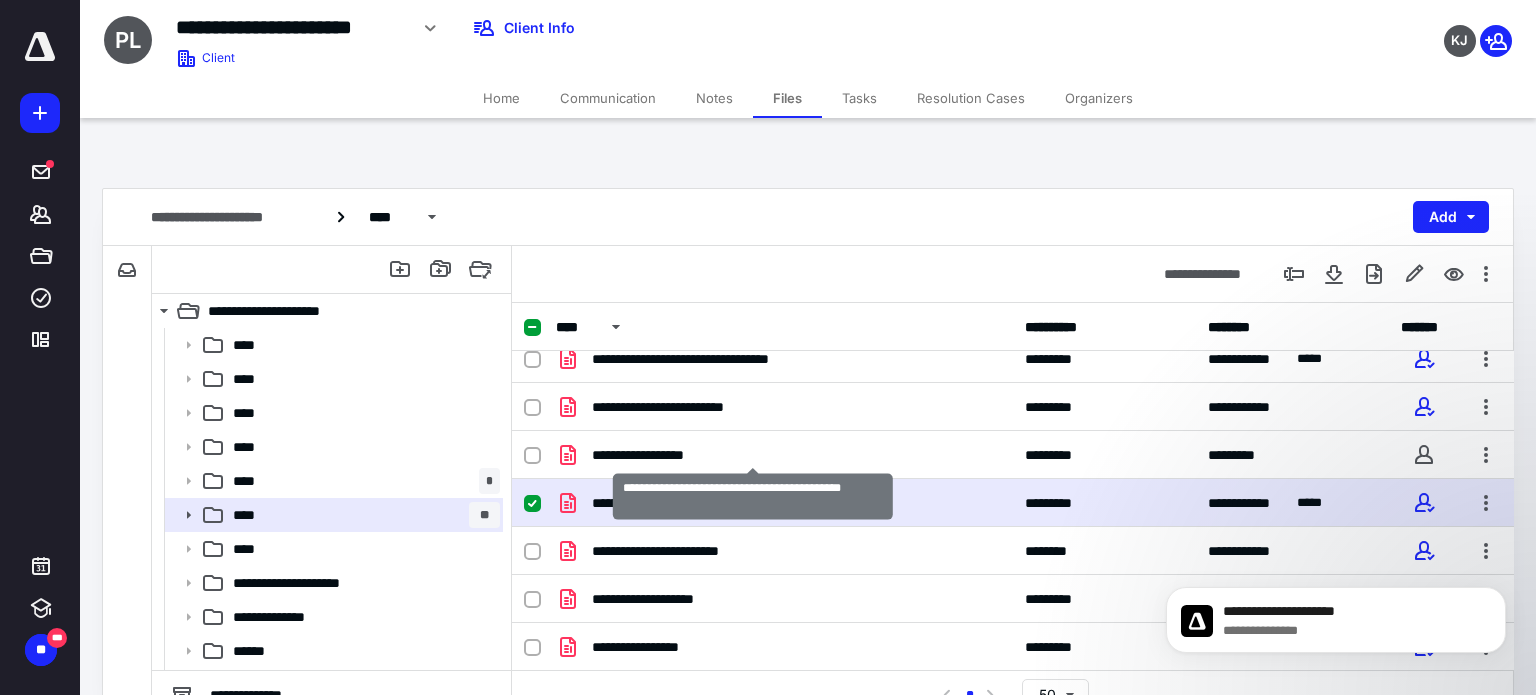 click on "**********" at bounding box center (753, 503) 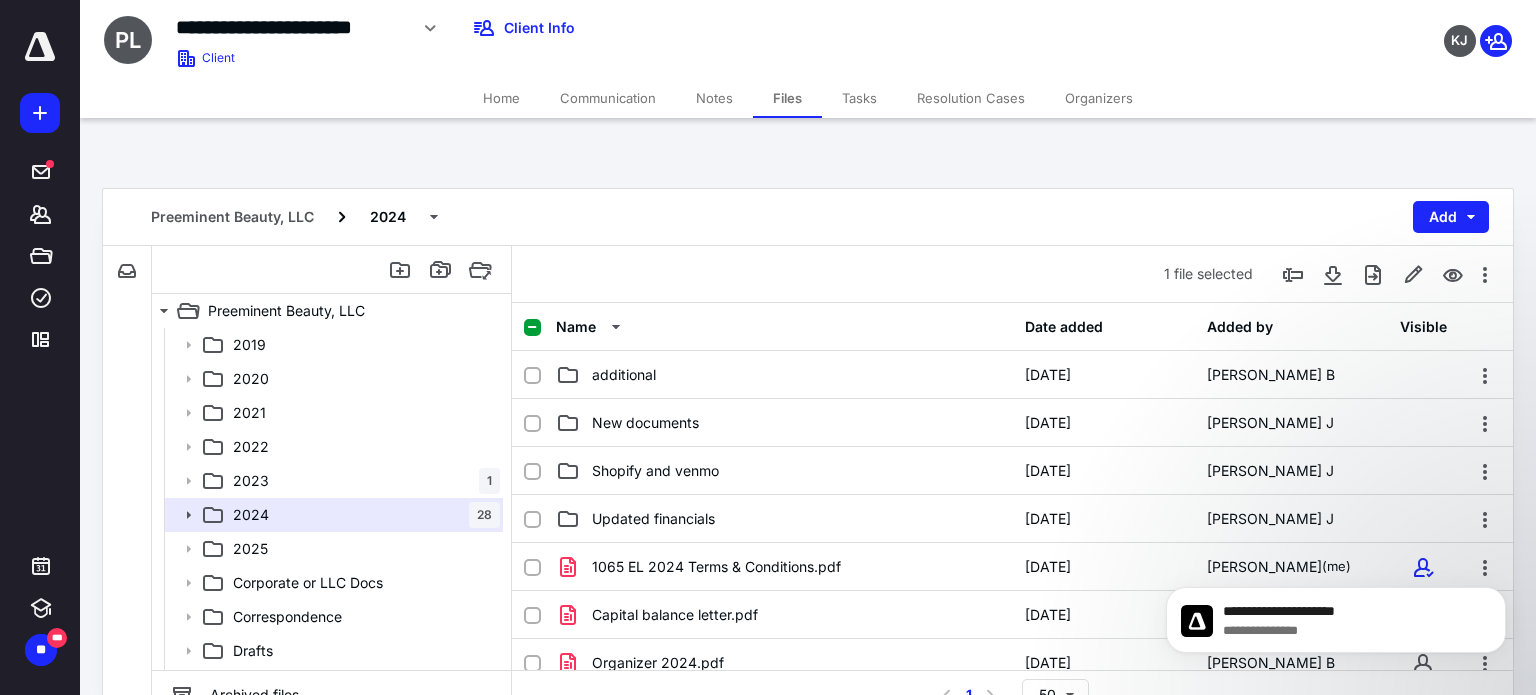 scroll, scrollTop: 208, scrollLeft: 0, axis: vertical 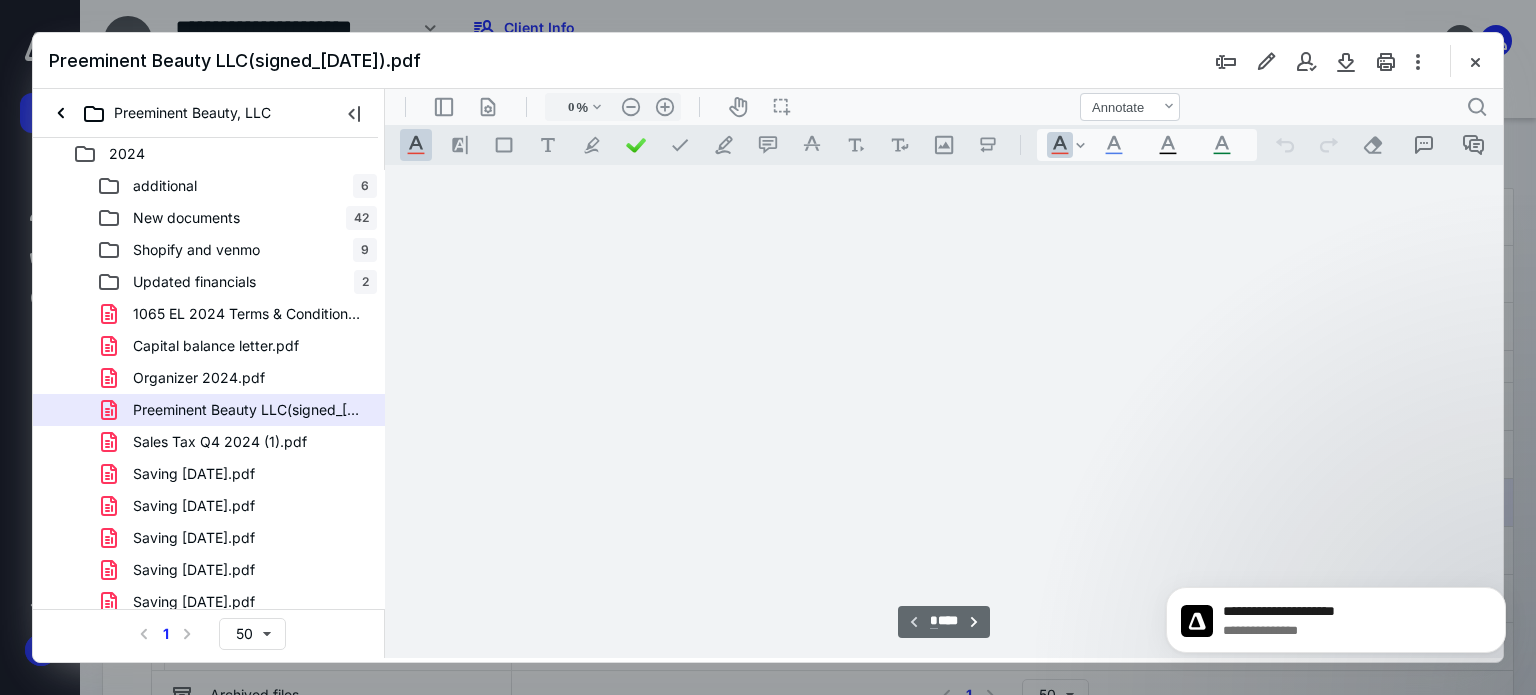type on "62" 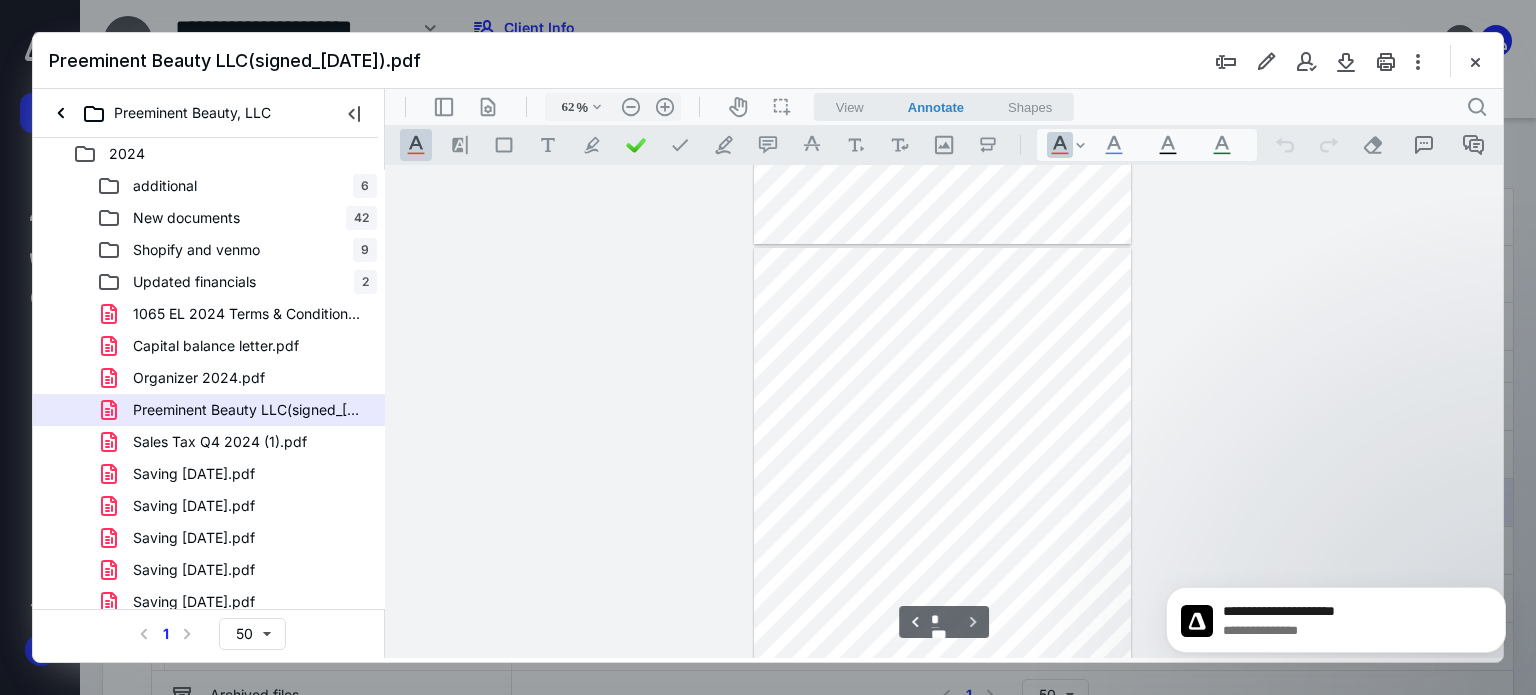 scroll, scrollTop: 2392, scrollLeft: 0, axis: vertical 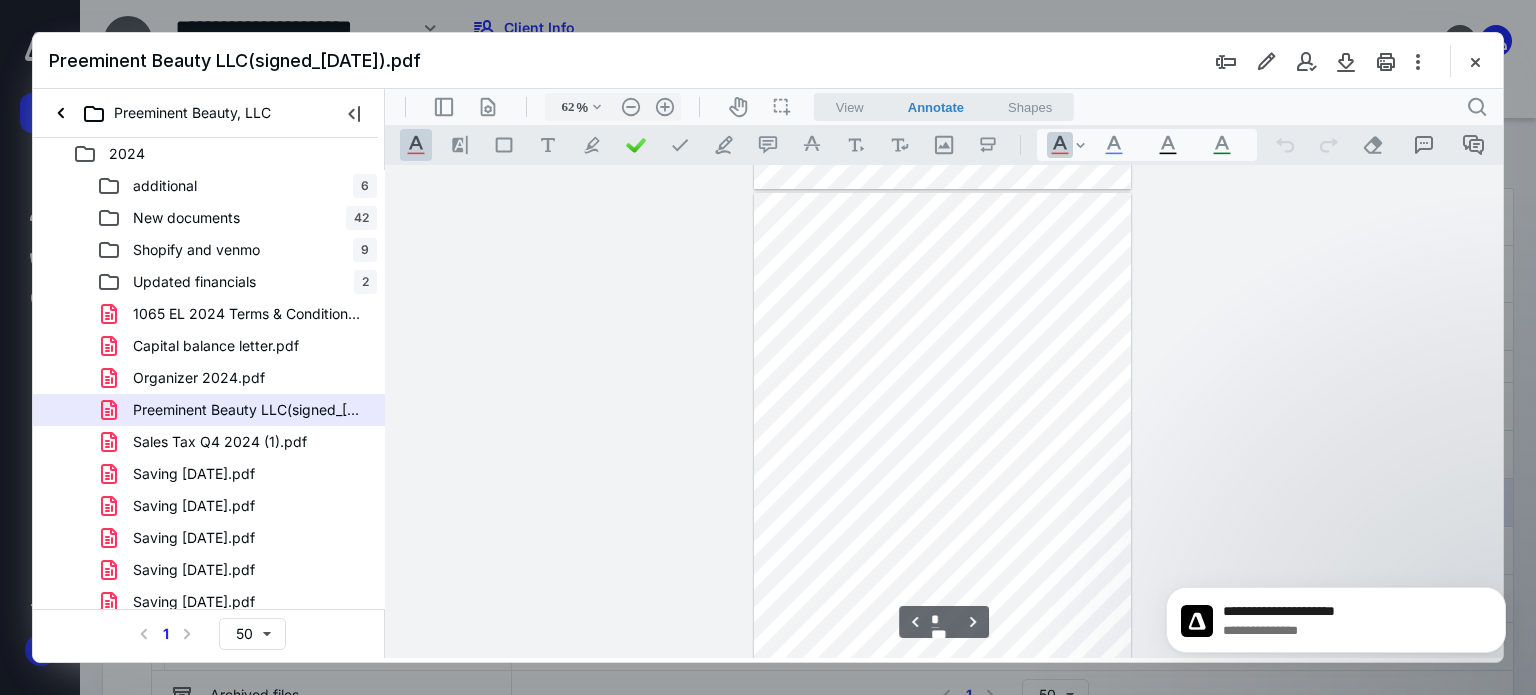 type on "*" 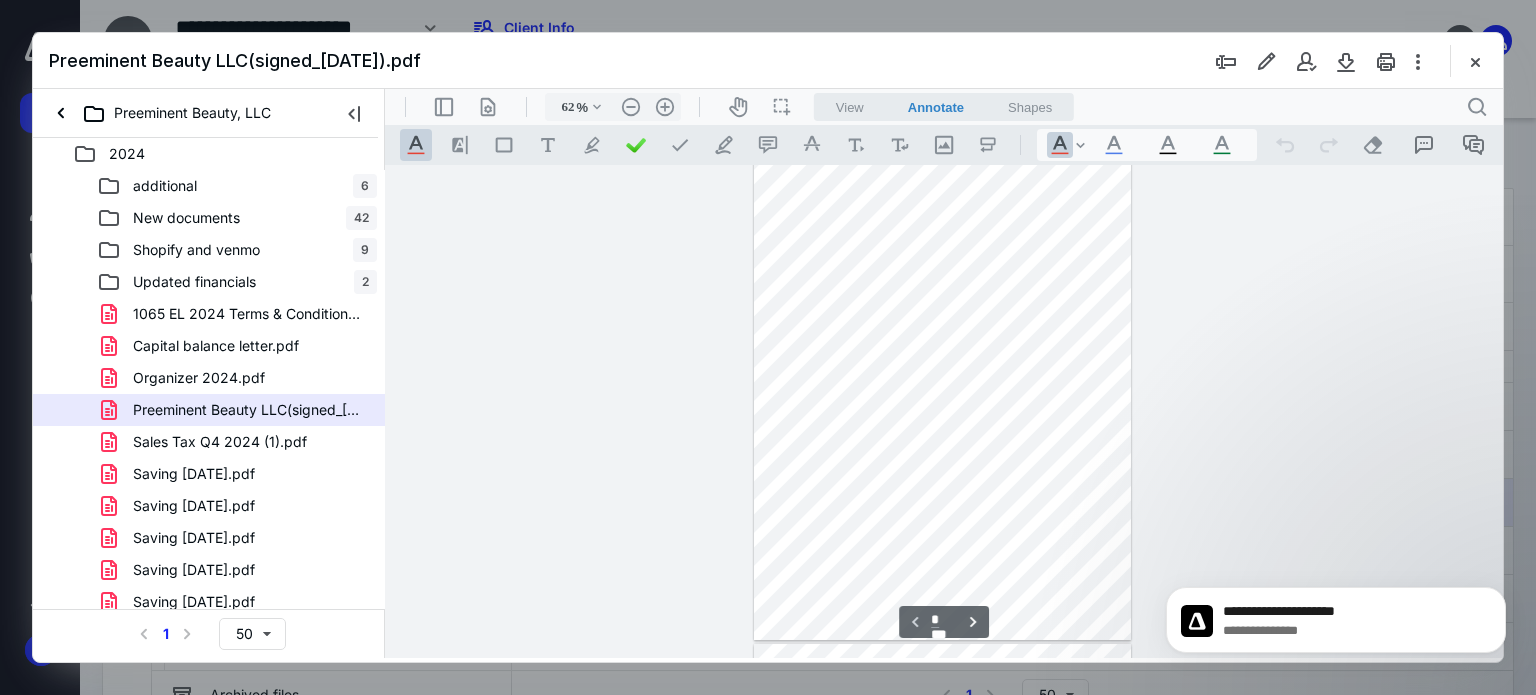 scroll, scrollTop: 0, scrollLeft: 0, axis: both 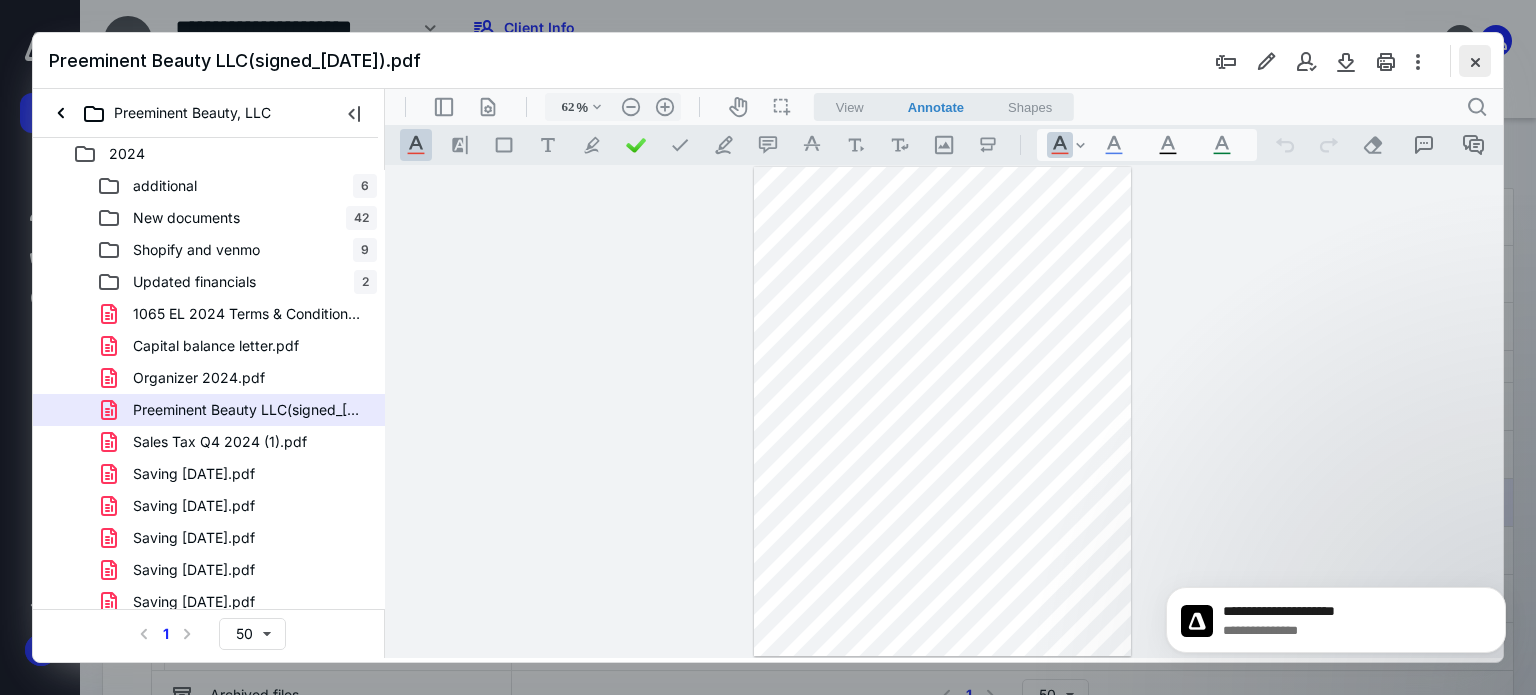 click at bounding box center (1475, 61) 